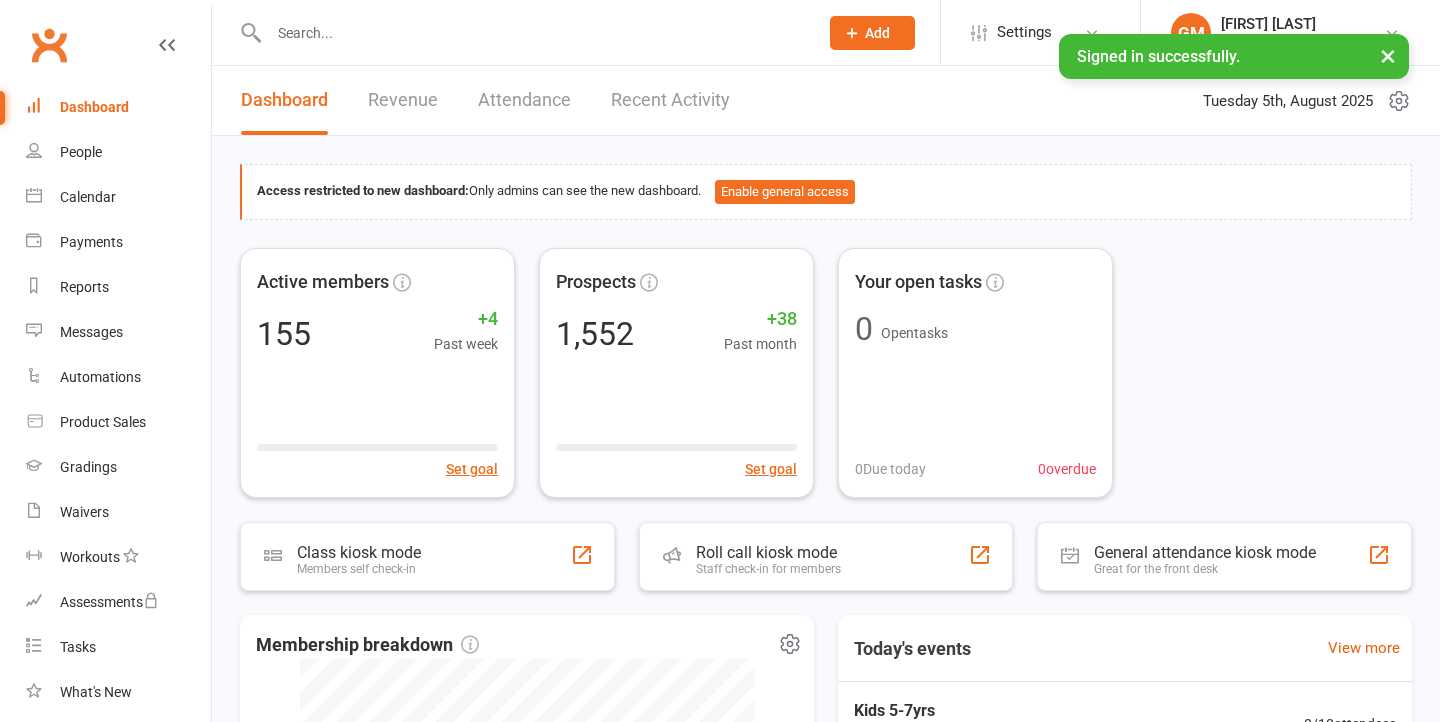 scroll, scrollTop: 0, scrollLeft: 0, axis: both 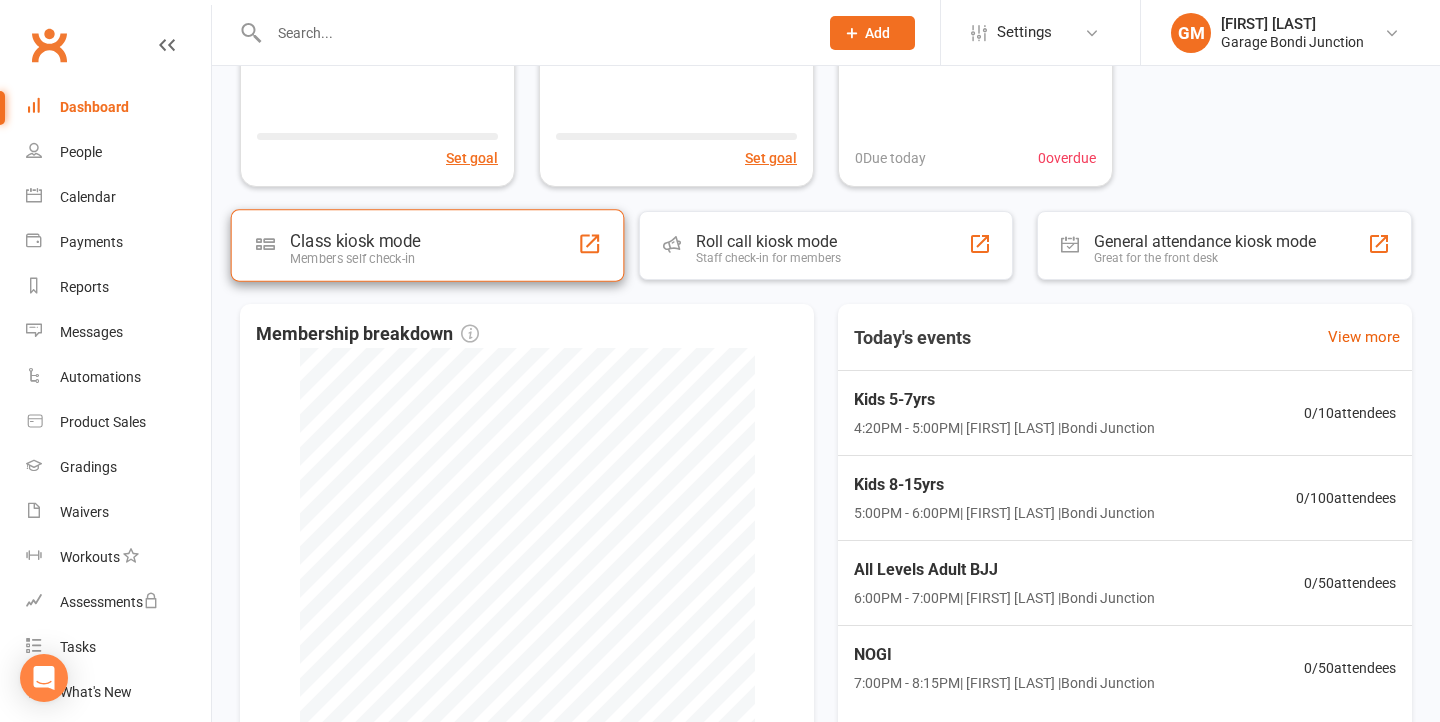 click on "Class kiosk mode Members self check-in" at bounding box center (427, 245) 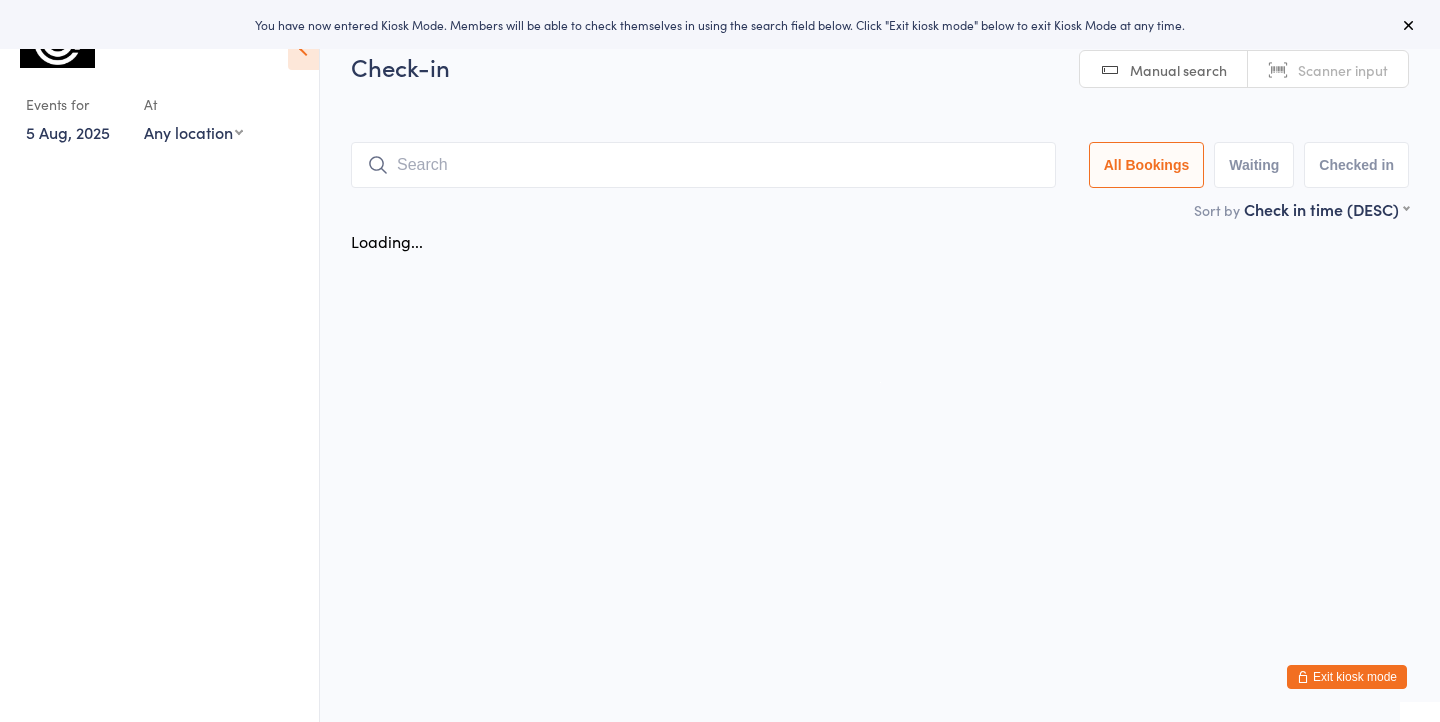 scroll, scrollTop: 0, scrollLeft: 0, axis: both 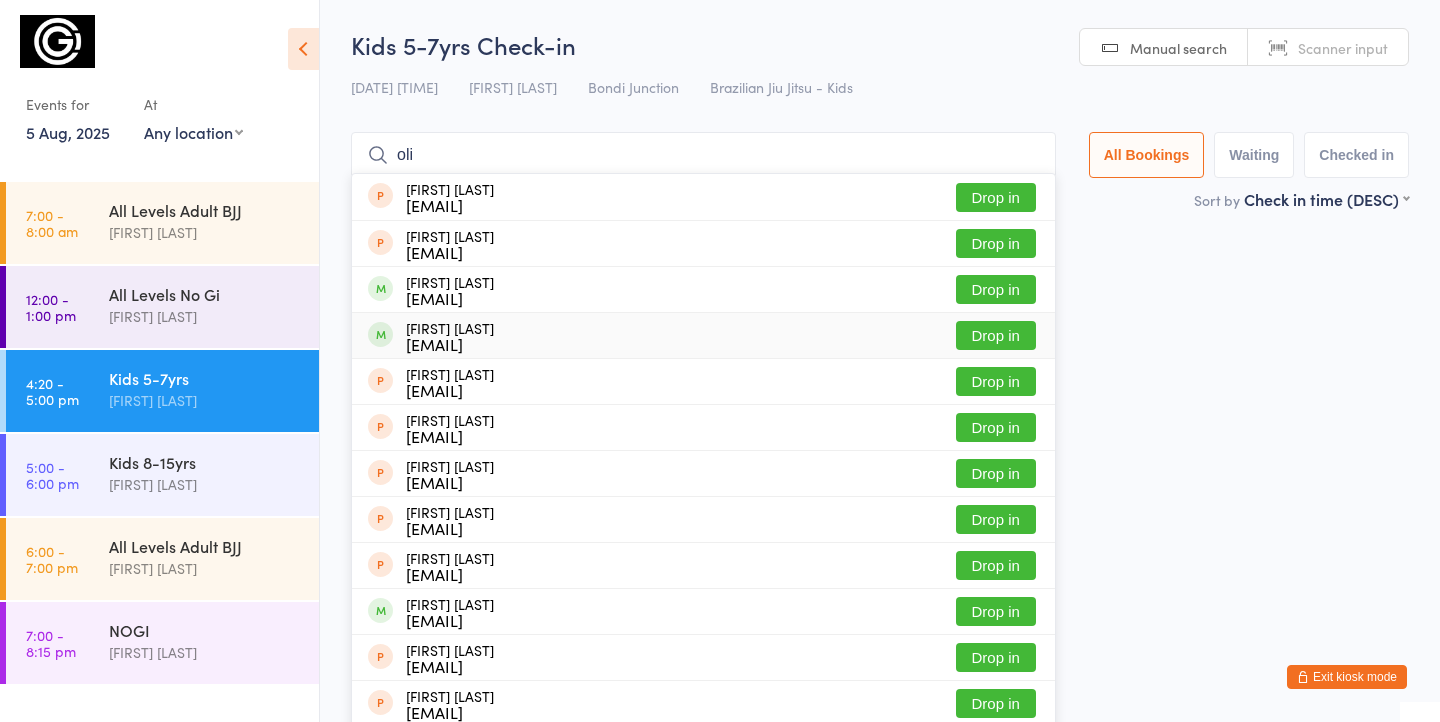 type on "oli" 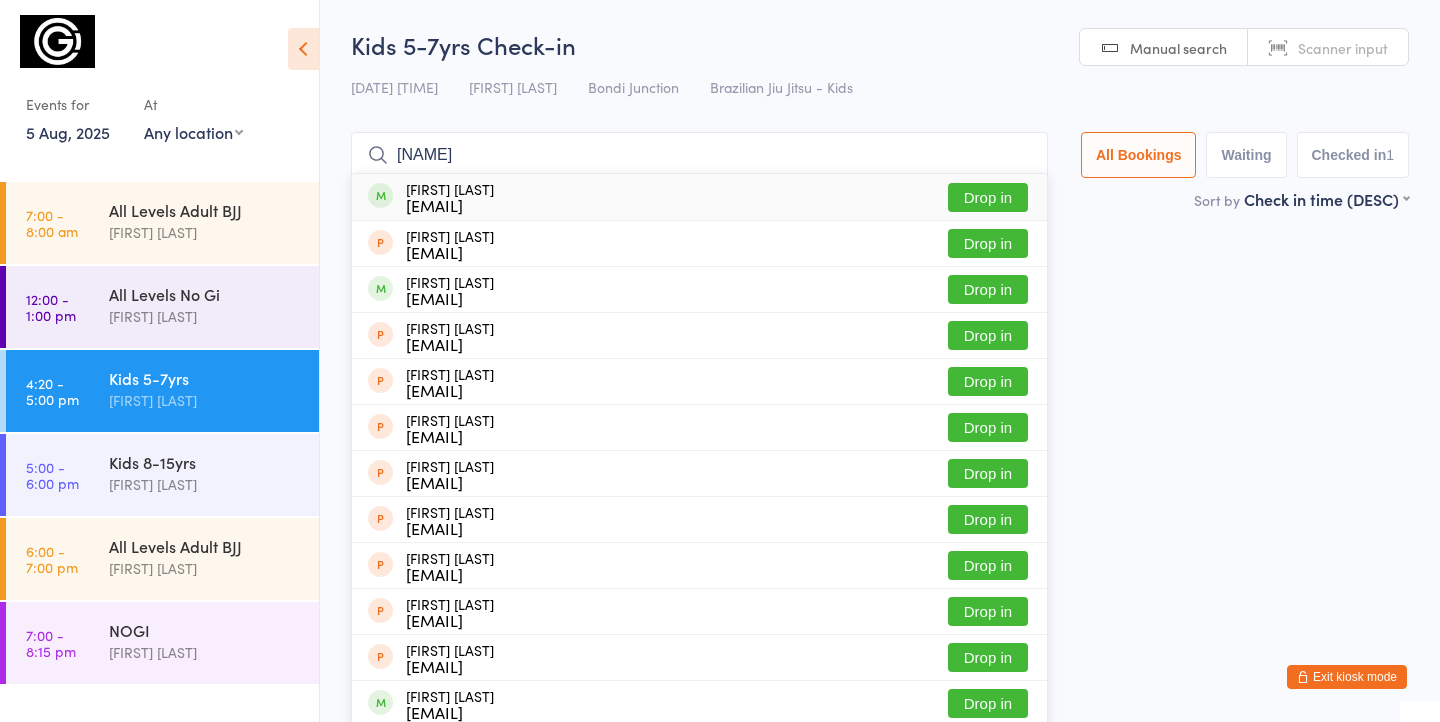 type on "lucinda" 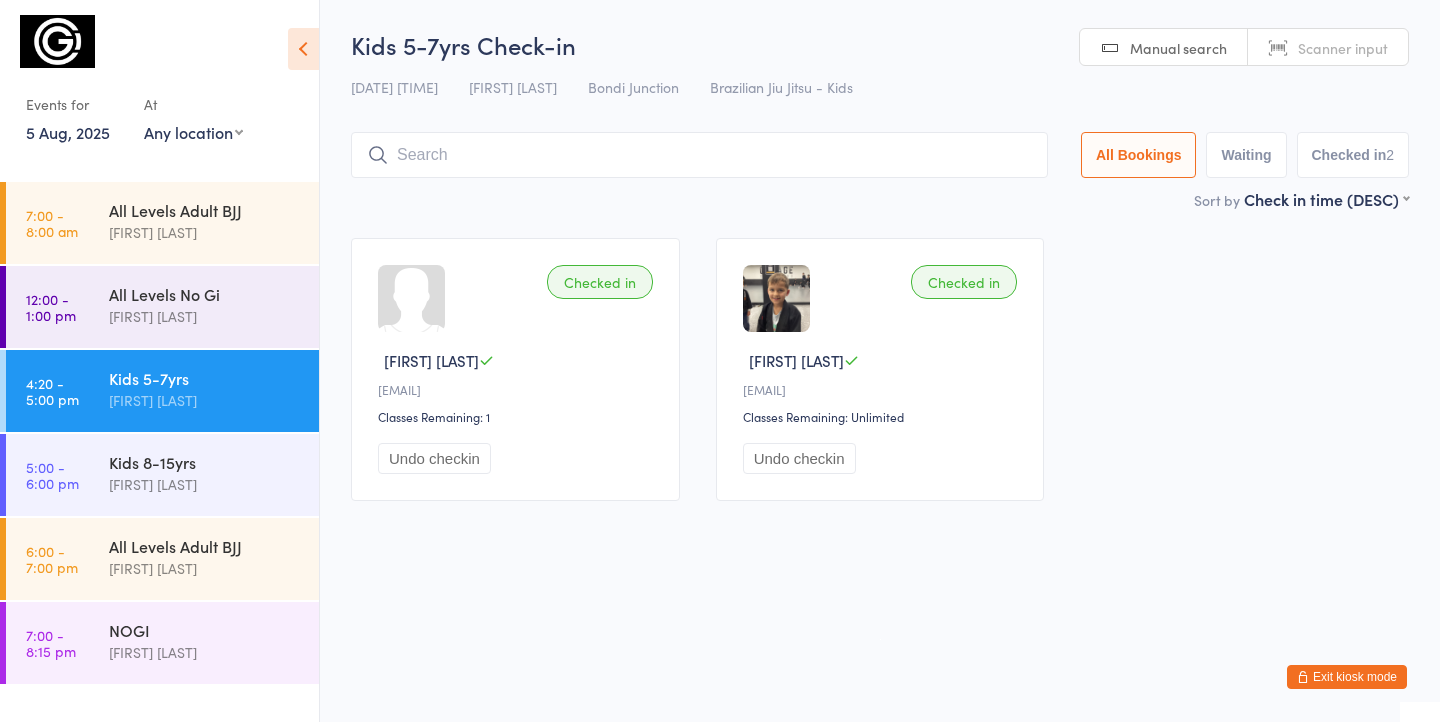 drag, startPoint x: 242, startPoint y: 74, endPoint x: 241, endPoint y: 60, distance: 14.035668 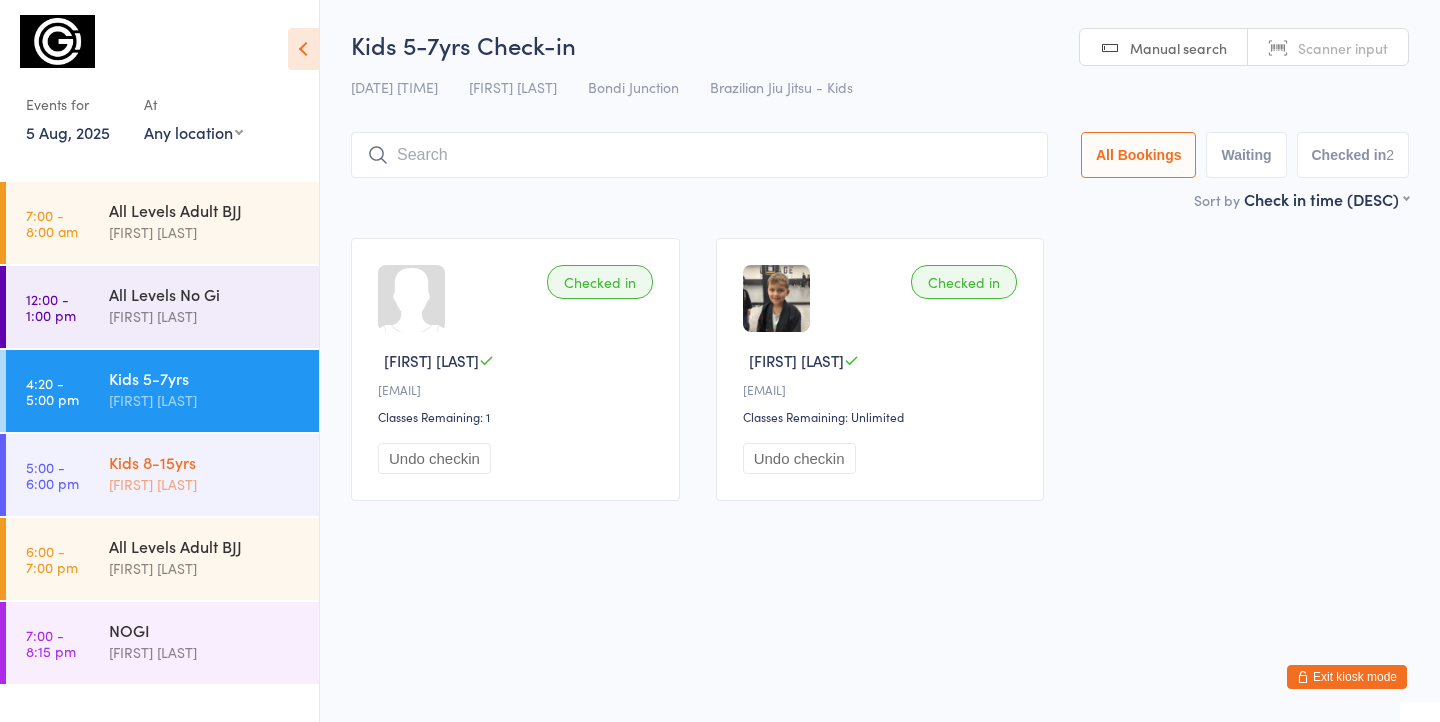 click on "[FIRST] [LAST]" at bounding box center [205, 484] 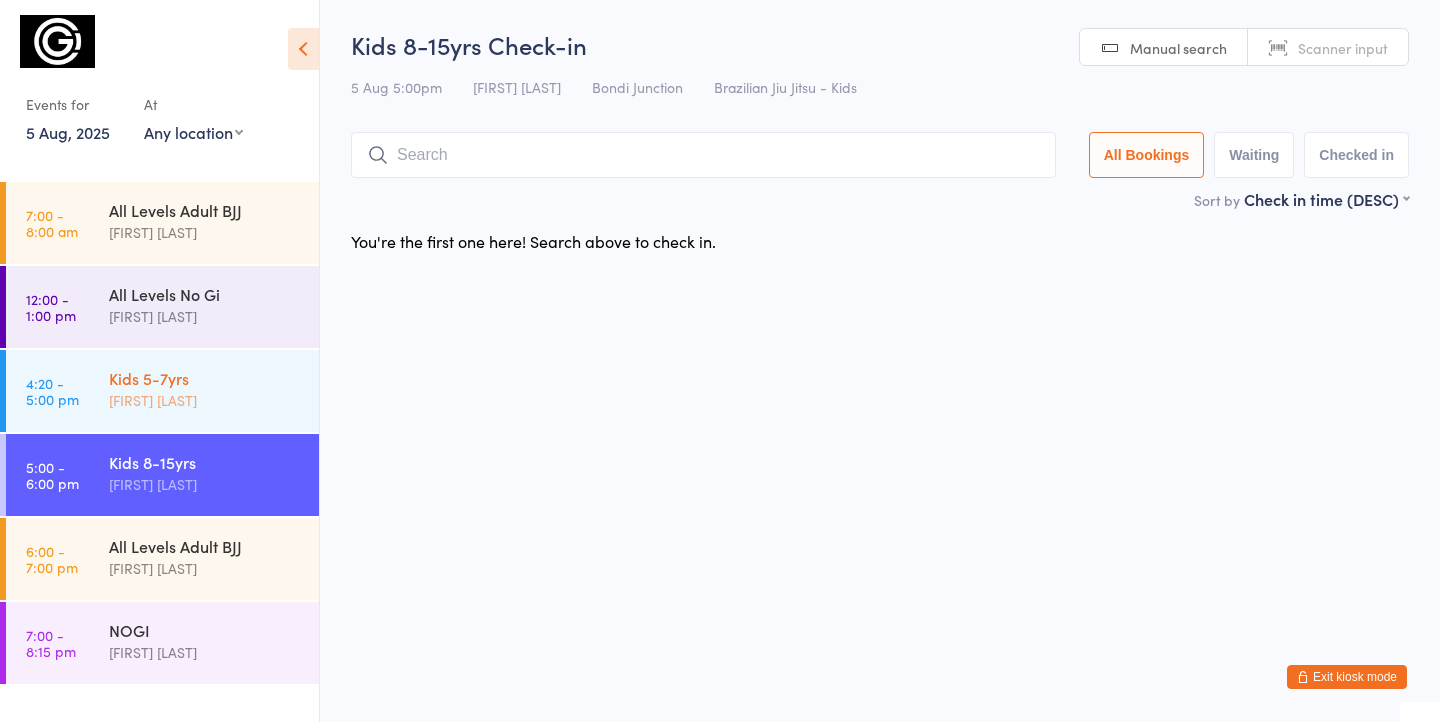 click on "Kids 5-7yrs" at bounding box center [205, 378] 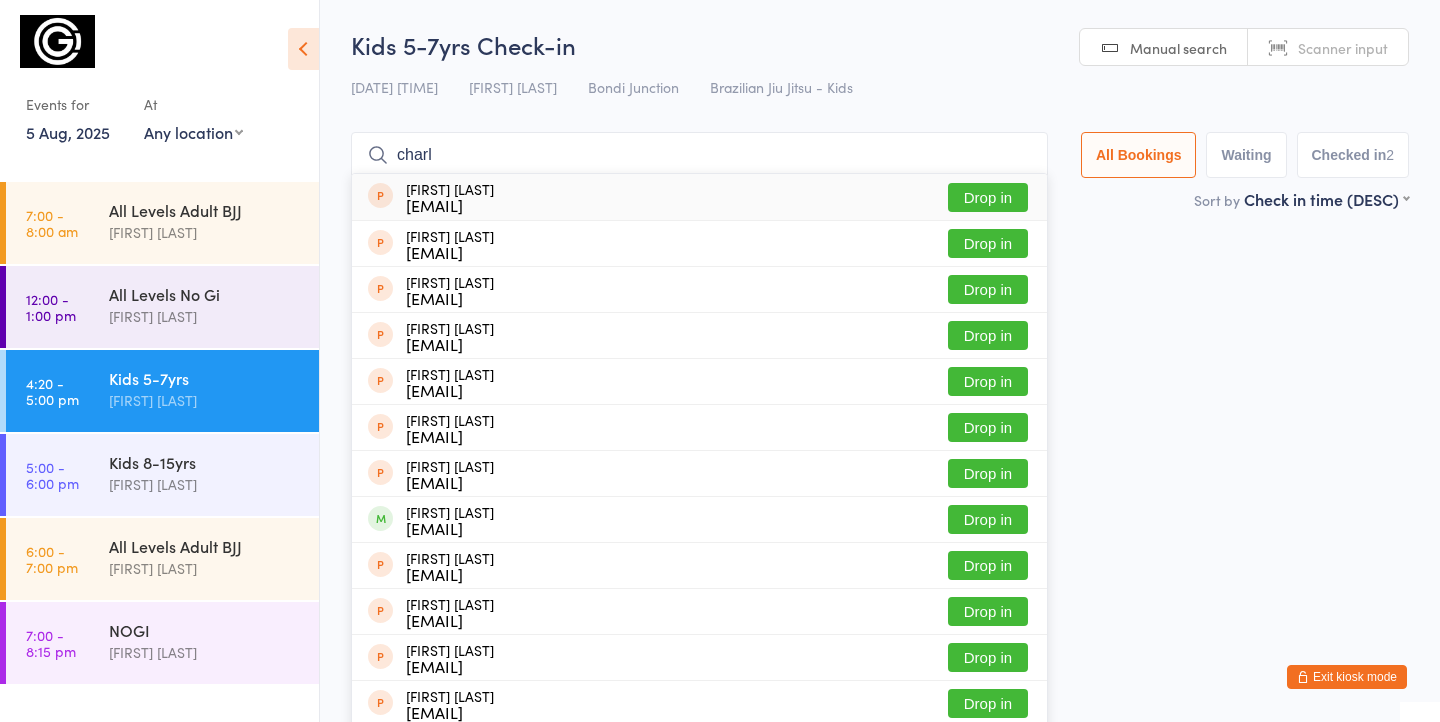 type on "charl" 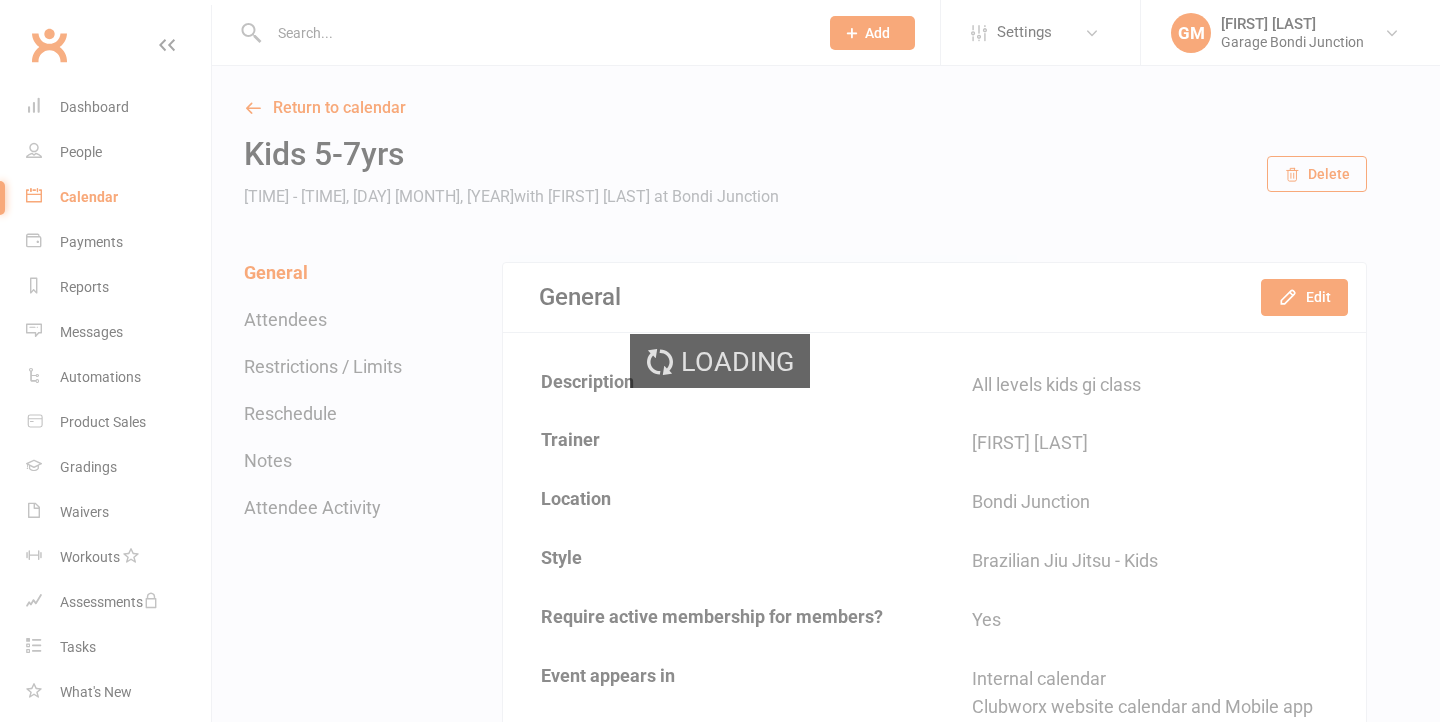 scroll, scrollTop: 0, scrollLeft: 0, axis: both 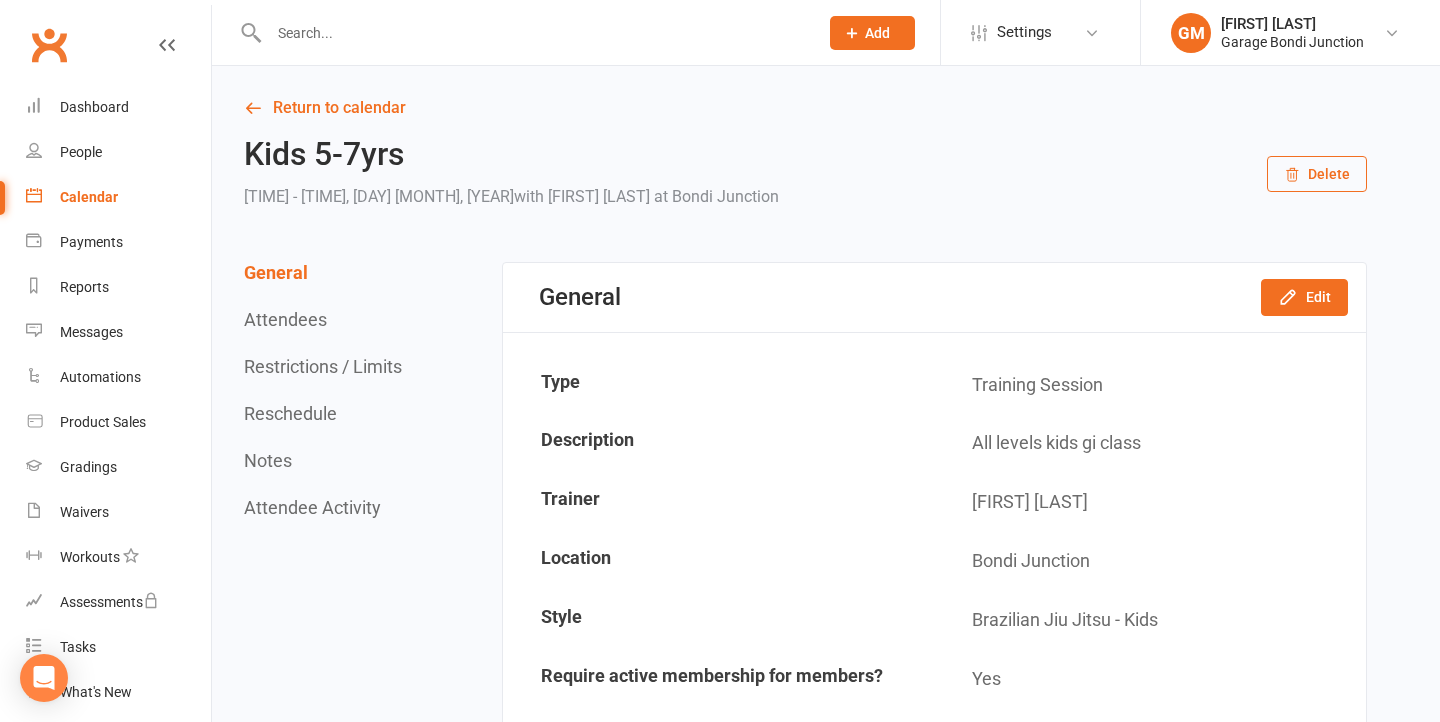 click at bounding box center (533, 33) 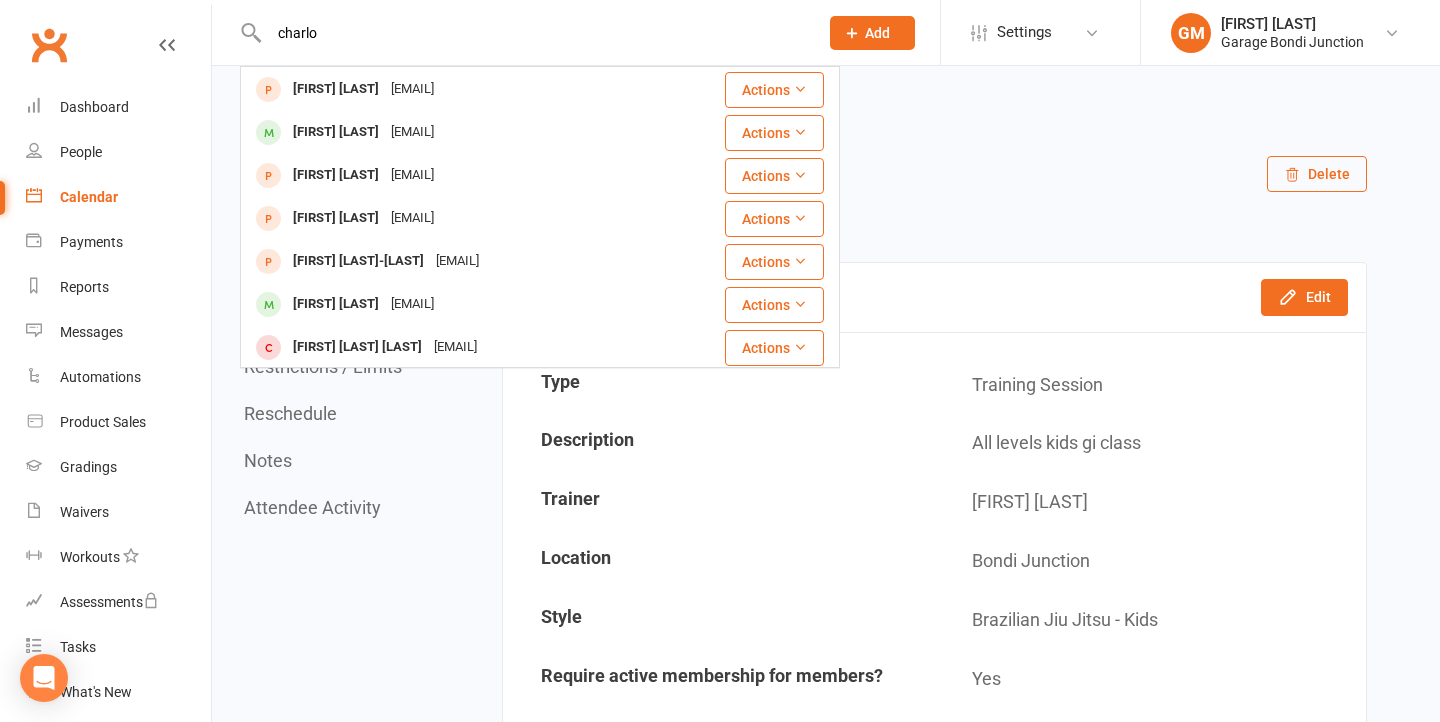 scroll, scrollTop: 560, scrollLeft: 0, axis: vertical 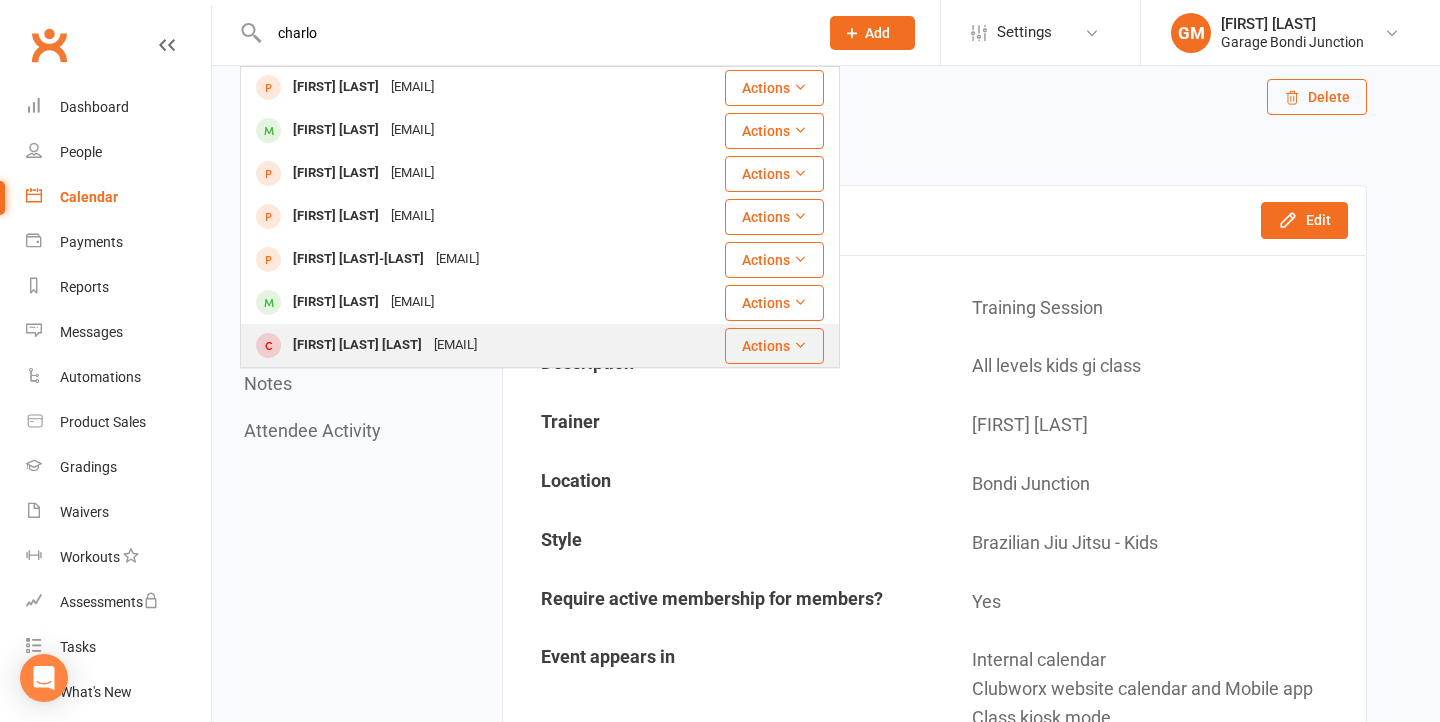 type on "charlo" 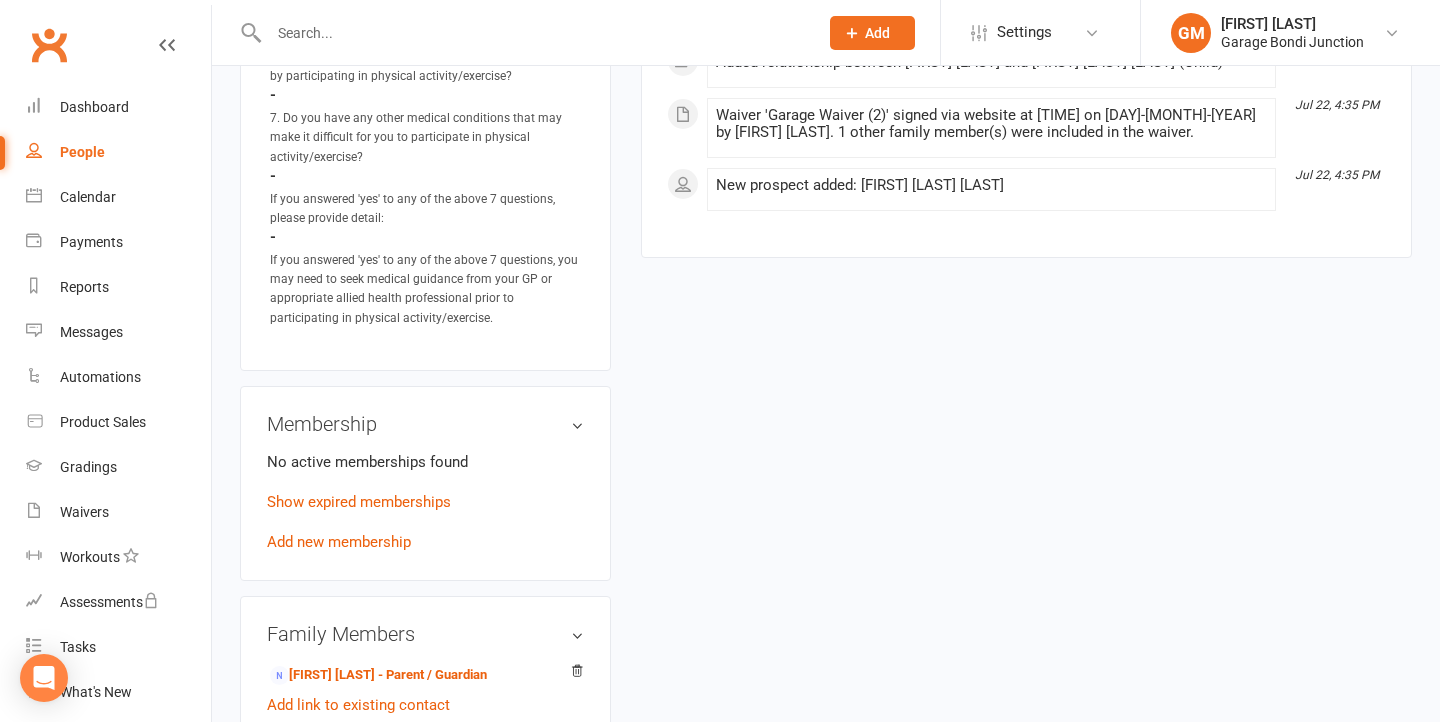 scroll, scrollTop: 1304, scrollLeft: 0, axis: vertical 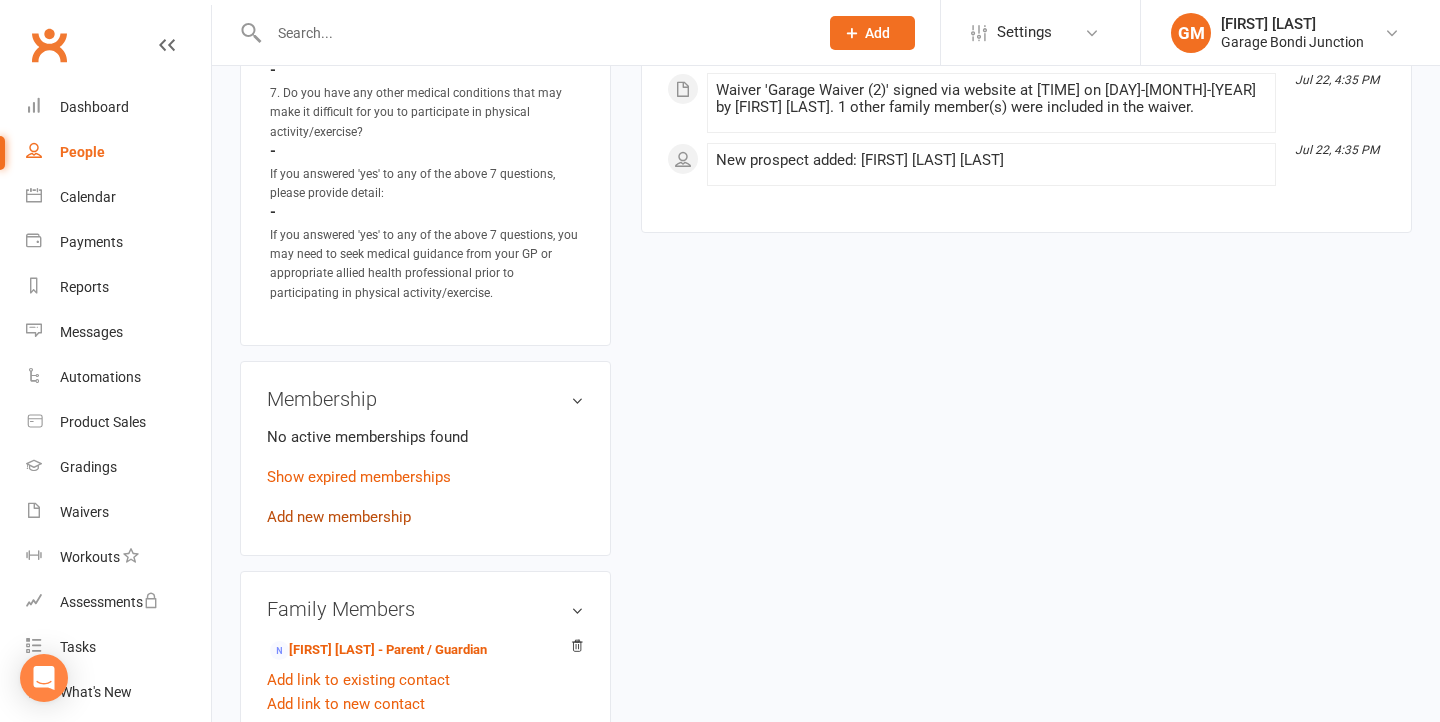 click on "Add new membership" at bounding box center (339, 517) 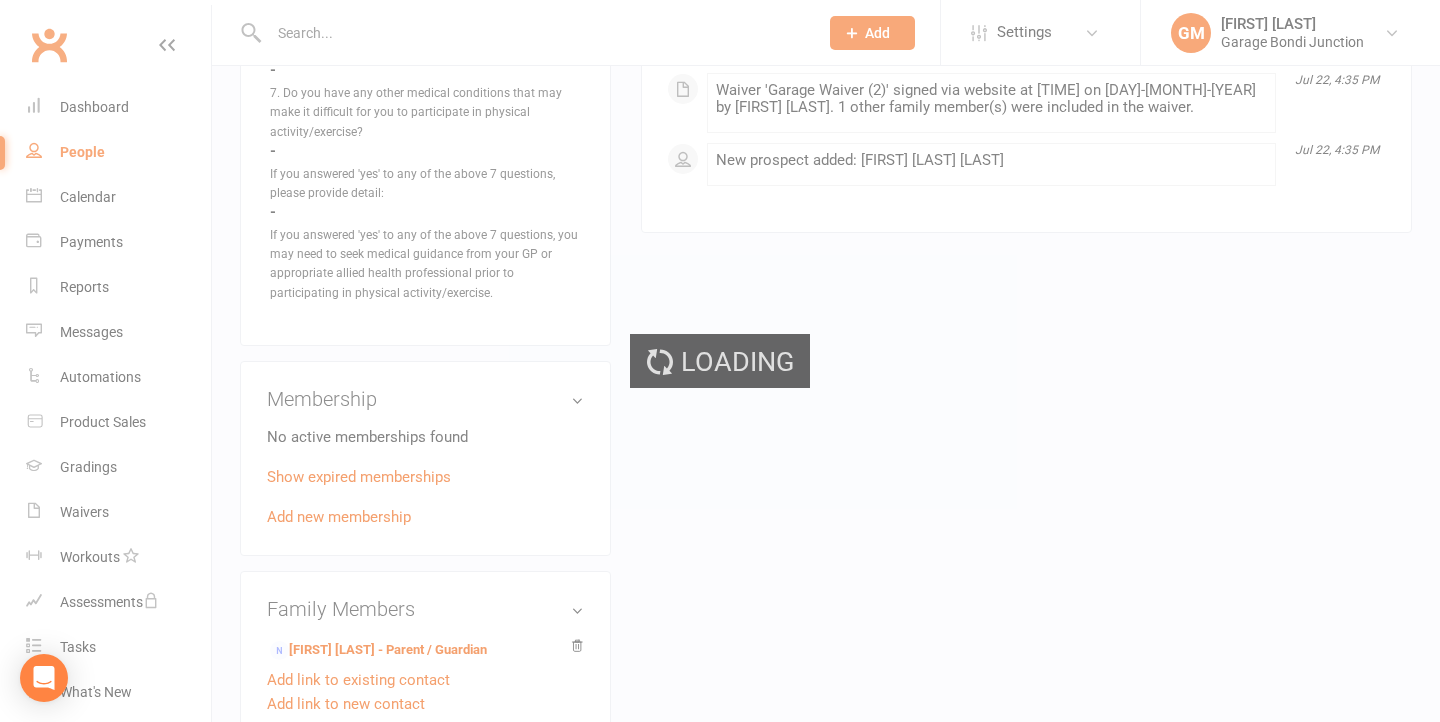 scroll, scrollTop: 0, scrollLeft: 0, axis: both 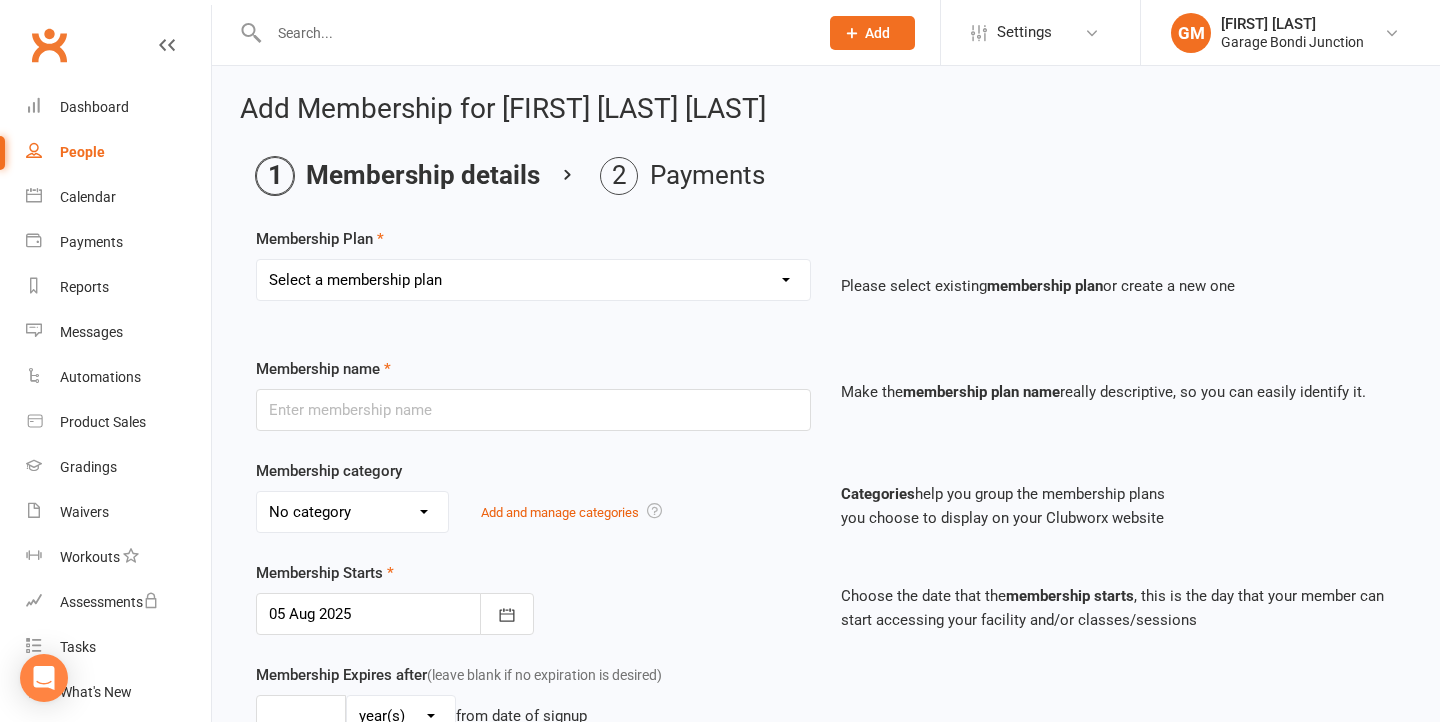 click on "Select a membership plan Create new Membership Plan 12 month contract - kids weekly 6 month contract - kids weekly No contract - kids weekly 12 month contract - Adult weekly 6 month contract - adult weekly No contract - adult weekly Old / special deals 10 x class pass Casual Class Staff 12 month contract - kid's fortnightly 6 month contract - kid's fortnightly No contract - kid's fortnightly 12 month contract - adult fortnightly 6 month contract - adult fortnightly No contract - adult fortnightly Kid's 1 x class per week only (weekly) Kid's 1 x class per week only (fortnightly) 12 month contract - Adults monthly 6 month contract - Adults monthly No contract - adult monthly KIDS causal week Kids 12 Month Monthluy Gi + Belt Rashie Casual Week Kids Gi shorts Sibling Plan Rental Gi T-shirt" at bounding box center (533, 280) 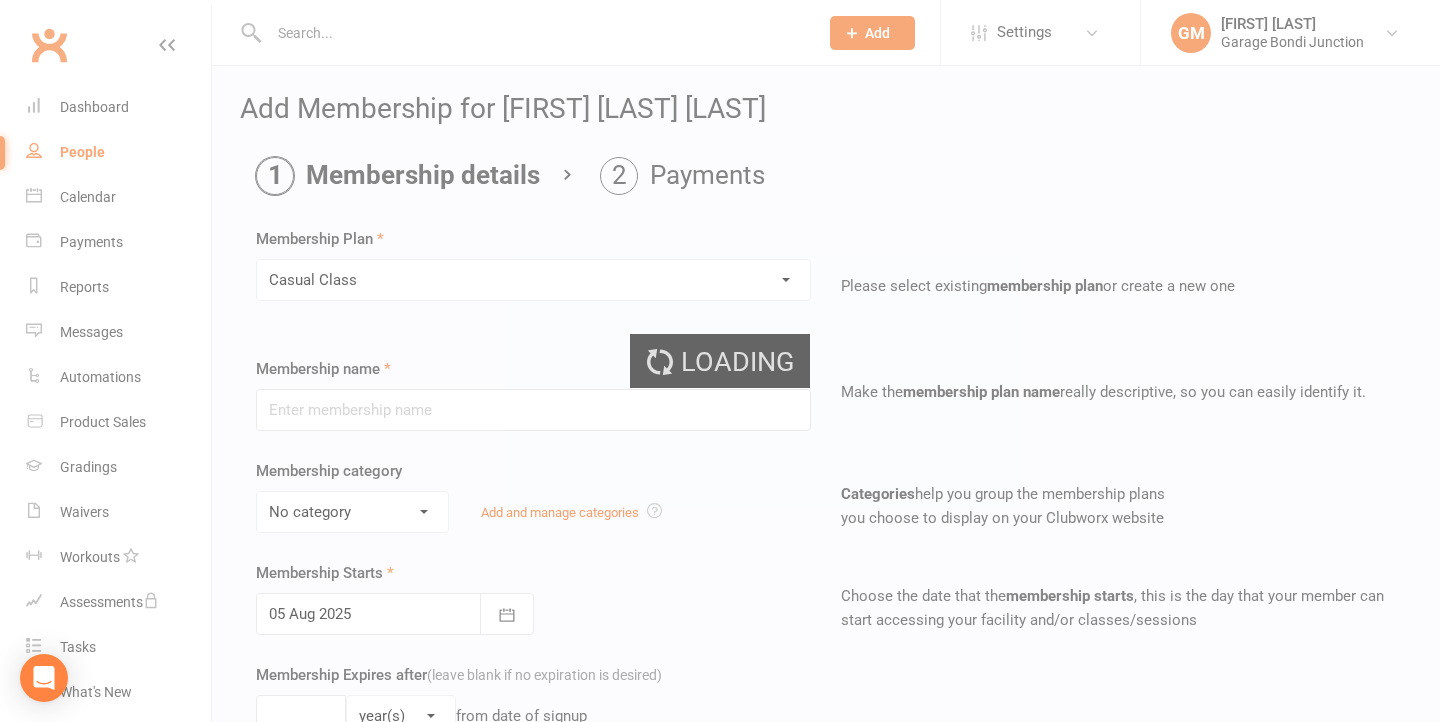 type on "Casual Class" 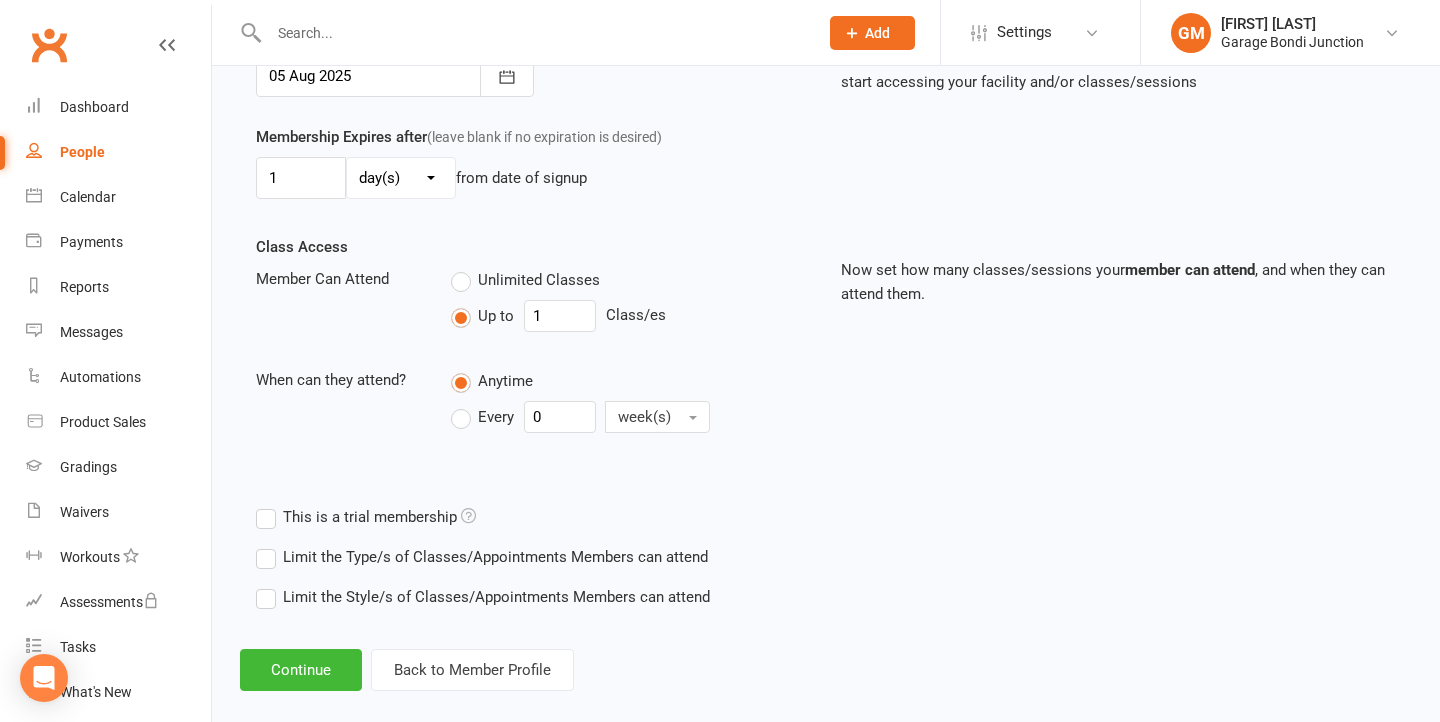 scroll, scrollTop: 564, scrollLeft: 0, axis: vertical 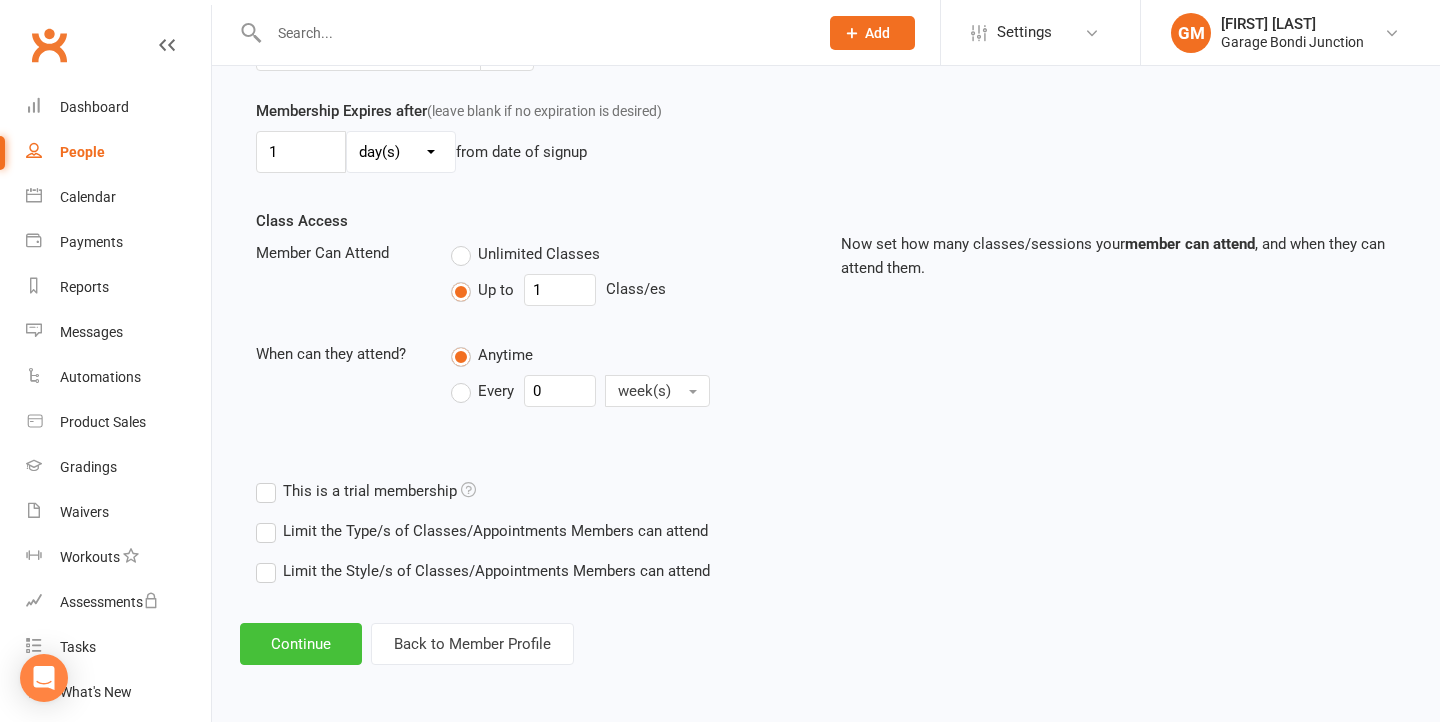 click on "Continue" at bounding box center [301, 644] 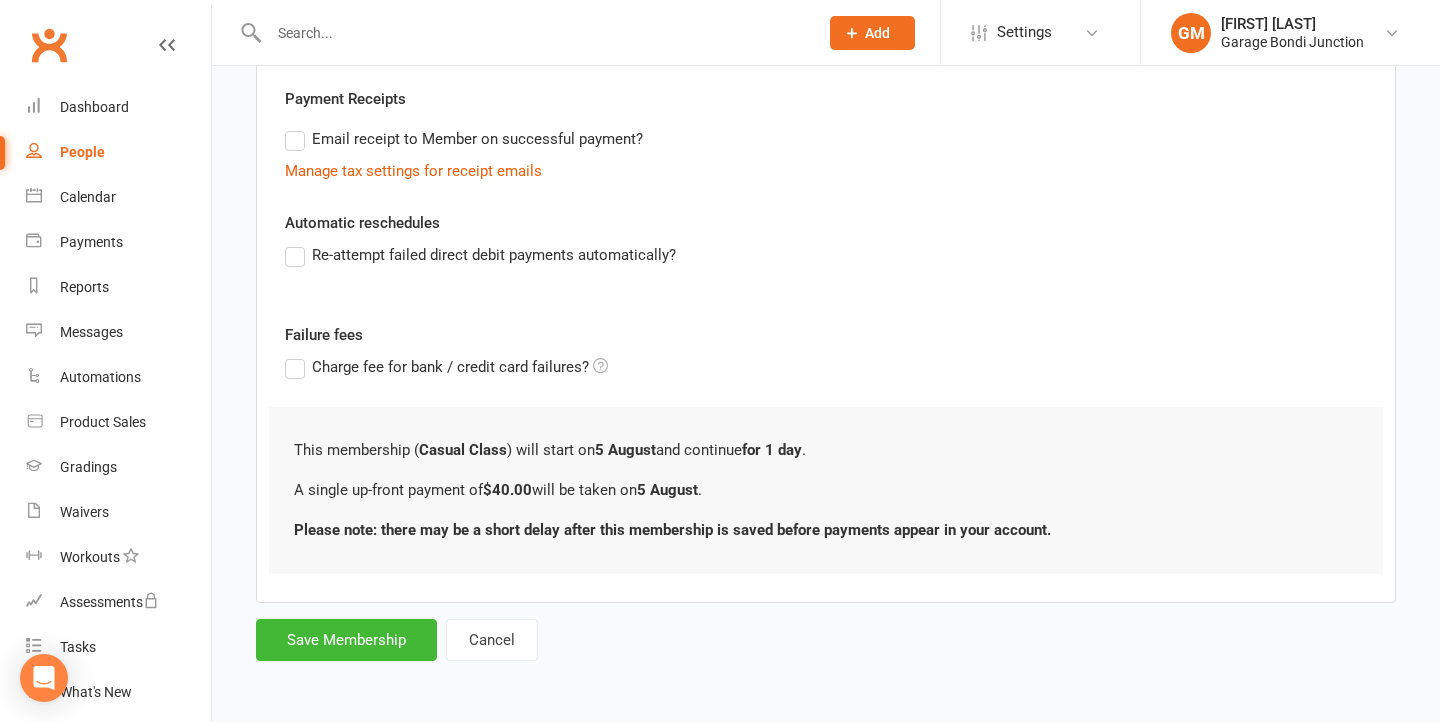 scroll, scrollTop: 0, scrollLeft: 0, axis: both 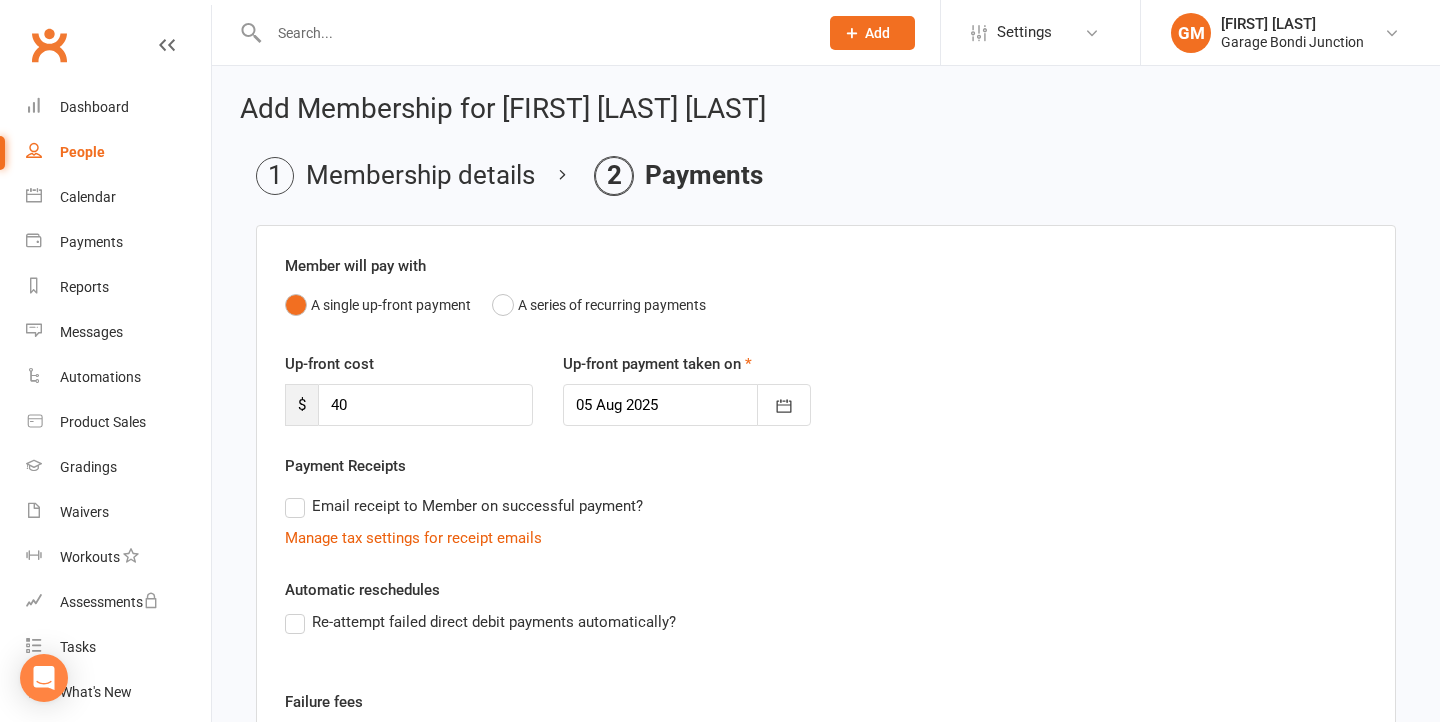 click on "Re-attempt failed direct debit payments automatically?" at bounding box center [480, 622] 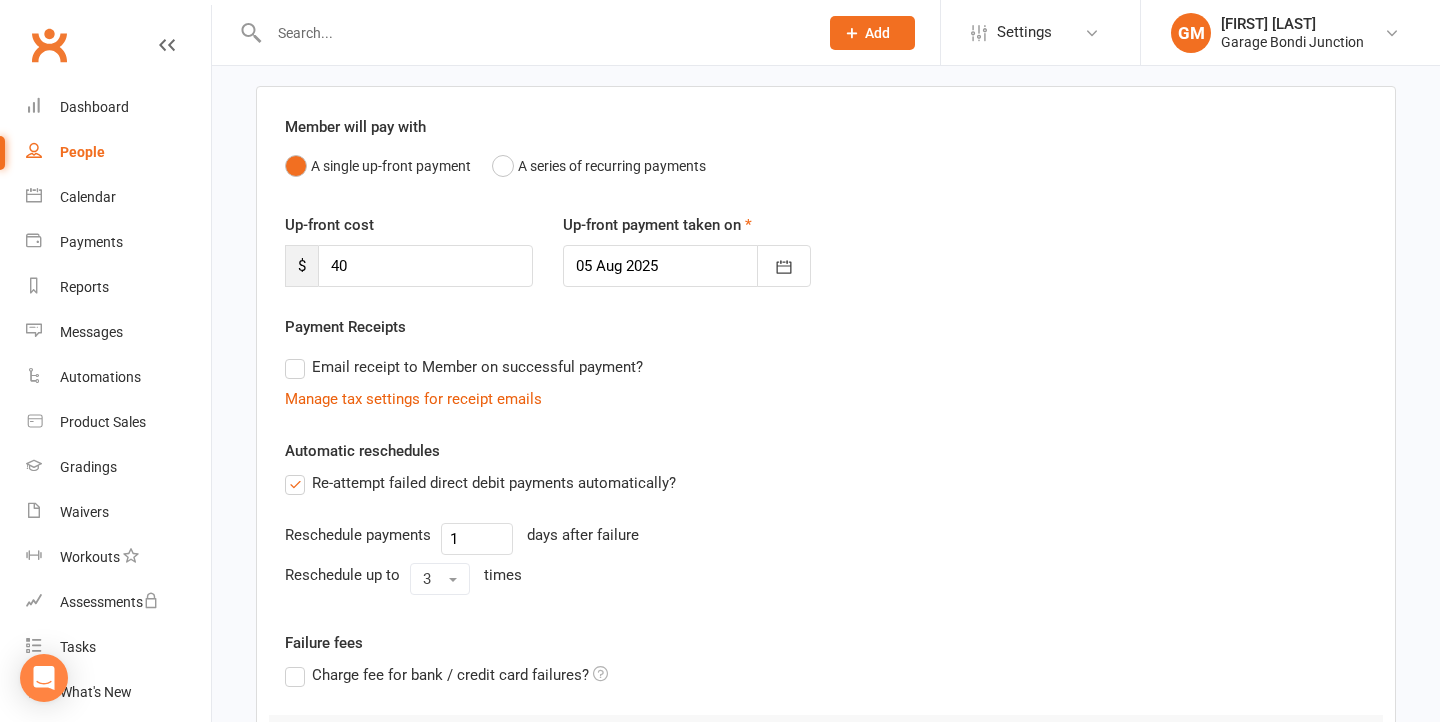 scroll, scrollTop: 175, scrollLeft: 0, axis: vertical 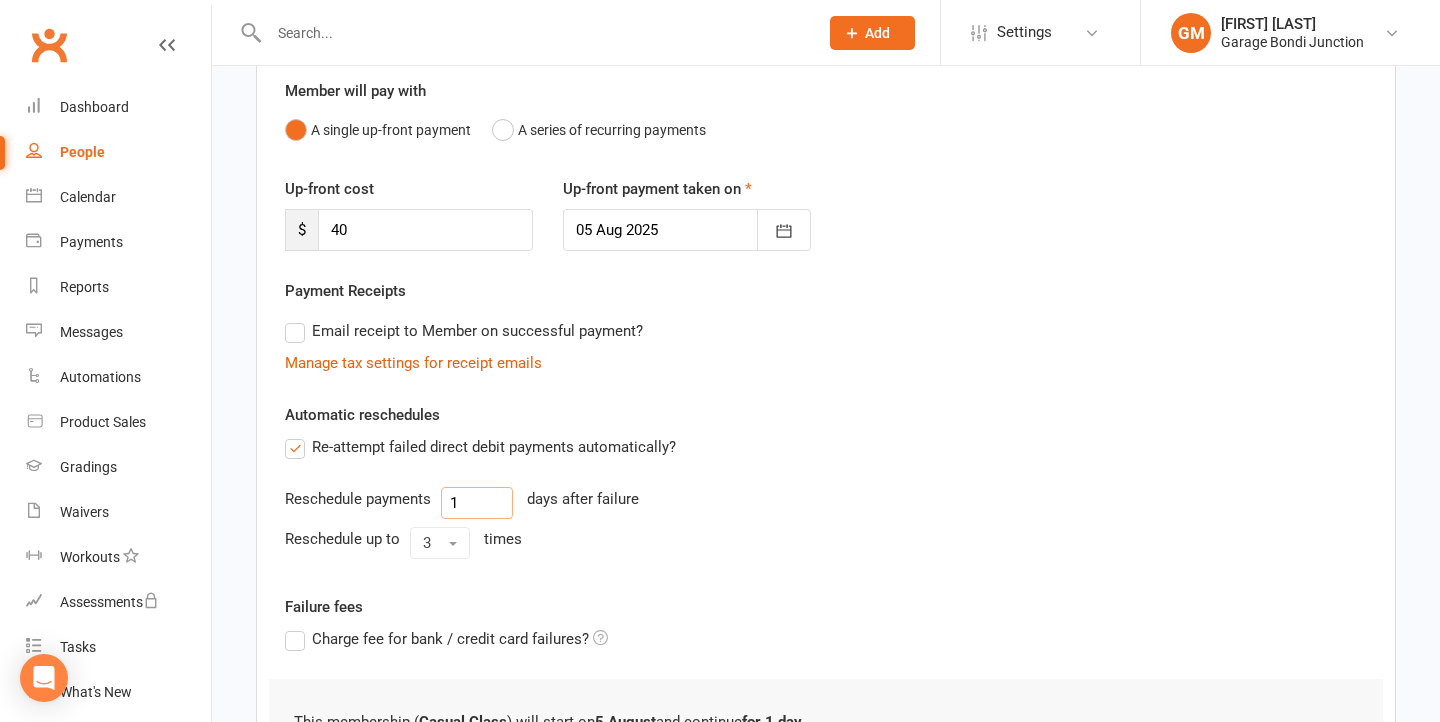 drag, startPoint x: 468, startPoint y: 496, endPoint x: 430, endPoint y: 496, distance: 38 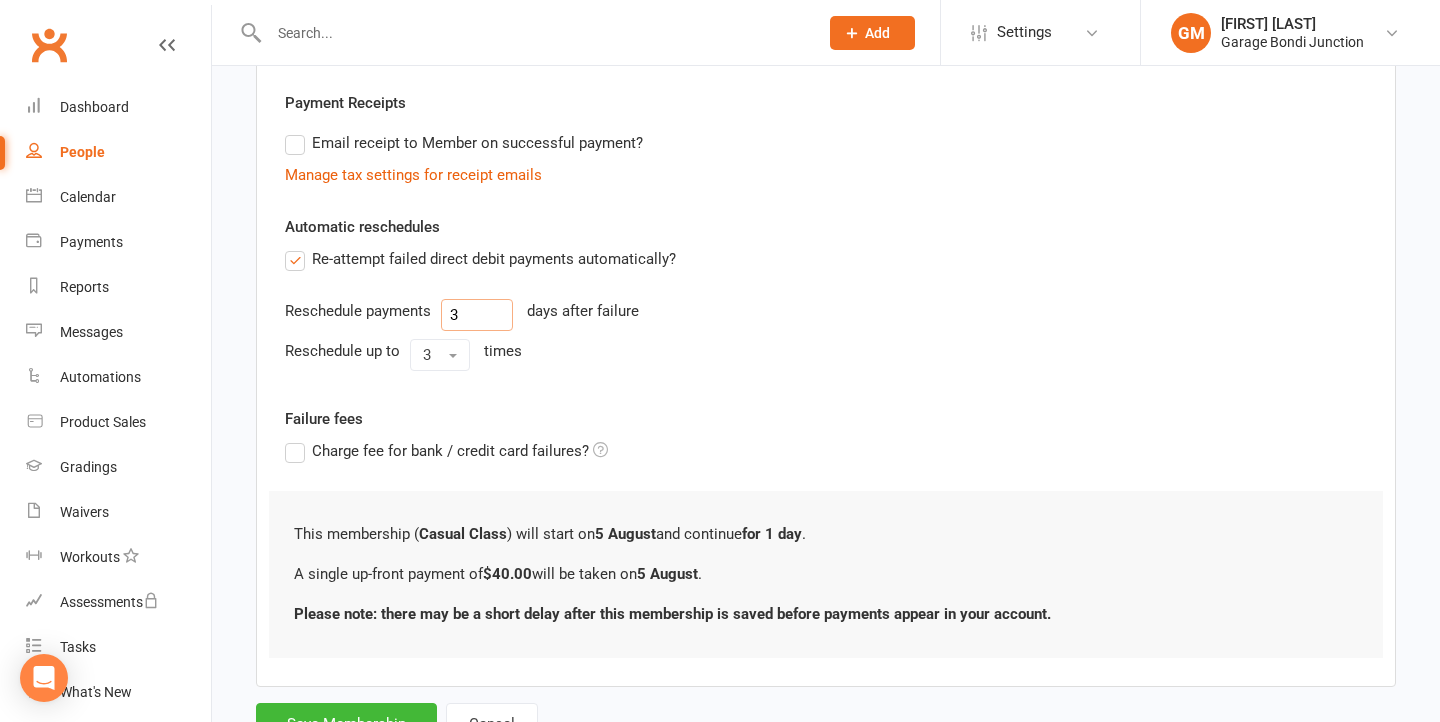 scroll, scrollTop: 389, scrollLeft: 0, axis: vertical 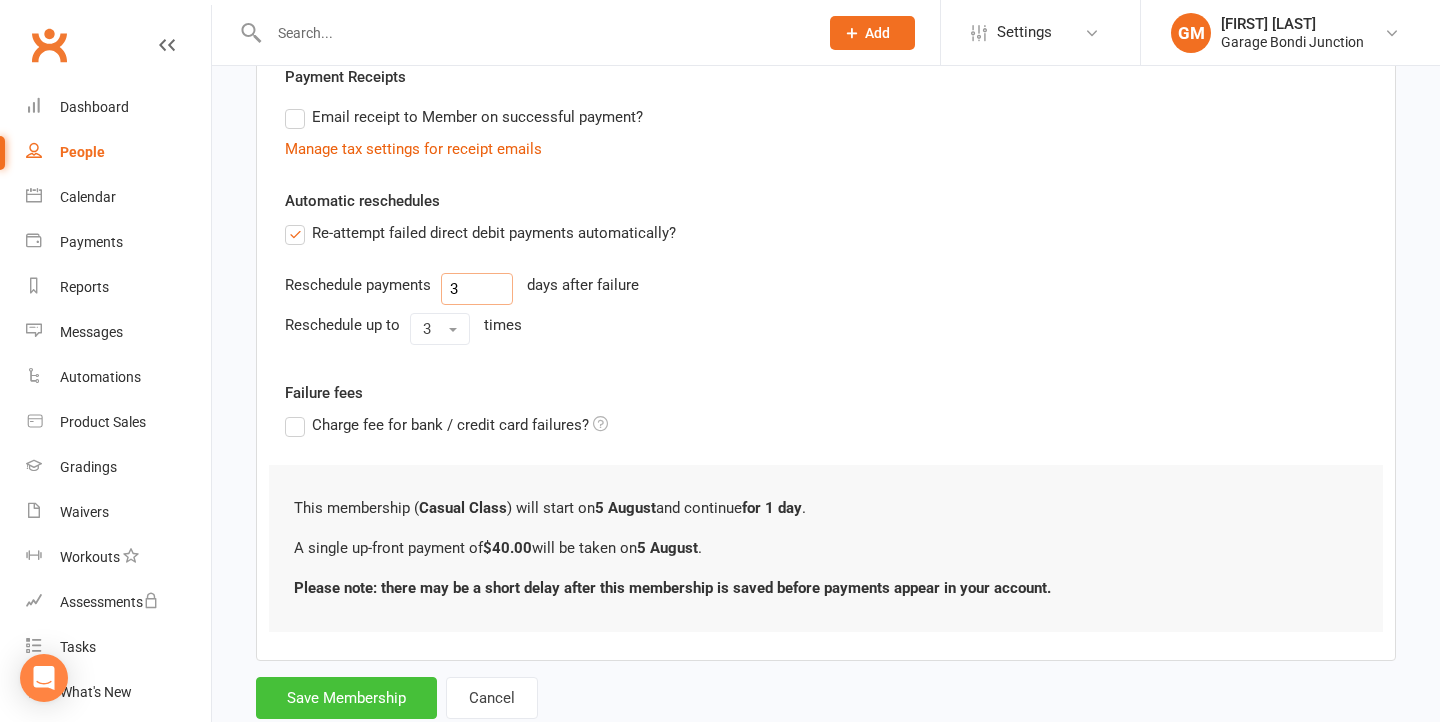 type on "3" 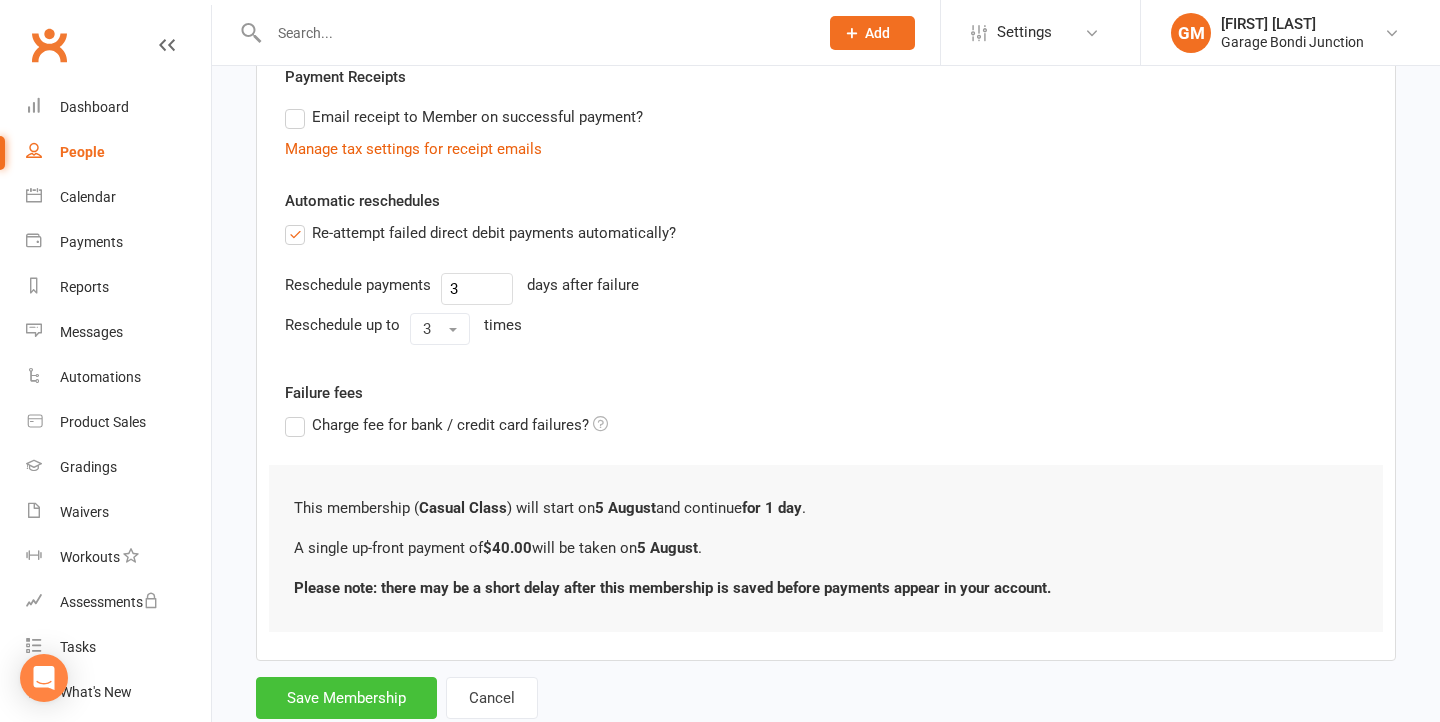 click on "Save Membership" at bounding box center [346, 698] 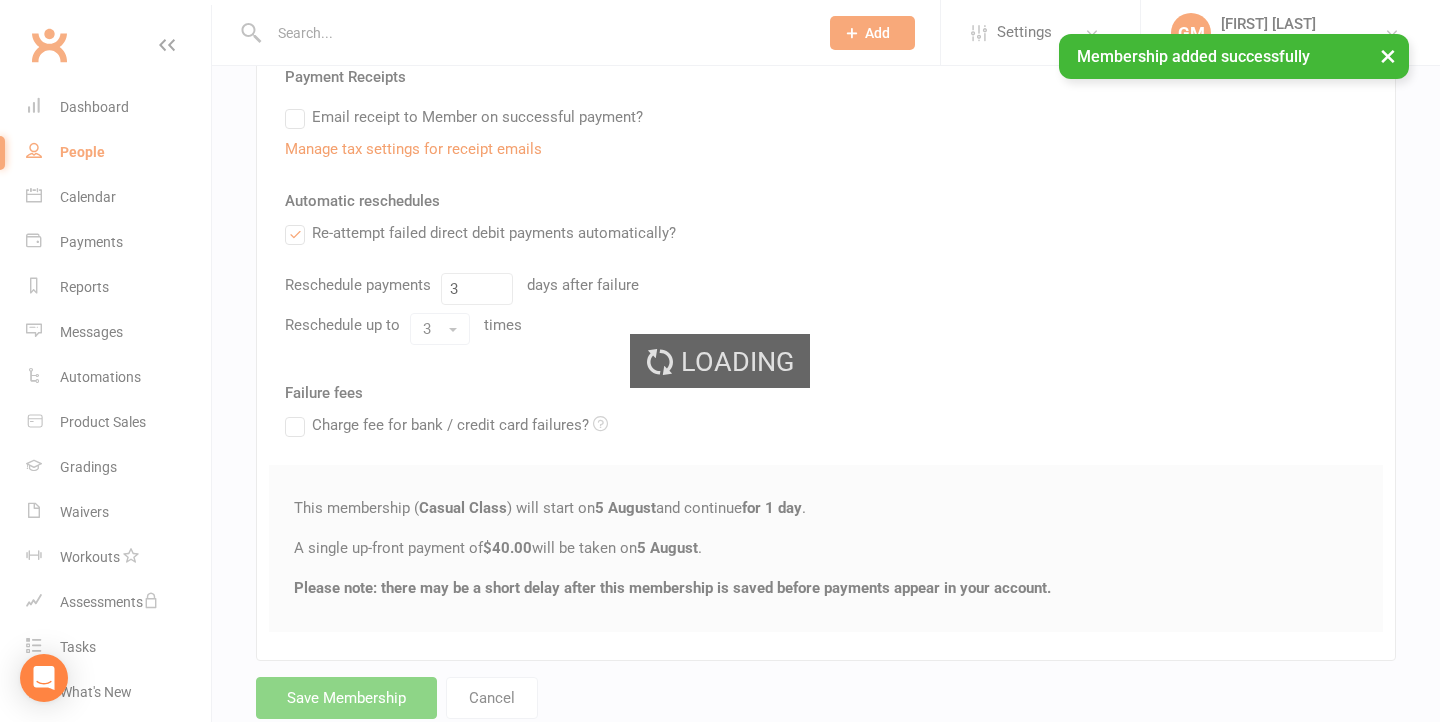 scroll, scrollTop: 0, scrollLeft: 0, axis: both 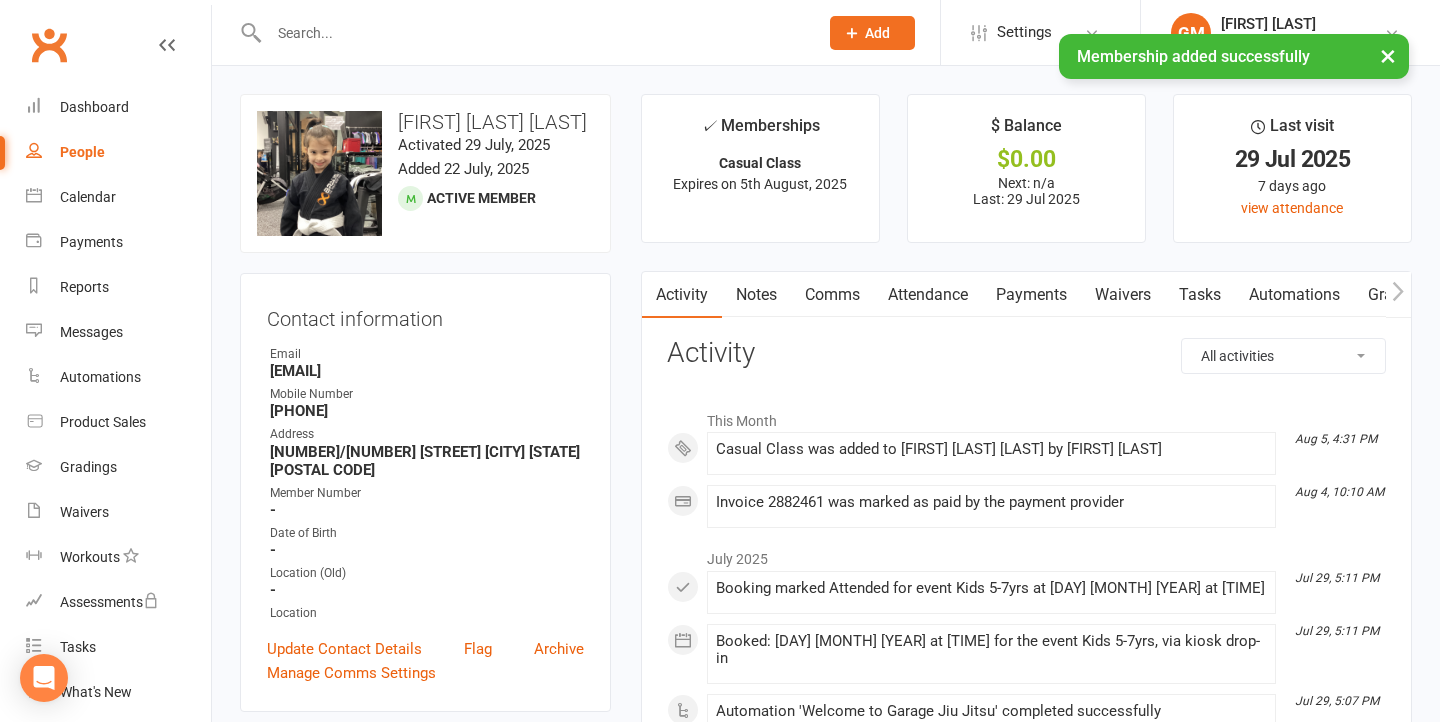 click at bounding box center (533, 33) 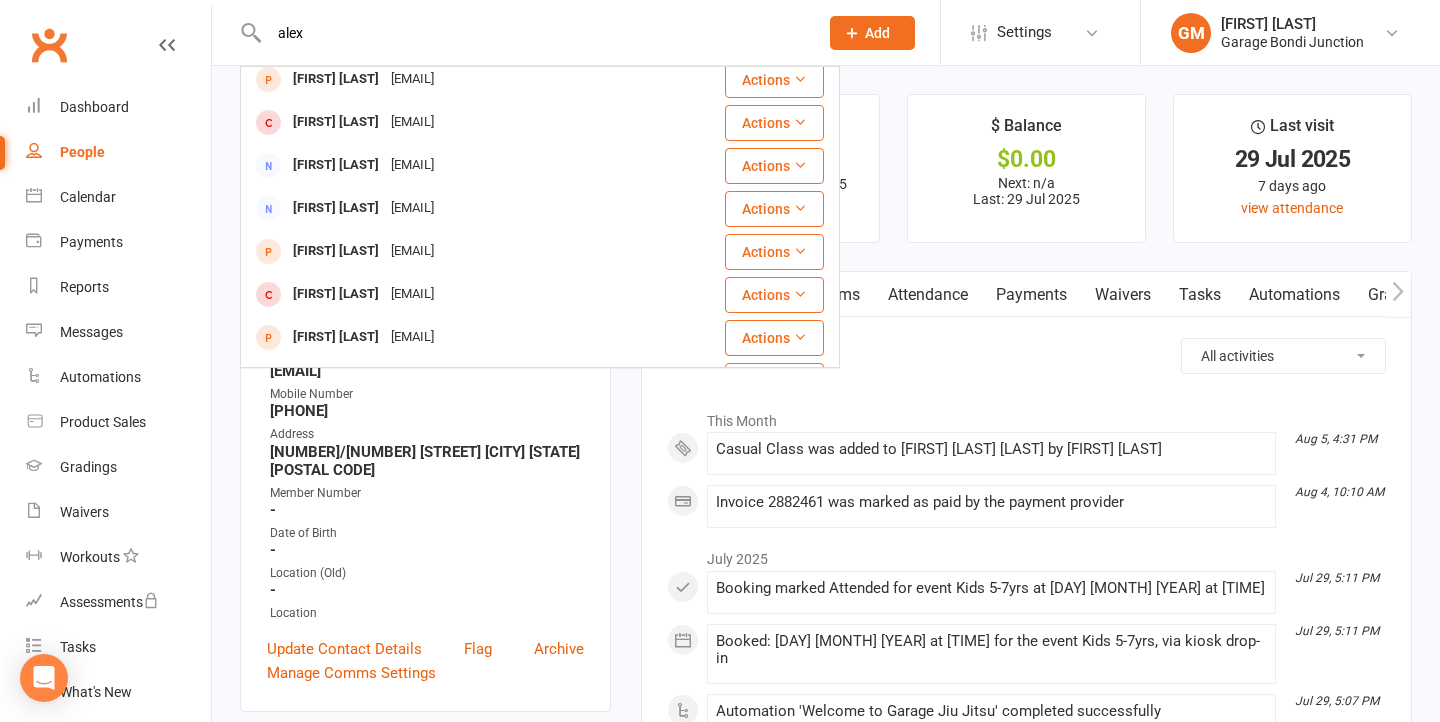 scroll, scrollTop: 484, scrollLeft: 0, axis: vertical 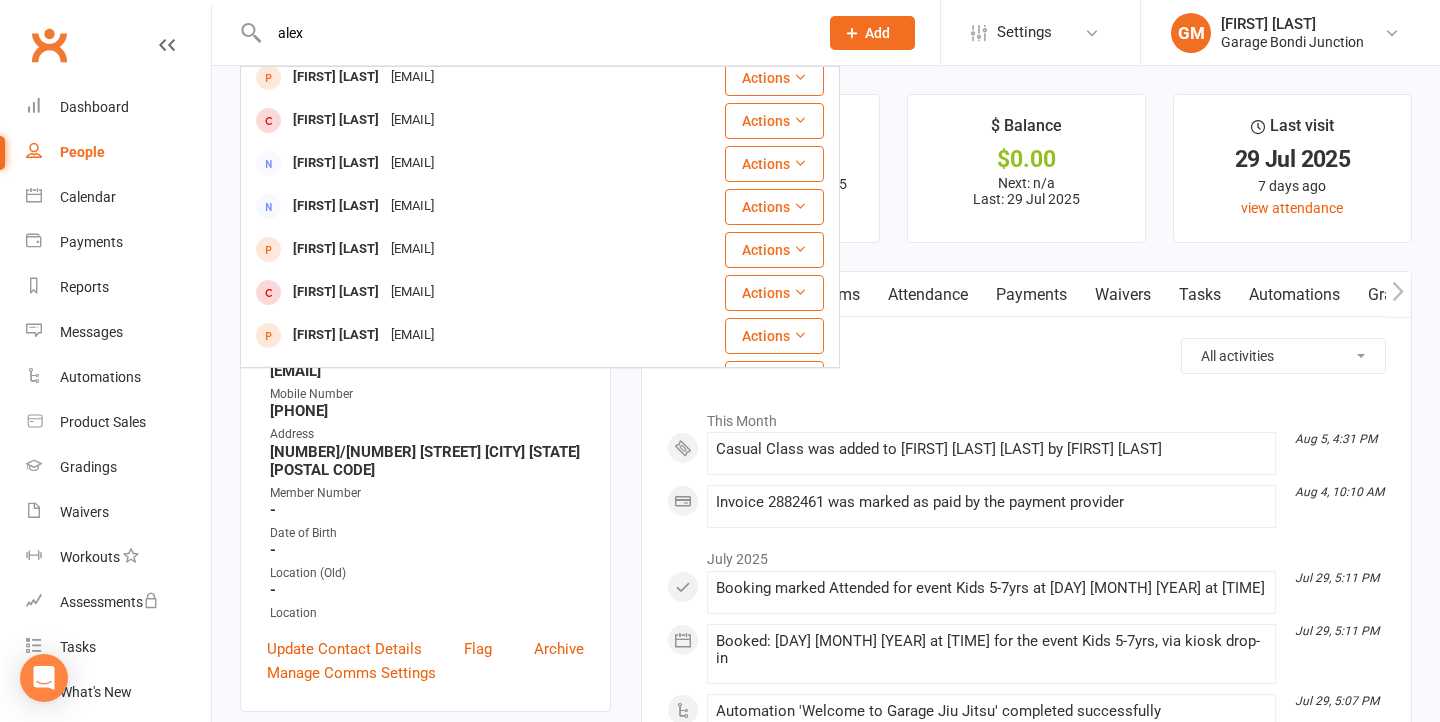 type on "alex" 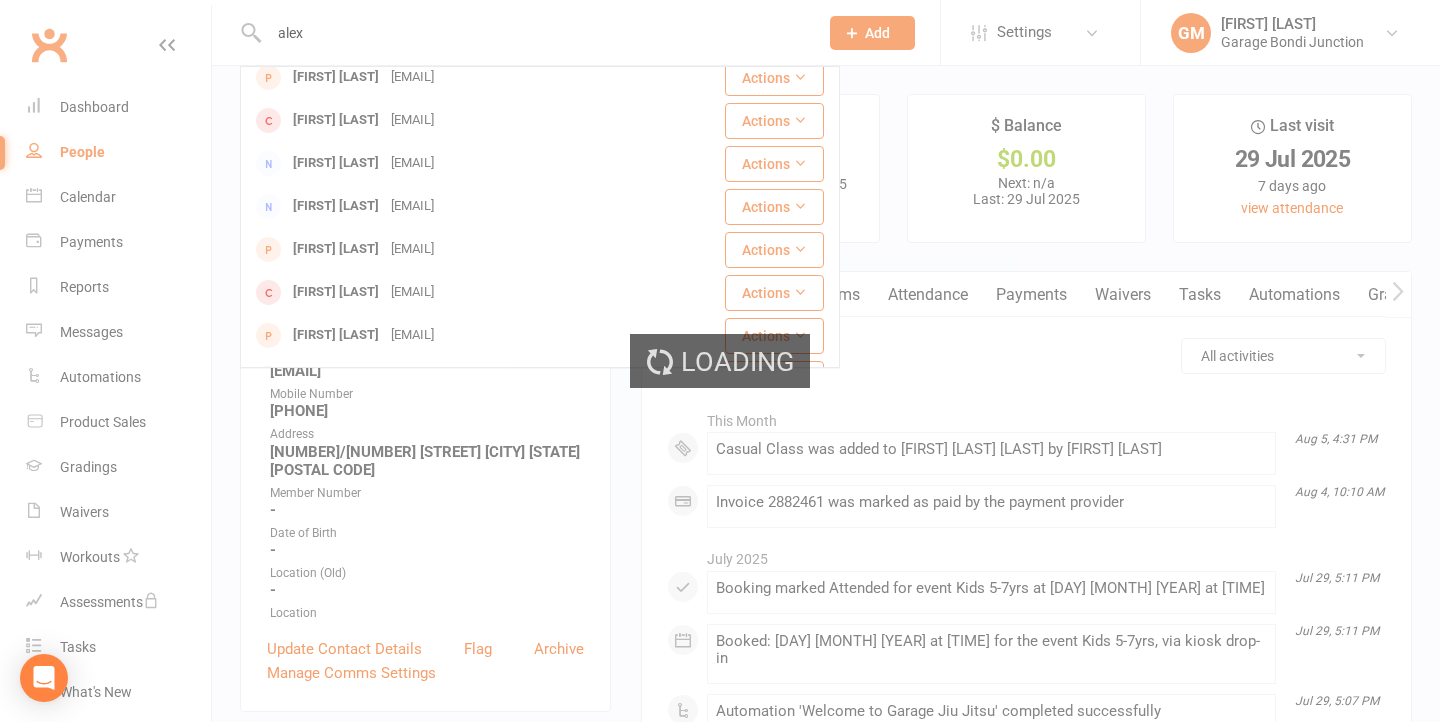 type 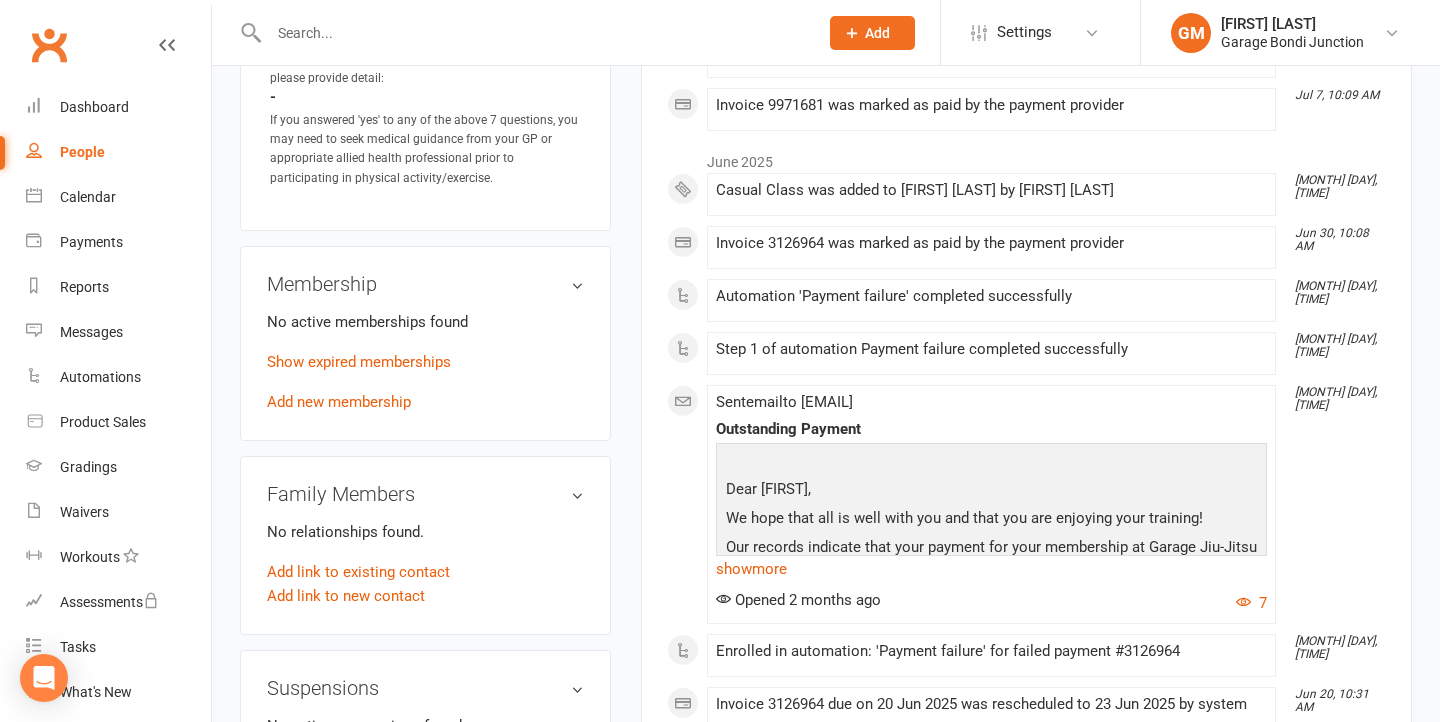 scroll, scrollTop: 1420, scrollLeft: 0, axis: vertical 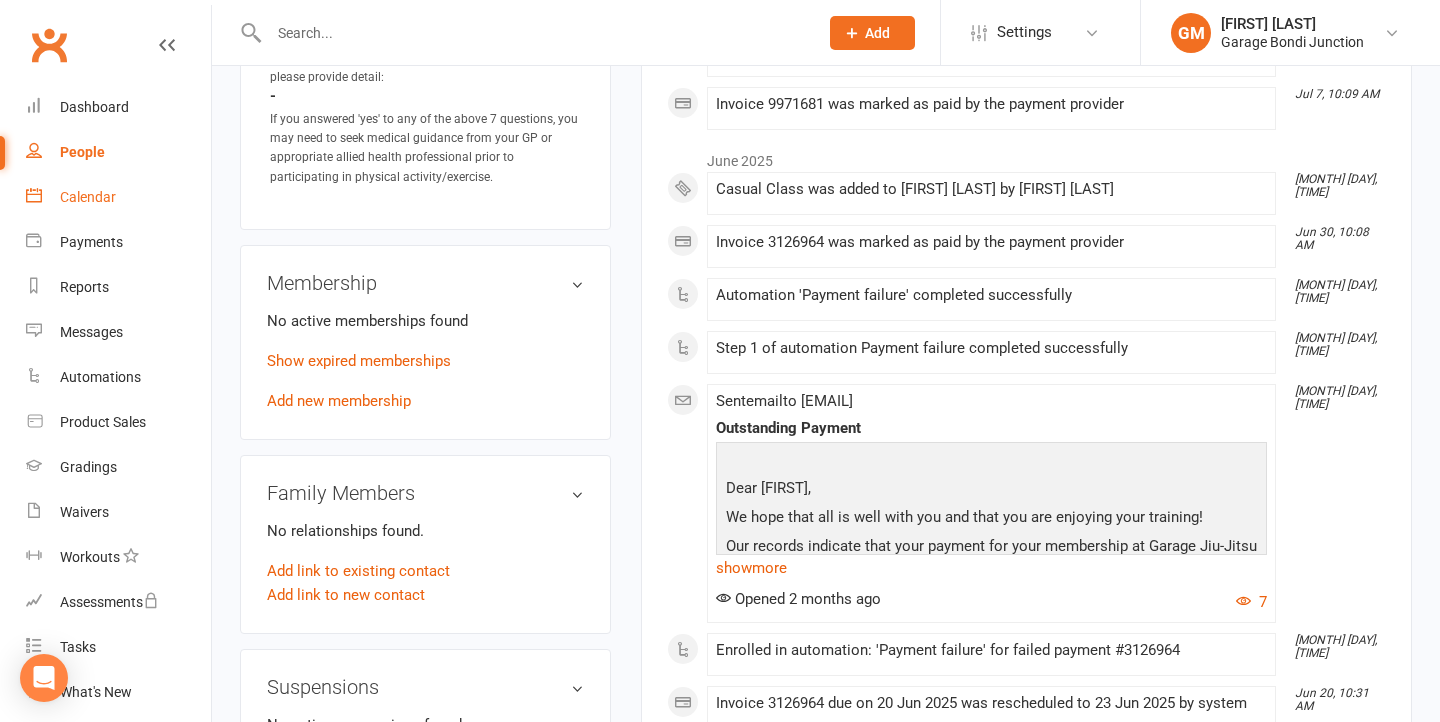 click on "Calendar" at bounding box center [88, 197] 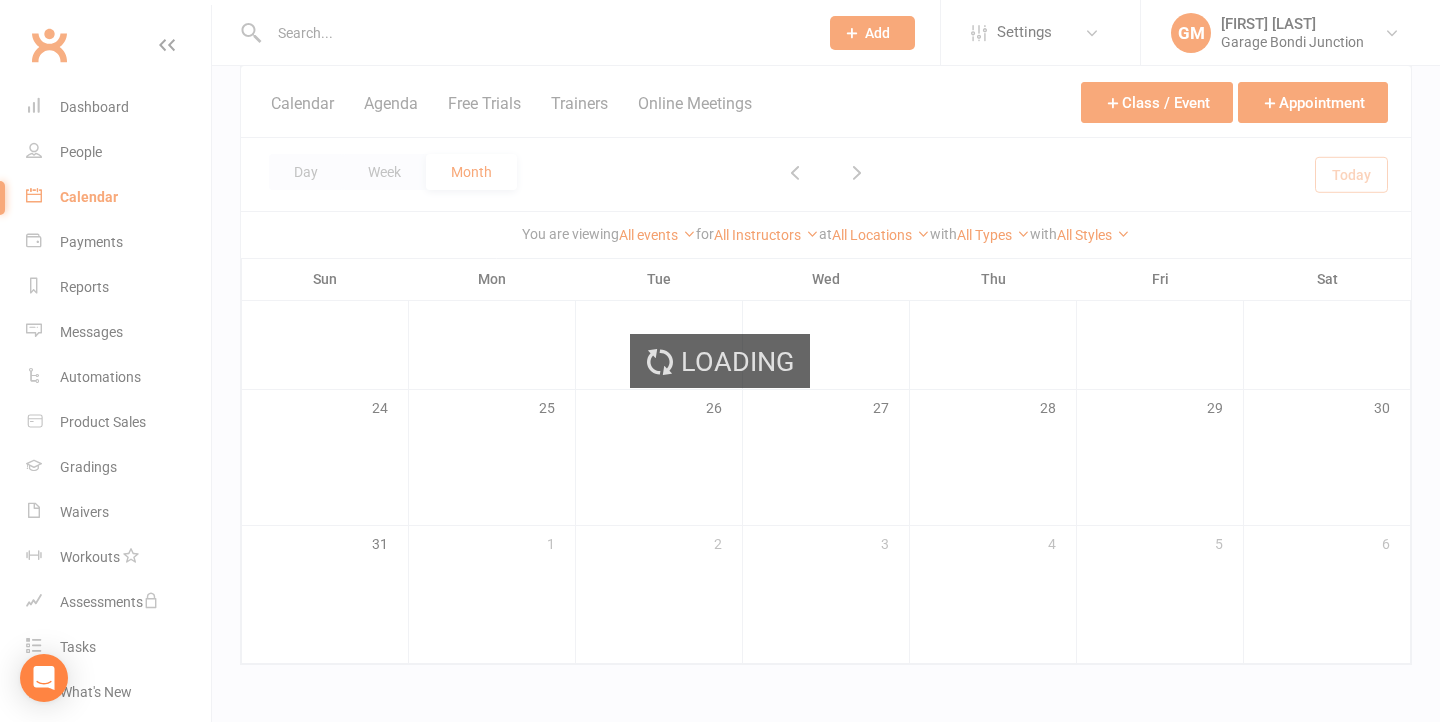 scroll, scrollTop: 0, scrollLeft: 0, axis: both 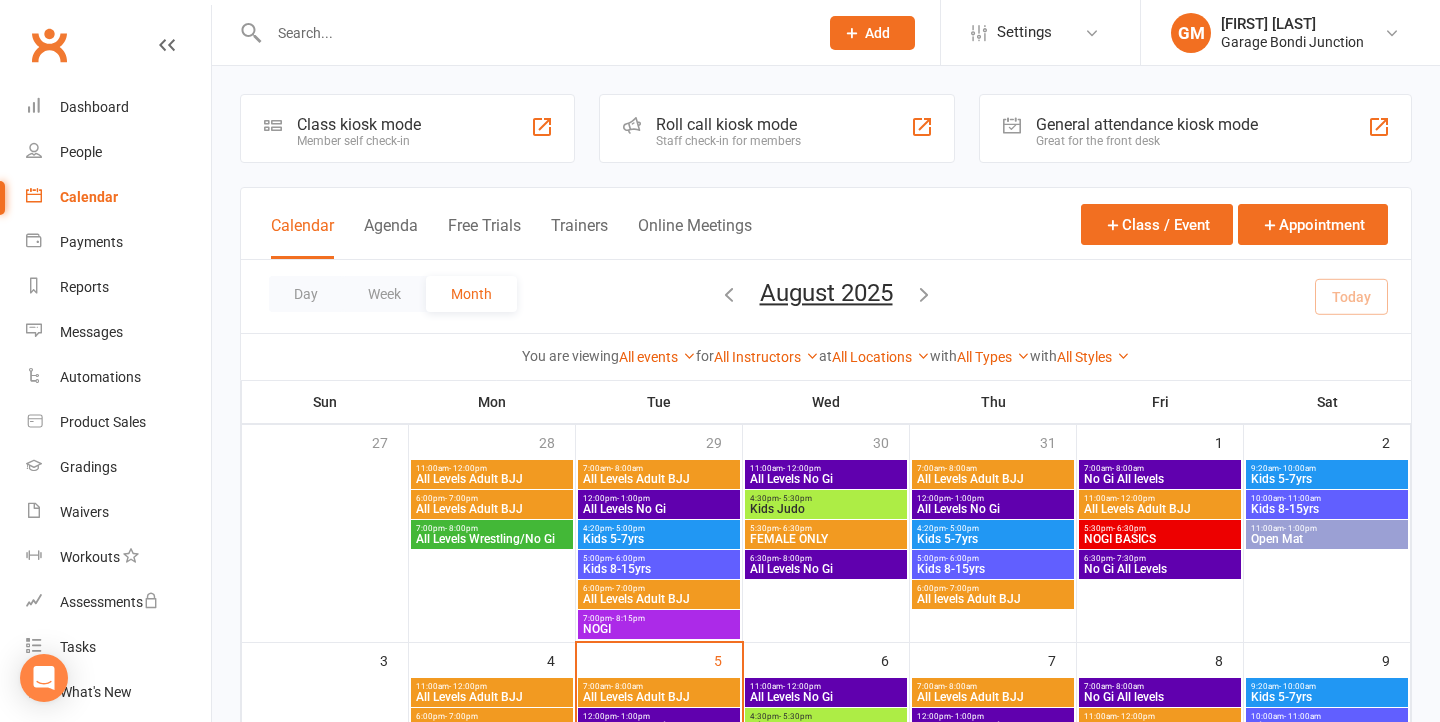 click on "Class kiosk mode Member self check-in" at bounding box center [407, 128] 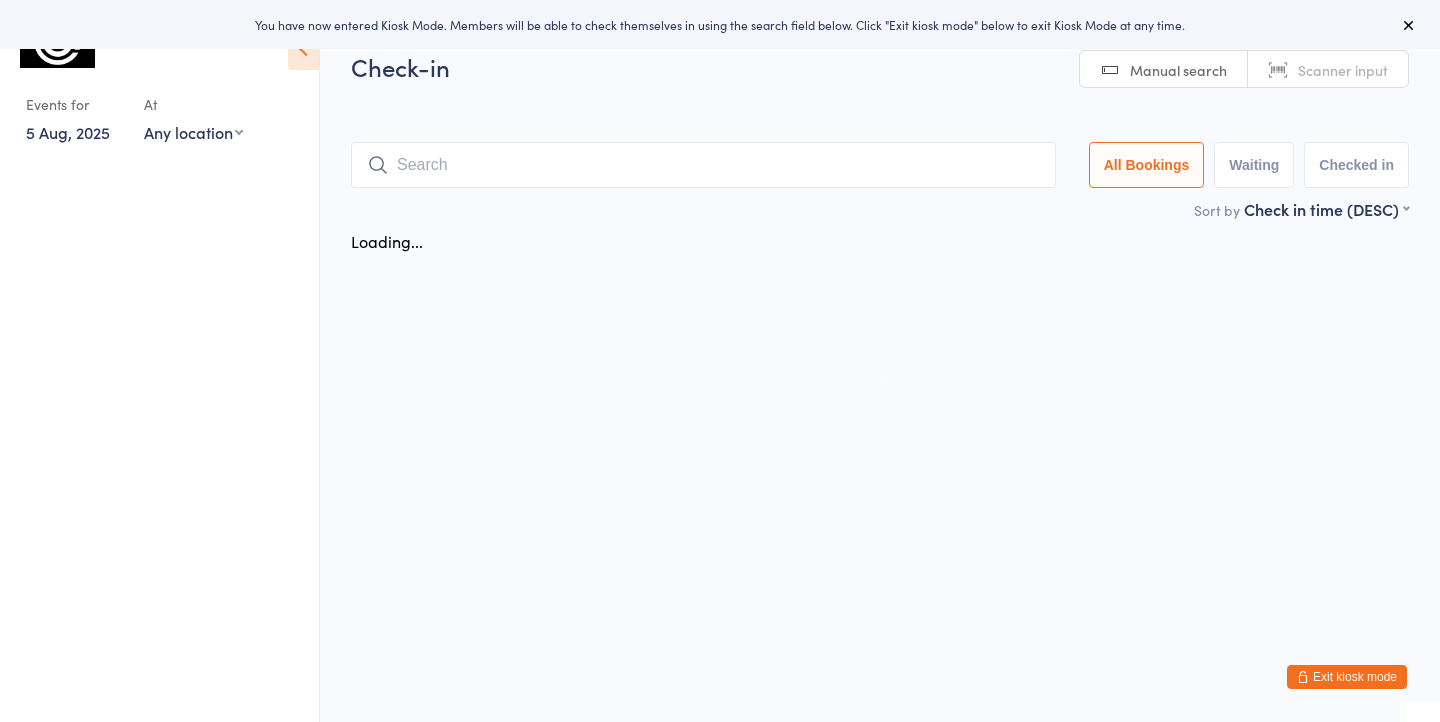 scroll, scrollTop: 0, scrollLeft: 0, axis: both 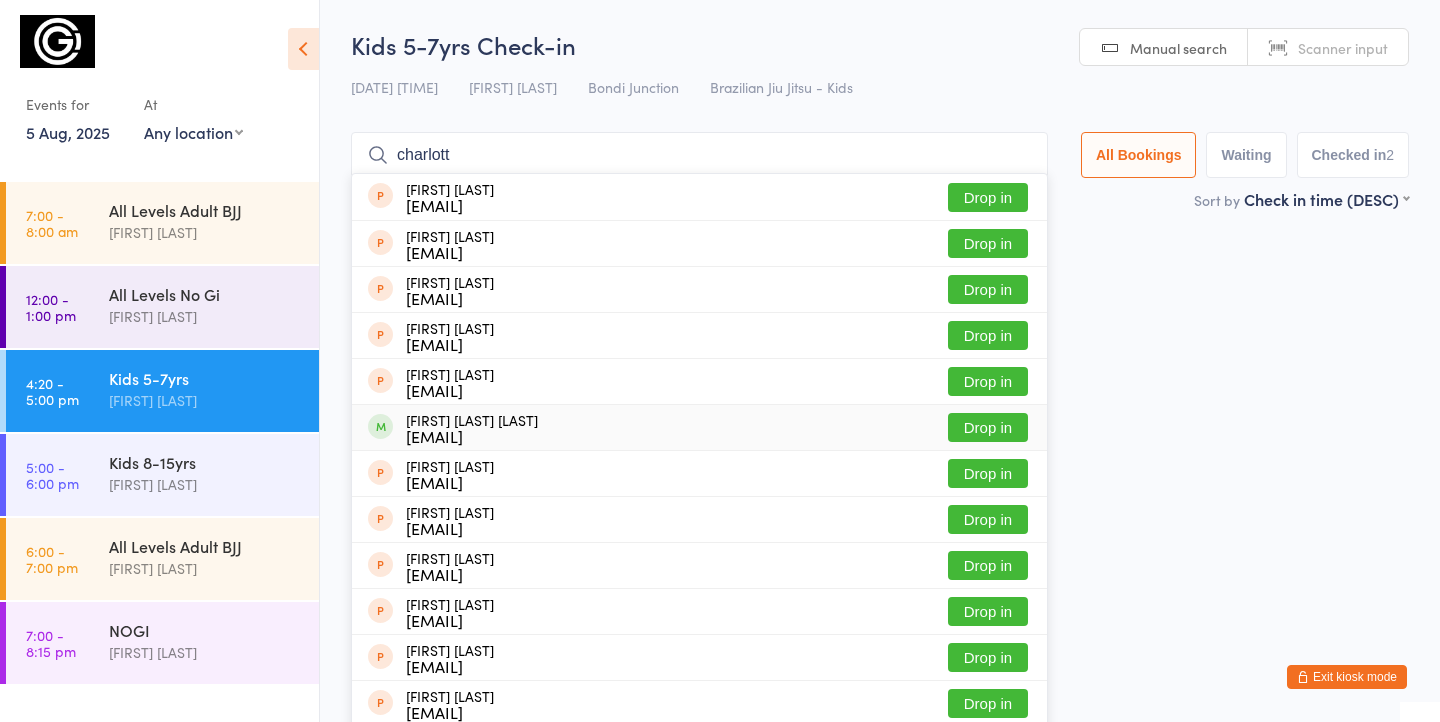 type on "charlott" 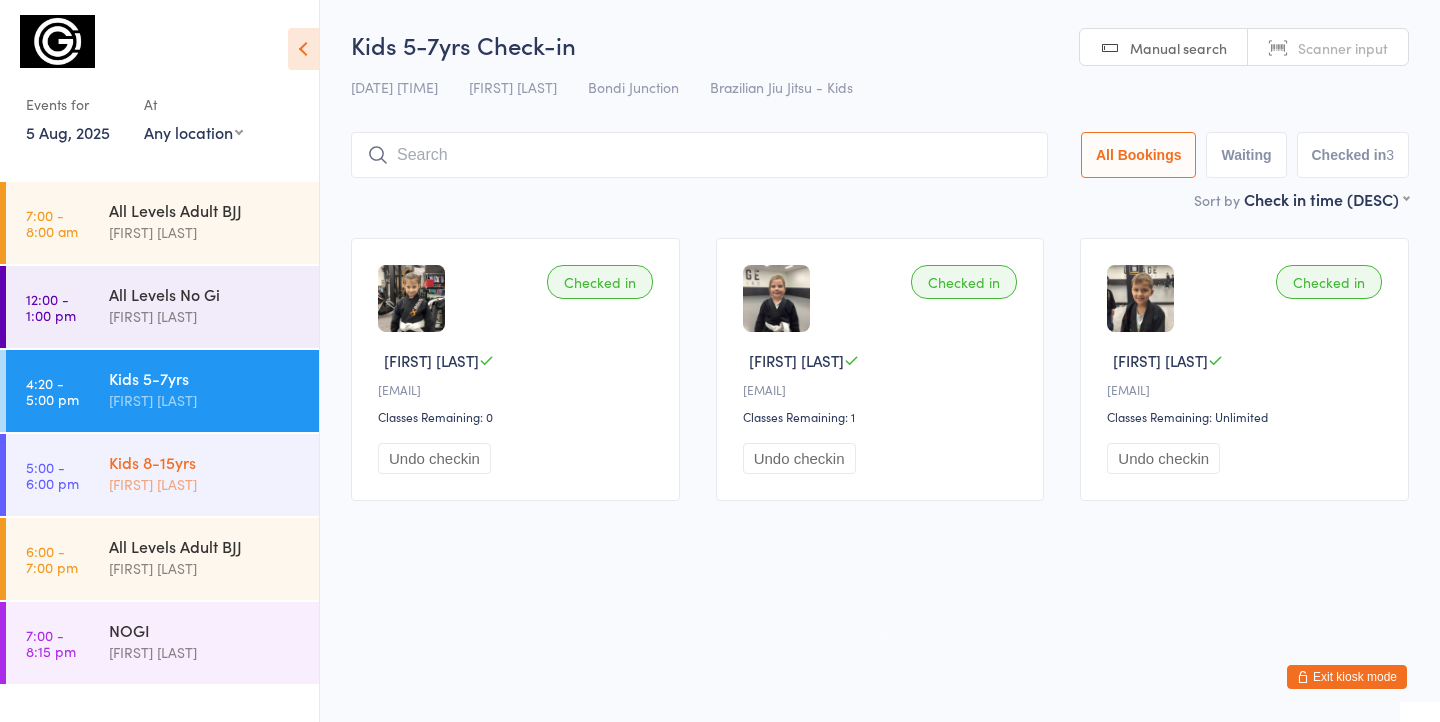 click on "[FIRST] [LAST]" at bounding box center (205, 484) 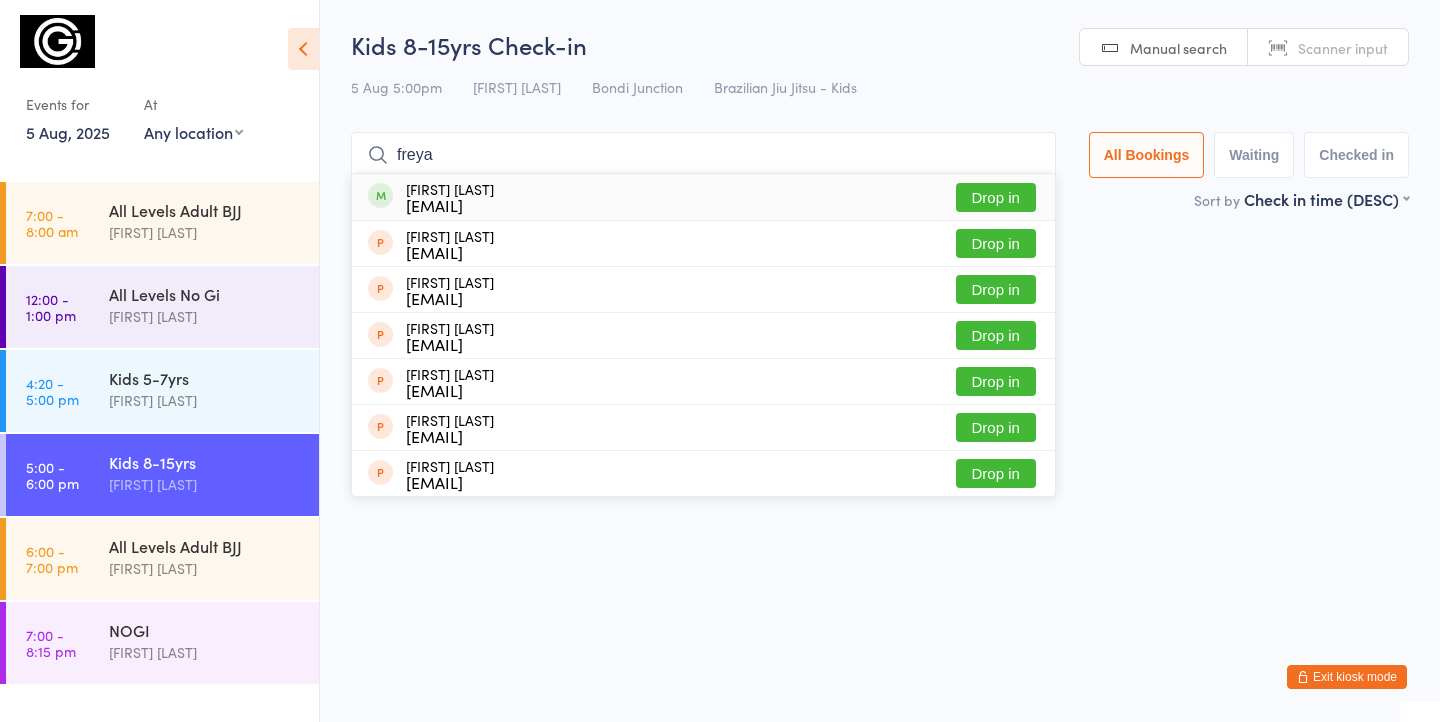 type on "freya" 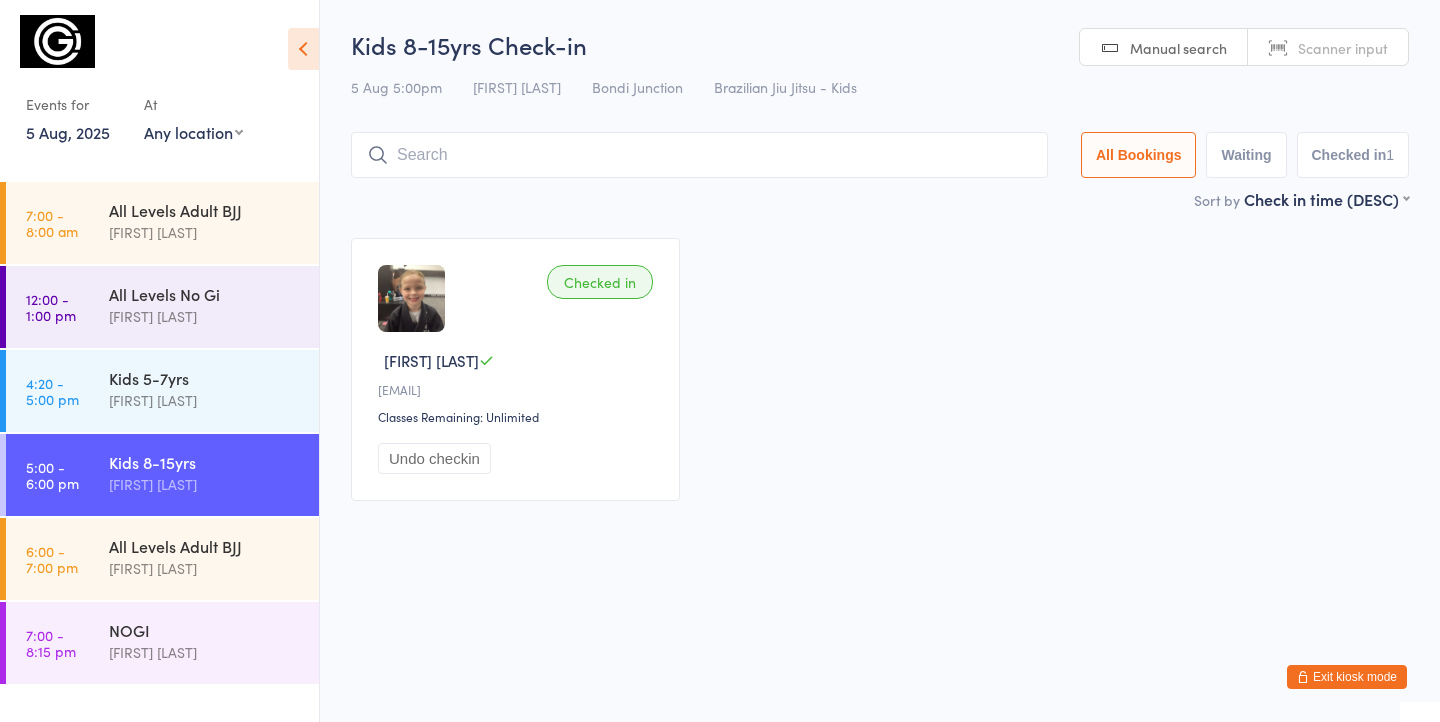 click at bounding box center (699, 155) 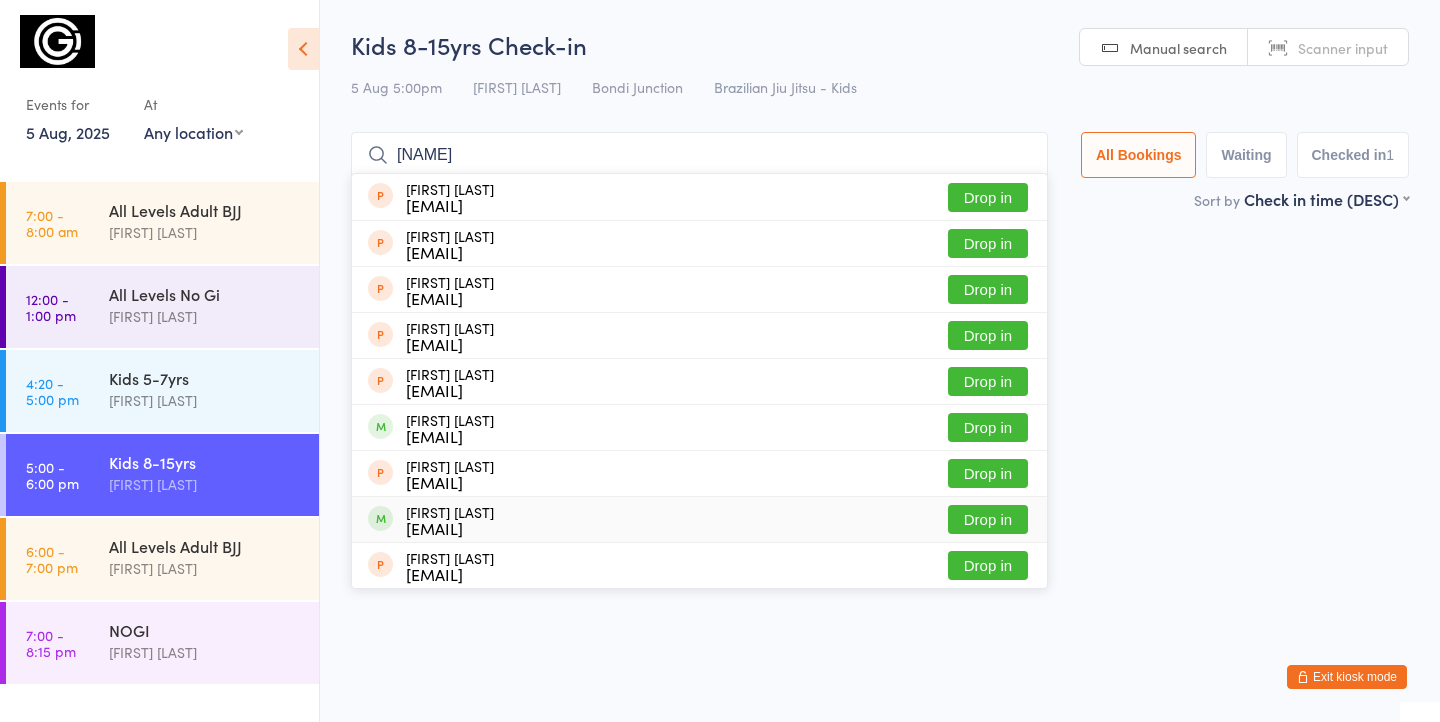 type on "pearma" 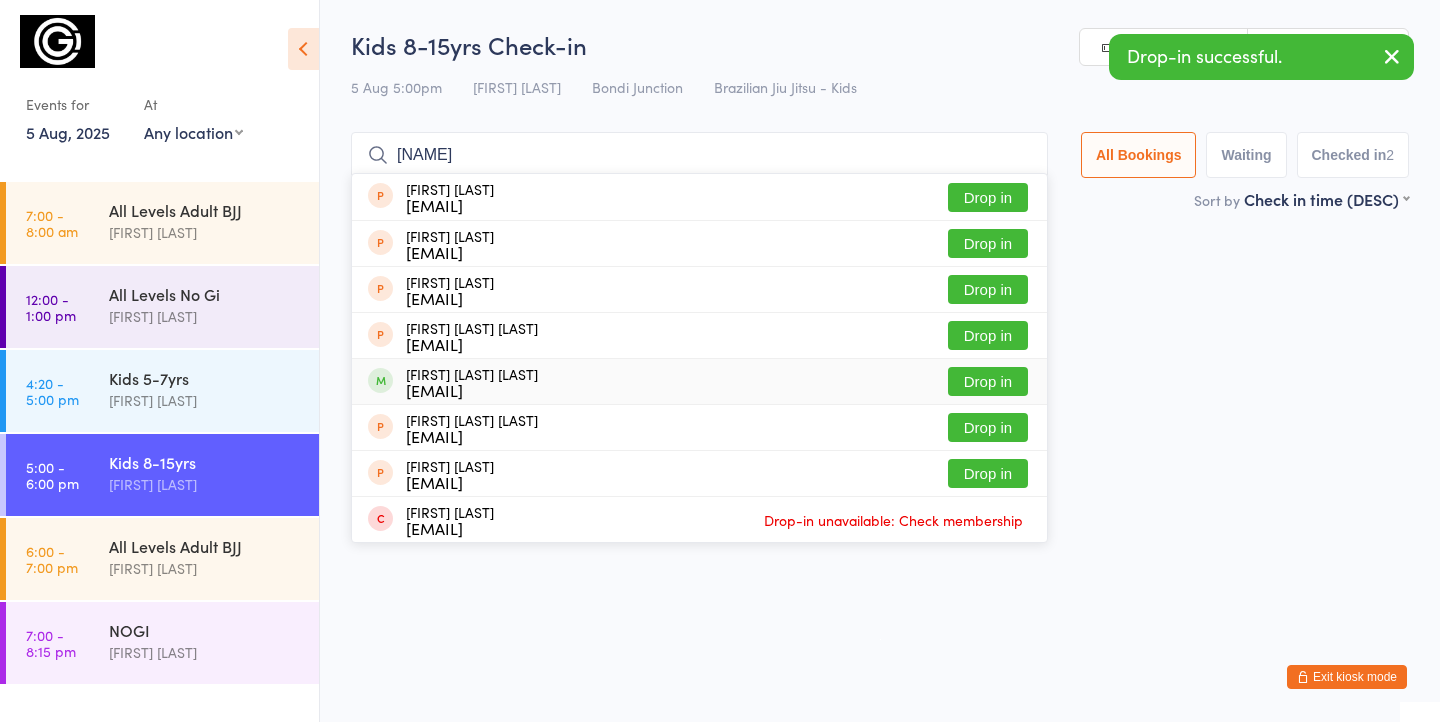 type on "henri" 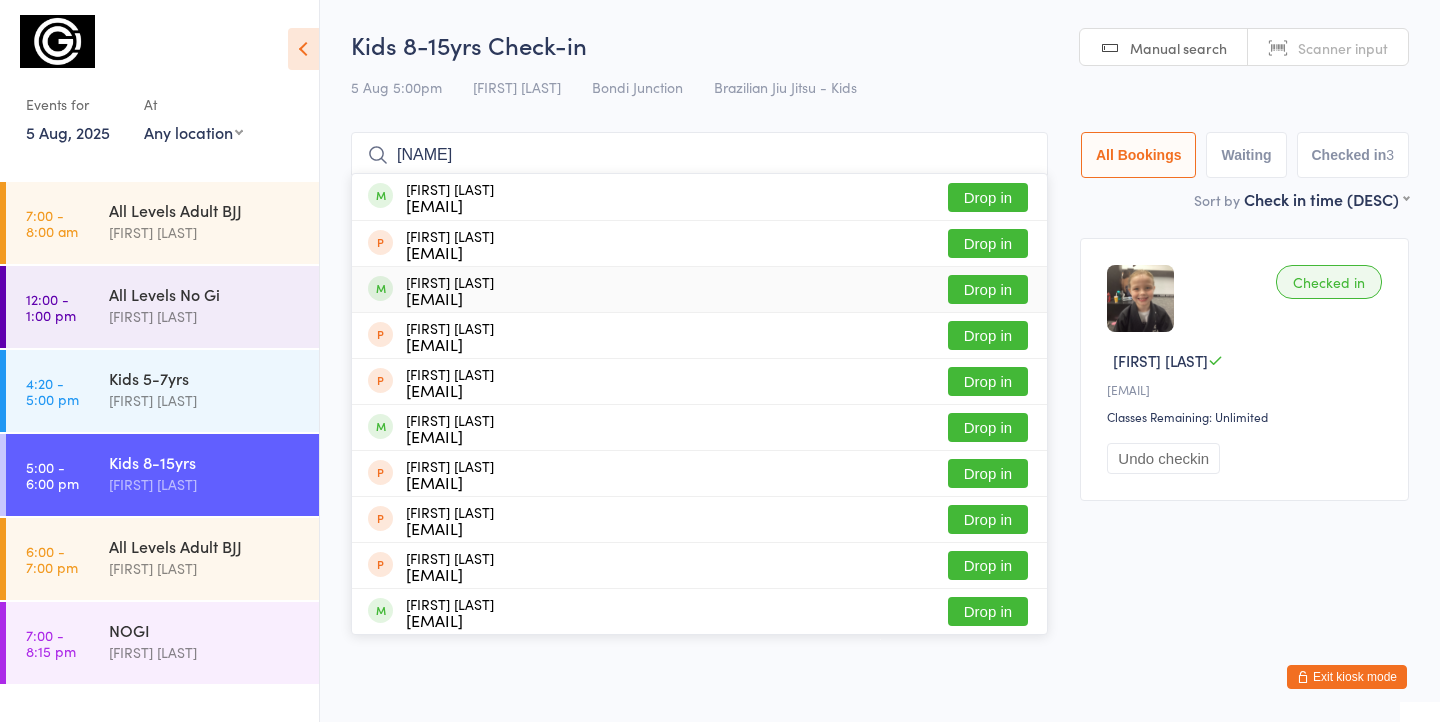 type on "romy" 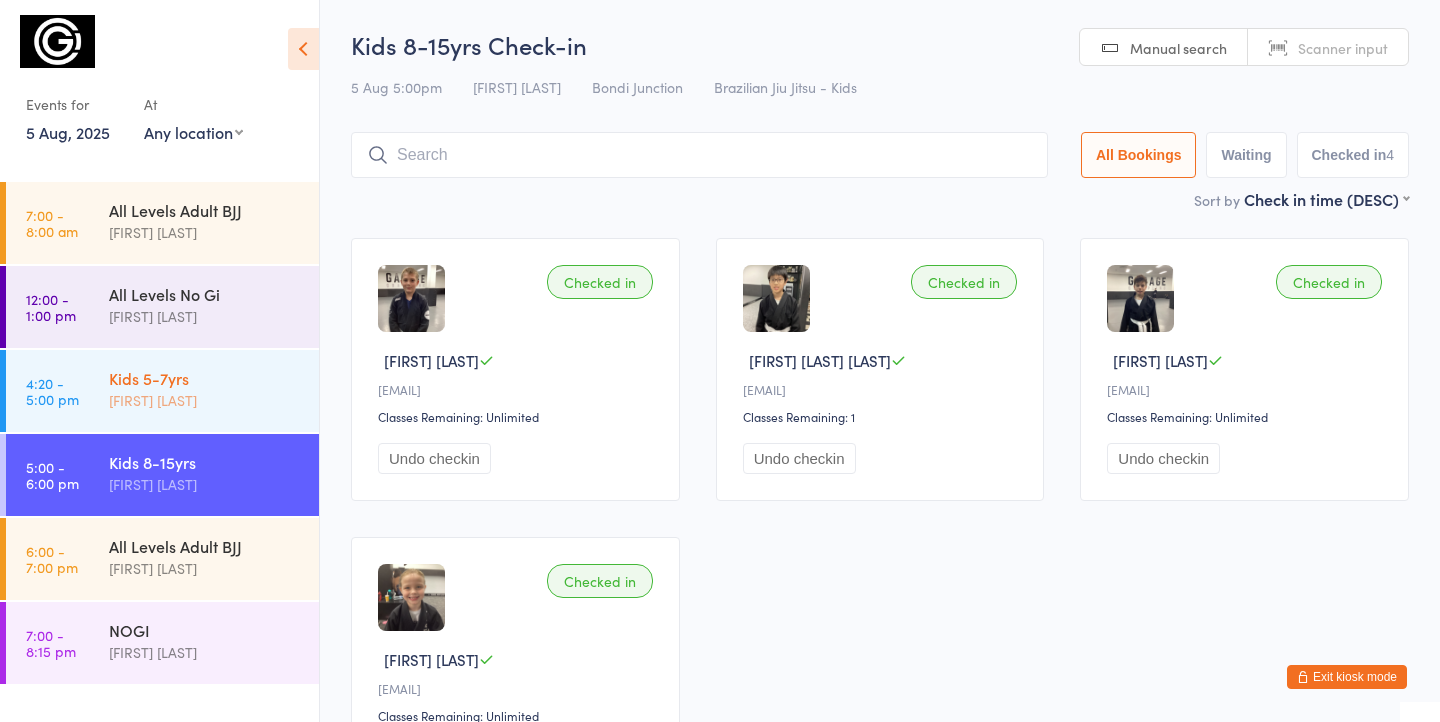 click on "[FIRST] [LAST]" at bounding box center [205, 400] 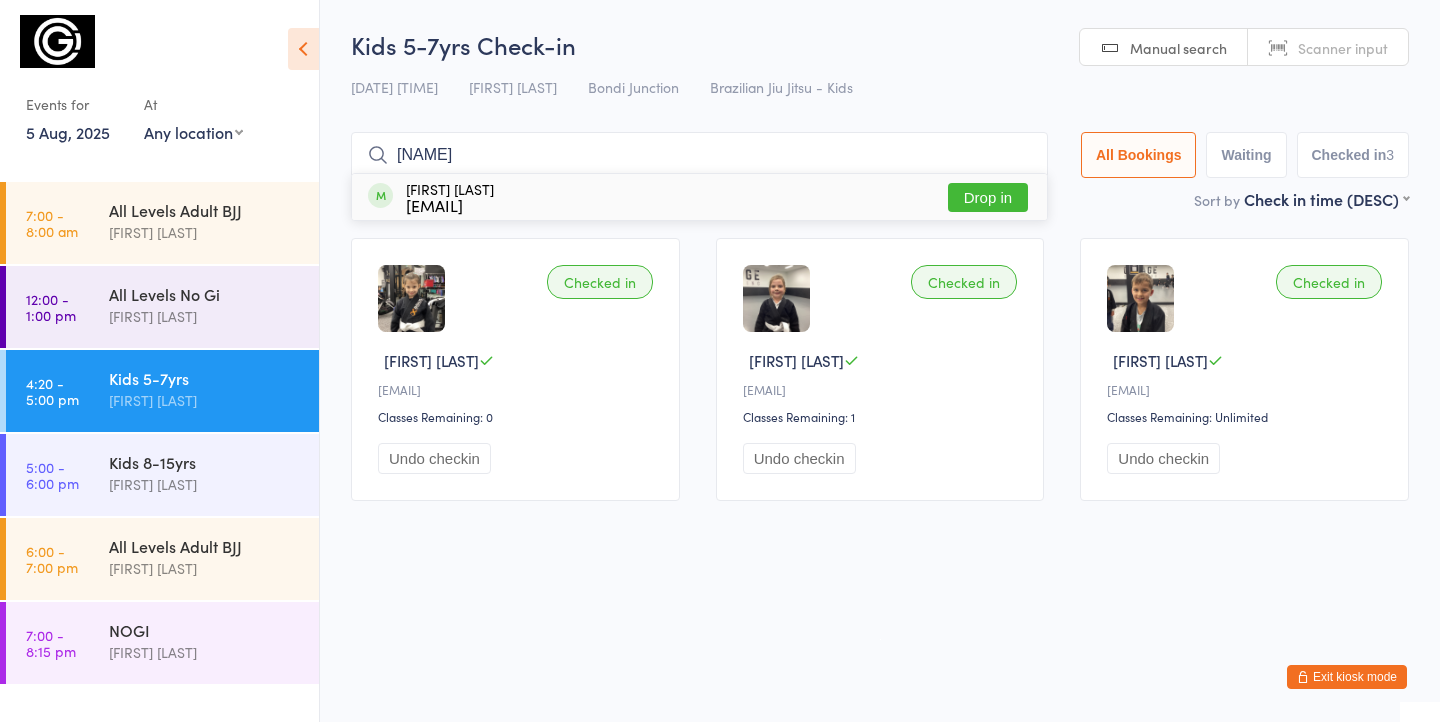 type on "etie" 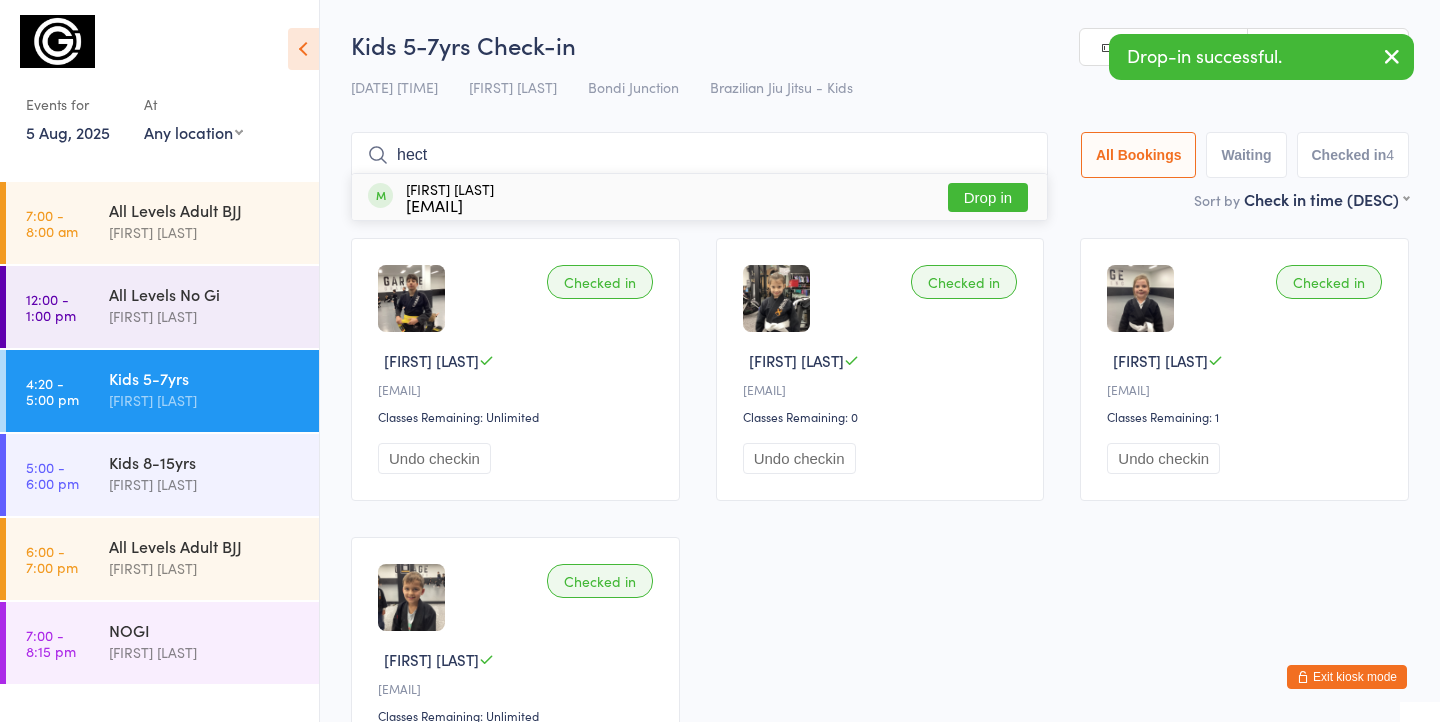 type on "hect" 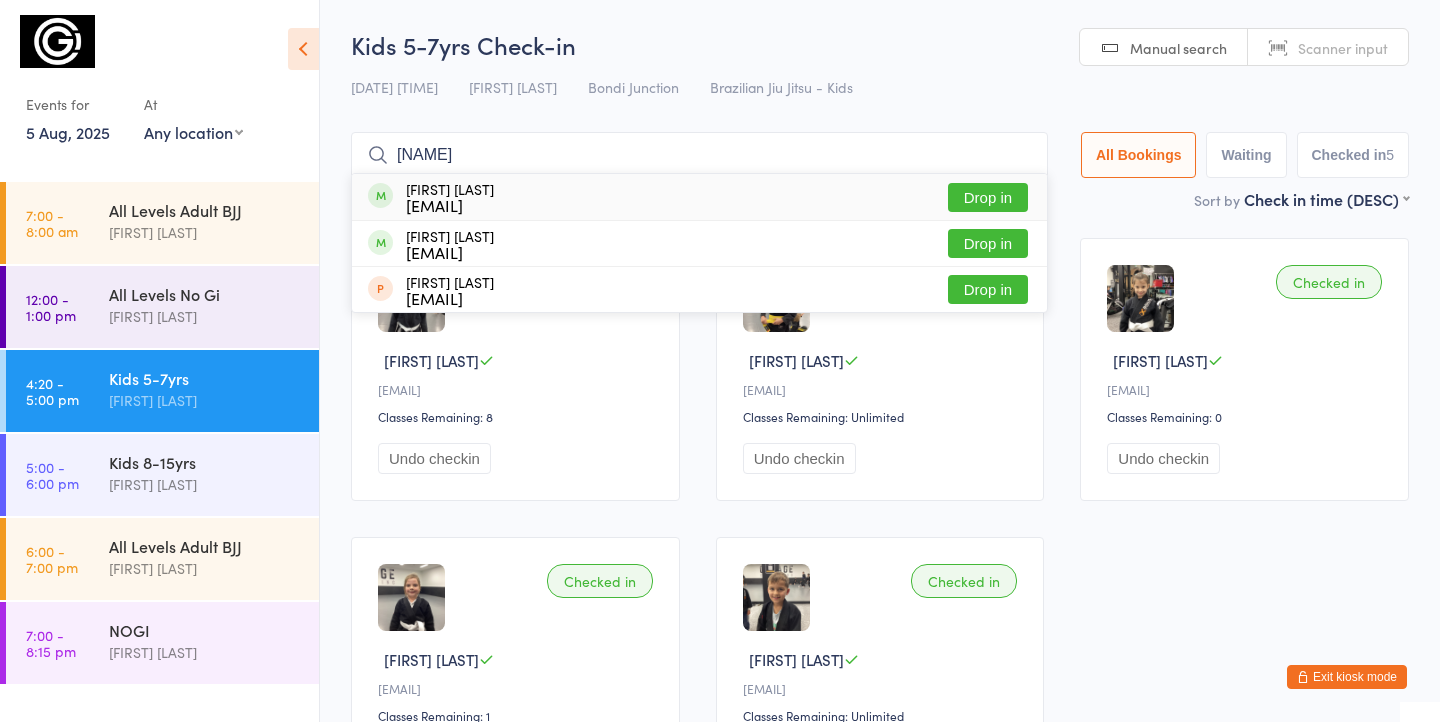 type on "fox" 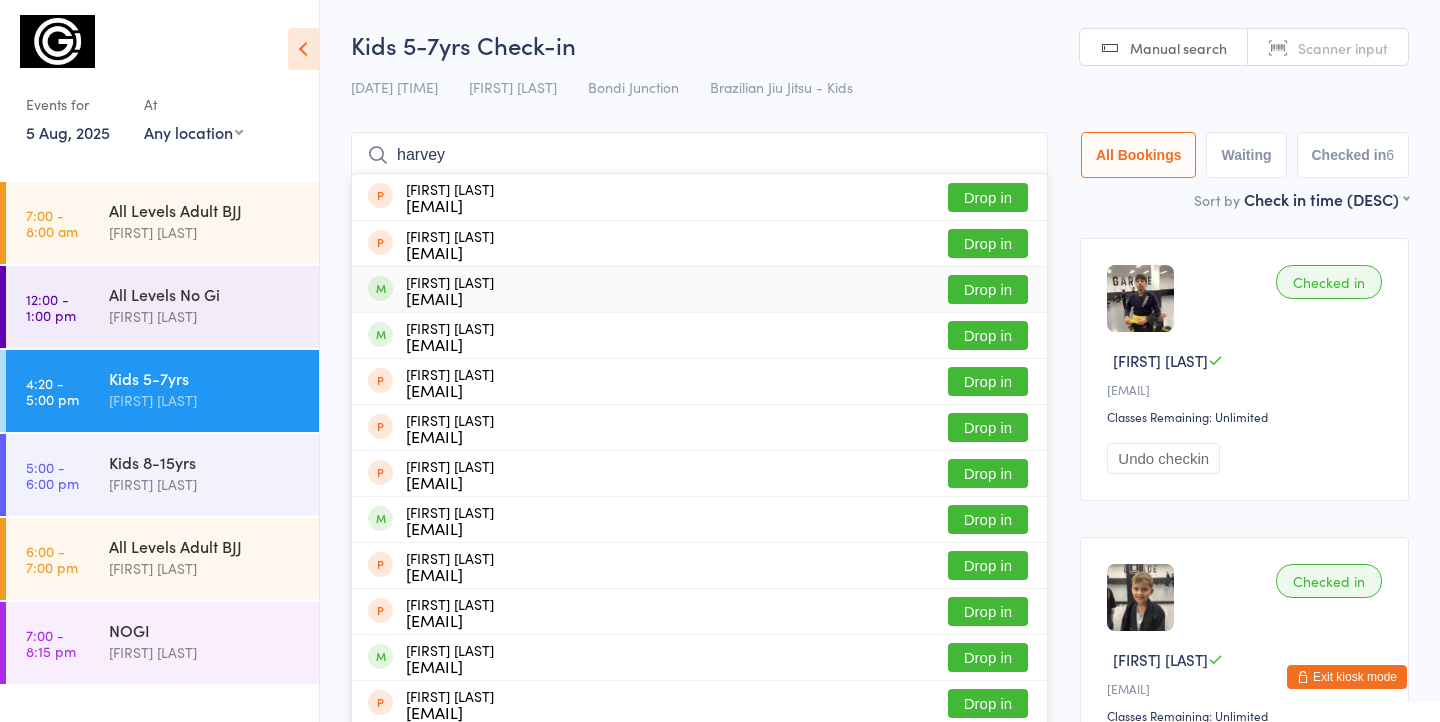 type on "harvey" 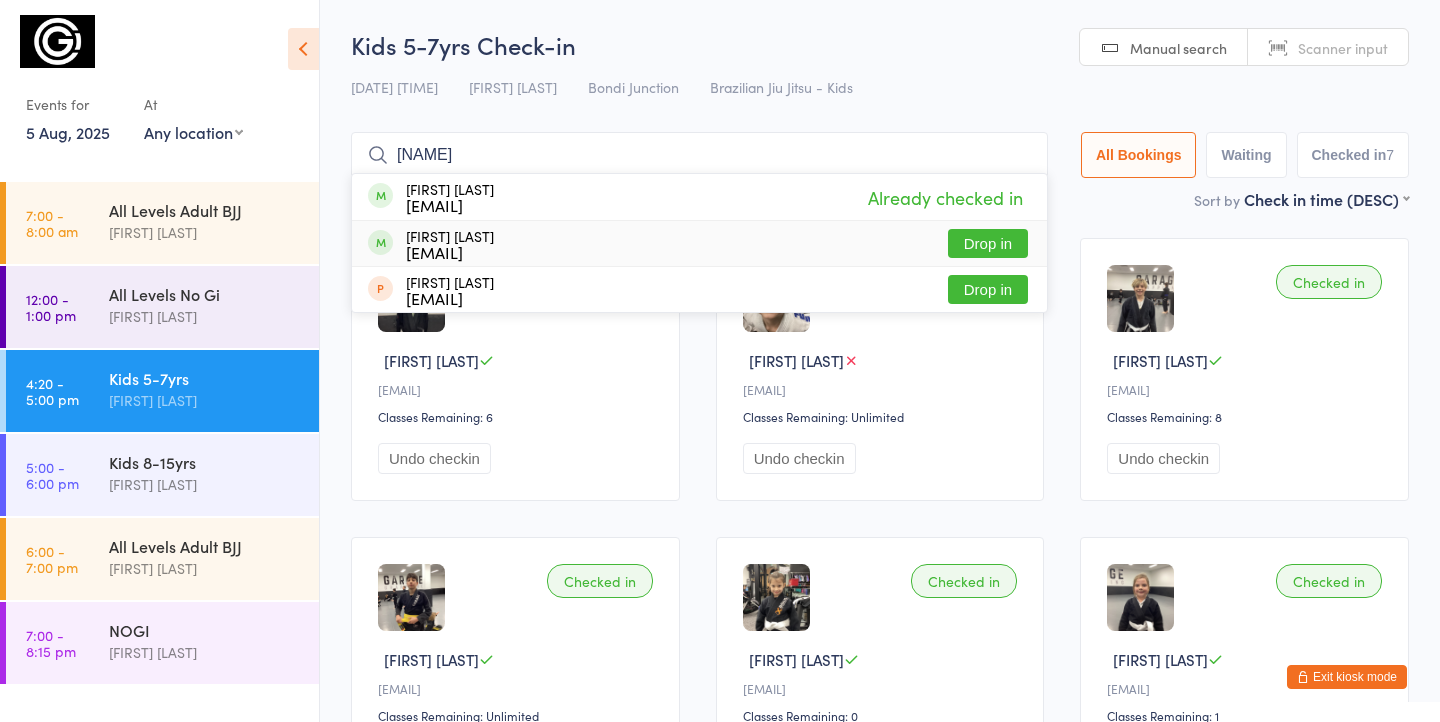 type on "fox" 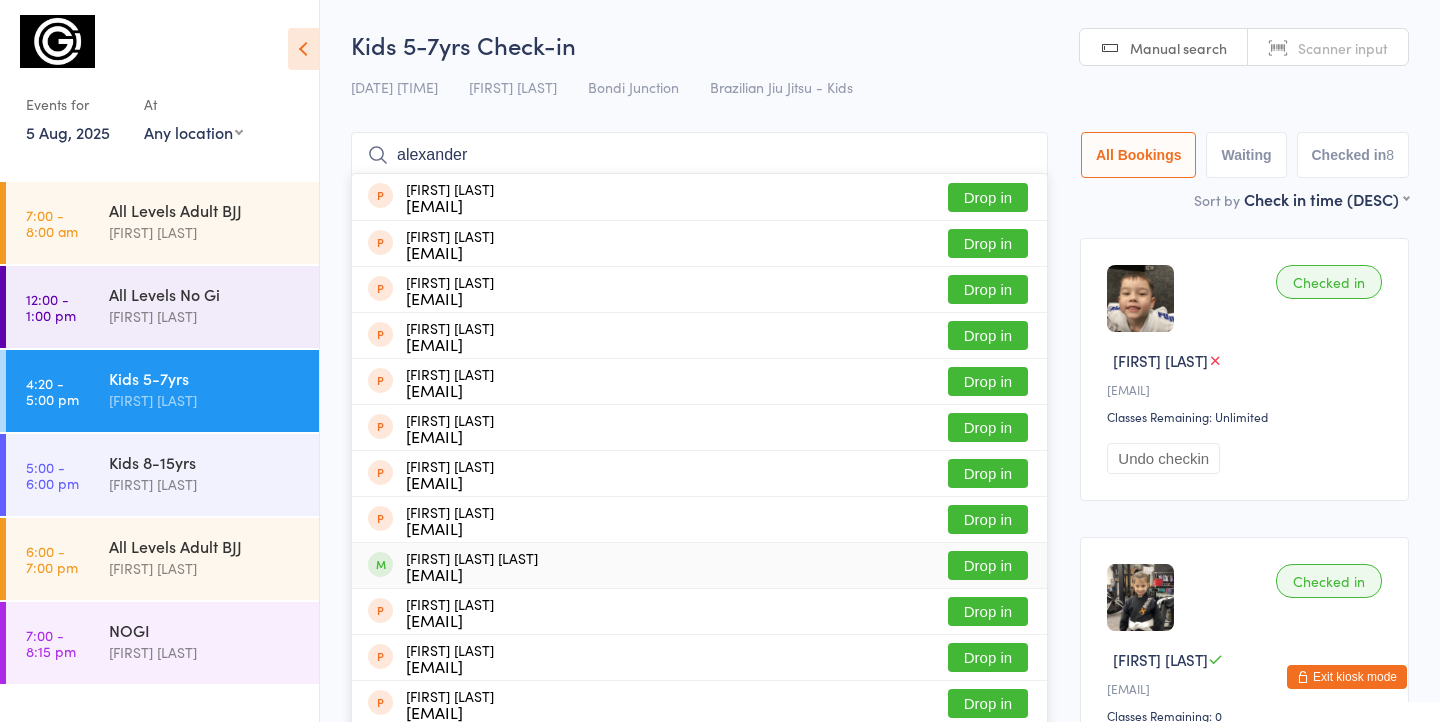 type on "alexander" 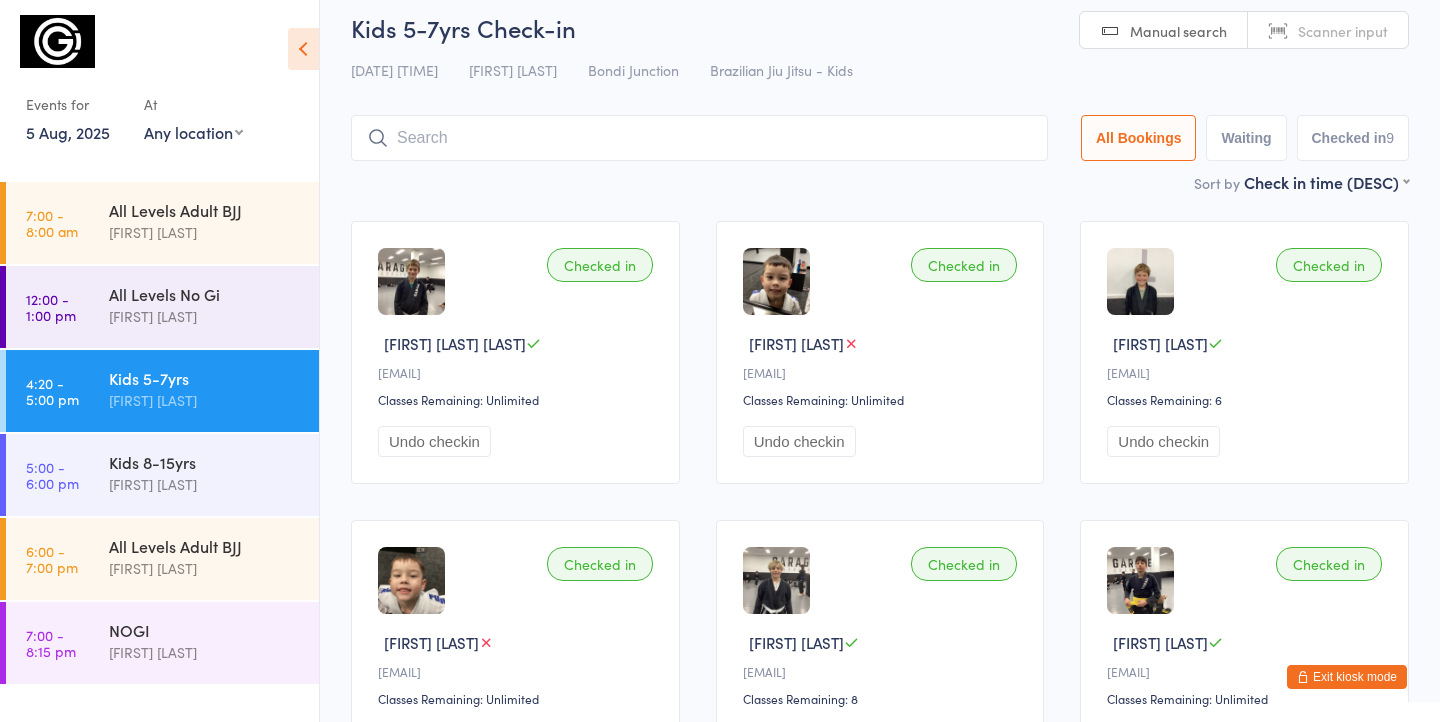 scroll, scrollTop: 0, scrollLeft: 0, axis: both 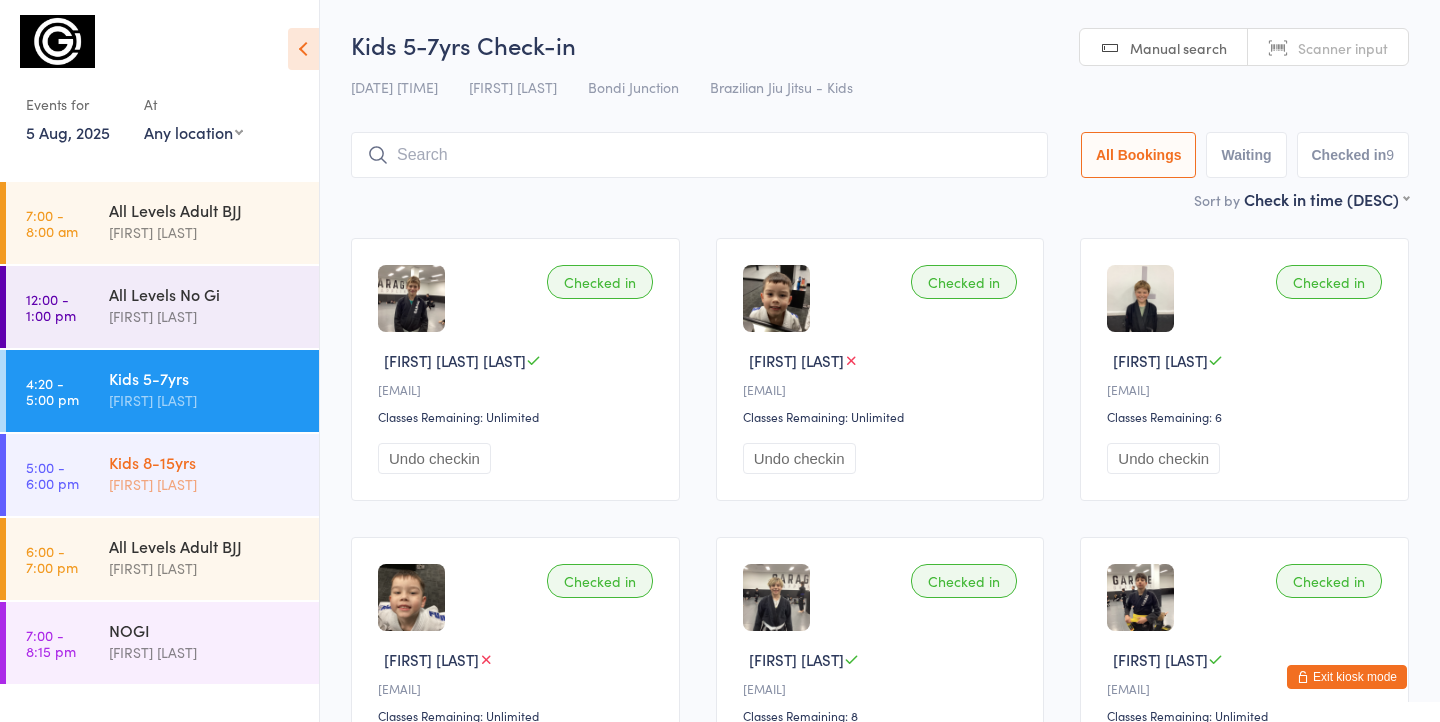 click on "Kids 8-15yrs" at bounding box center (205, 462) 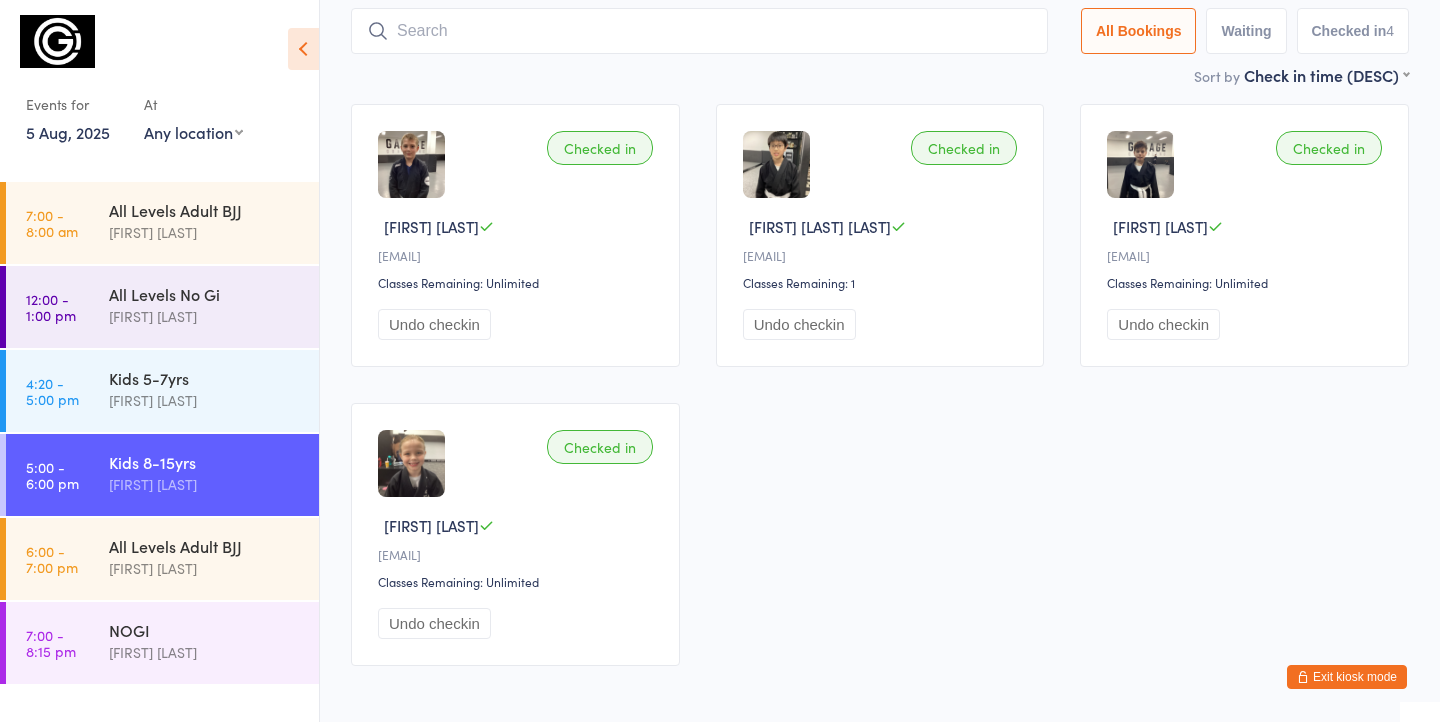 scroll, scrollTop: 140, scrollLeft: 0, axis: vertical 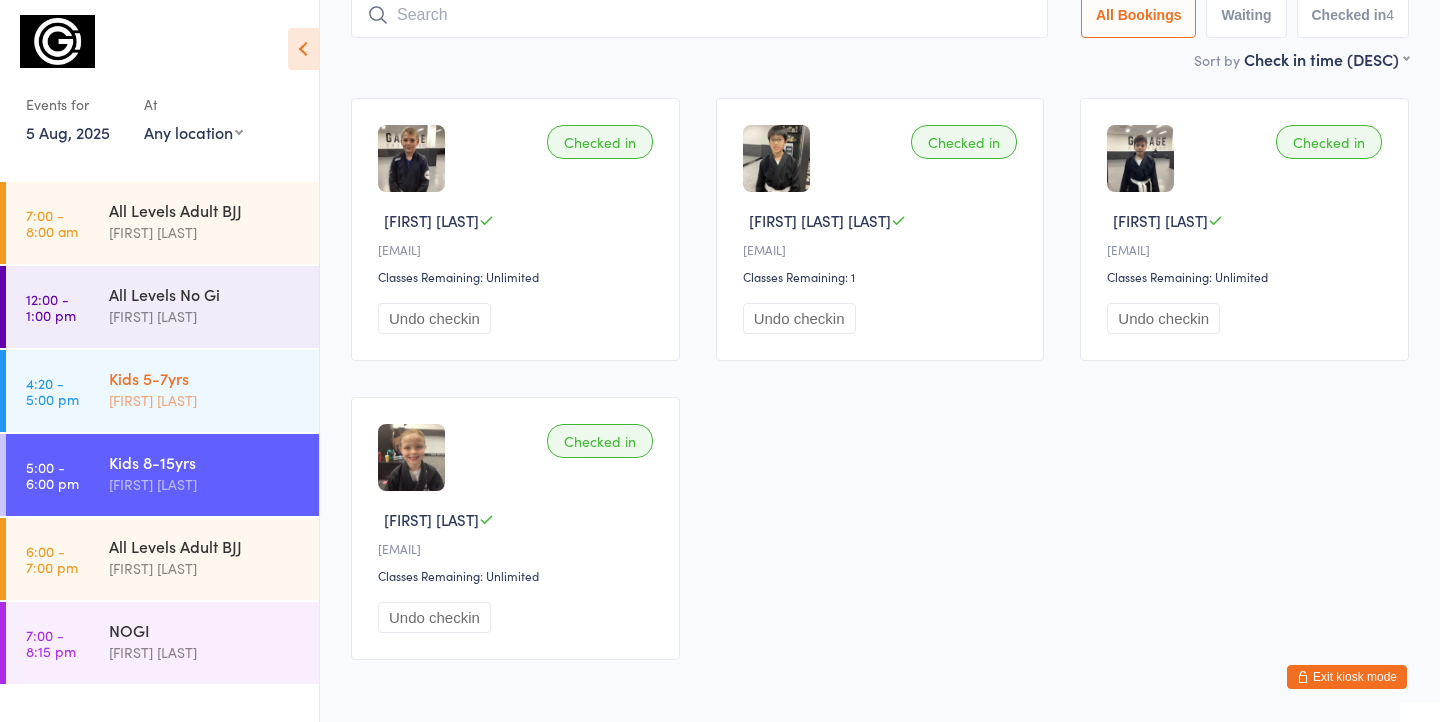 click on "[FIRST] [LAST]" at bounding box center (205, 400) 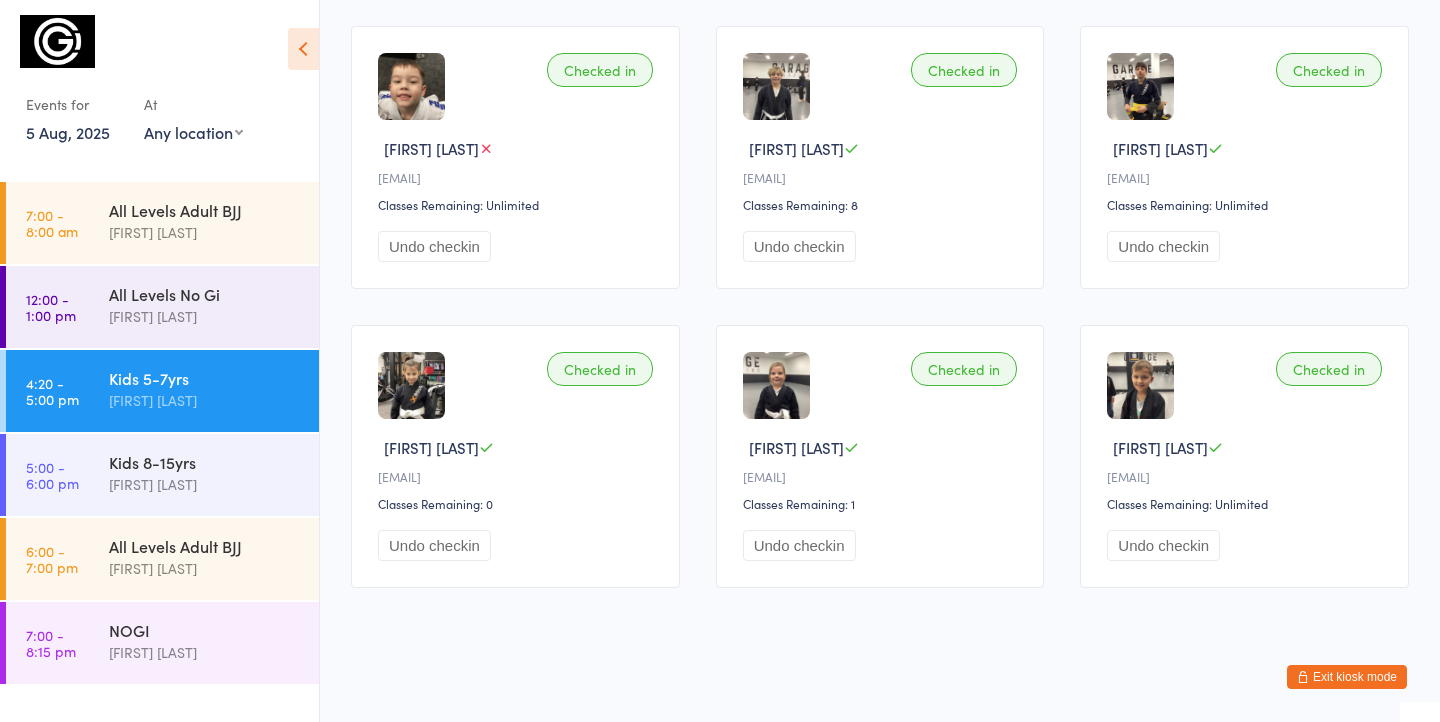 scroll, scrollTop: 514, scrollLeft: 0, axis: vertical 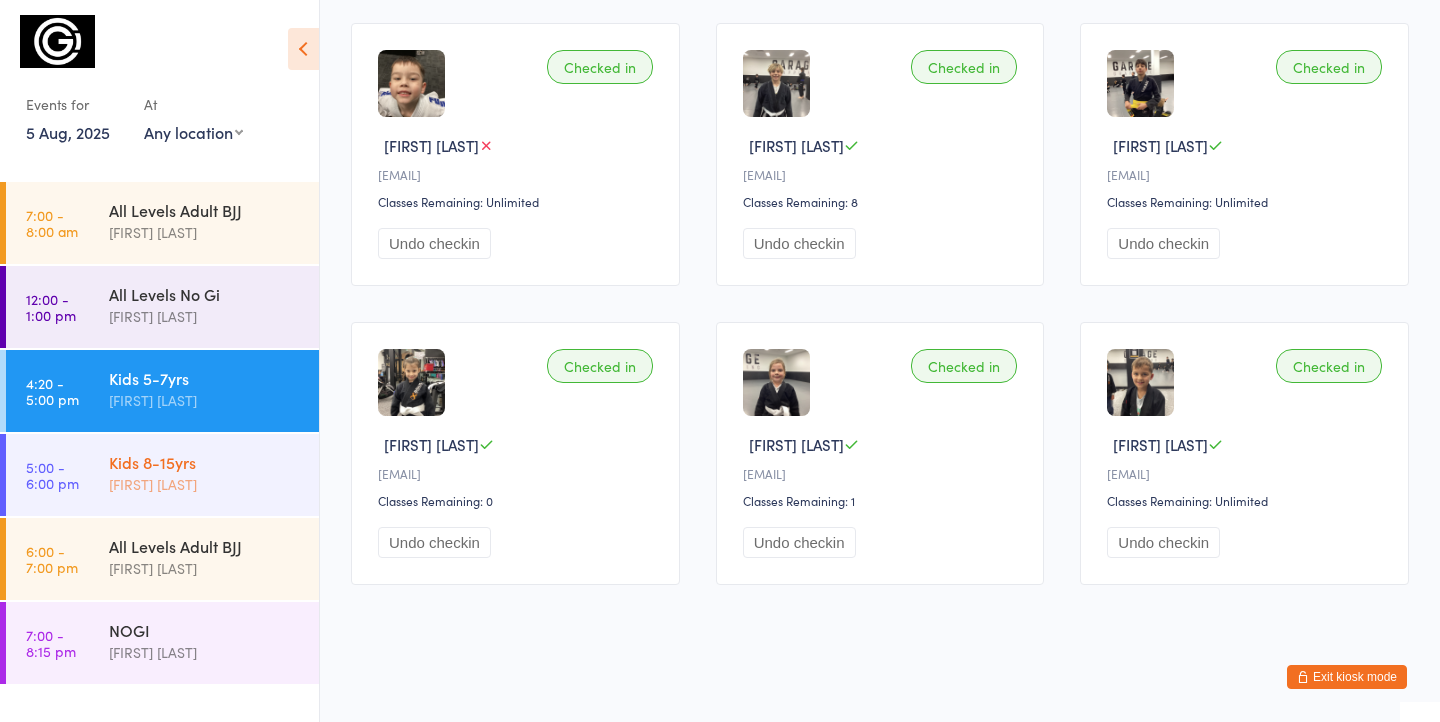 click on "Kids 8-15yrs" at bounding box center (205, 462) 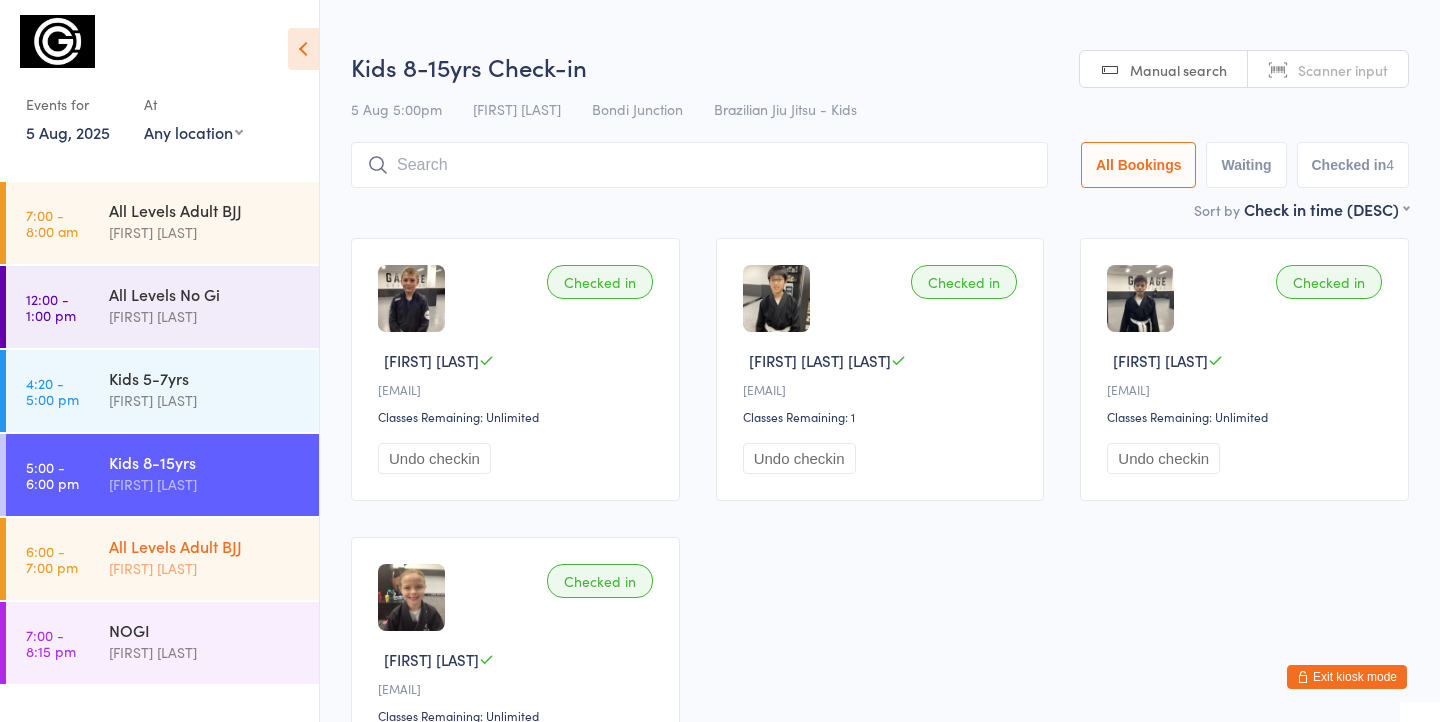 click on "All Levels Adult BJJ" at bounding box center (205, 546) 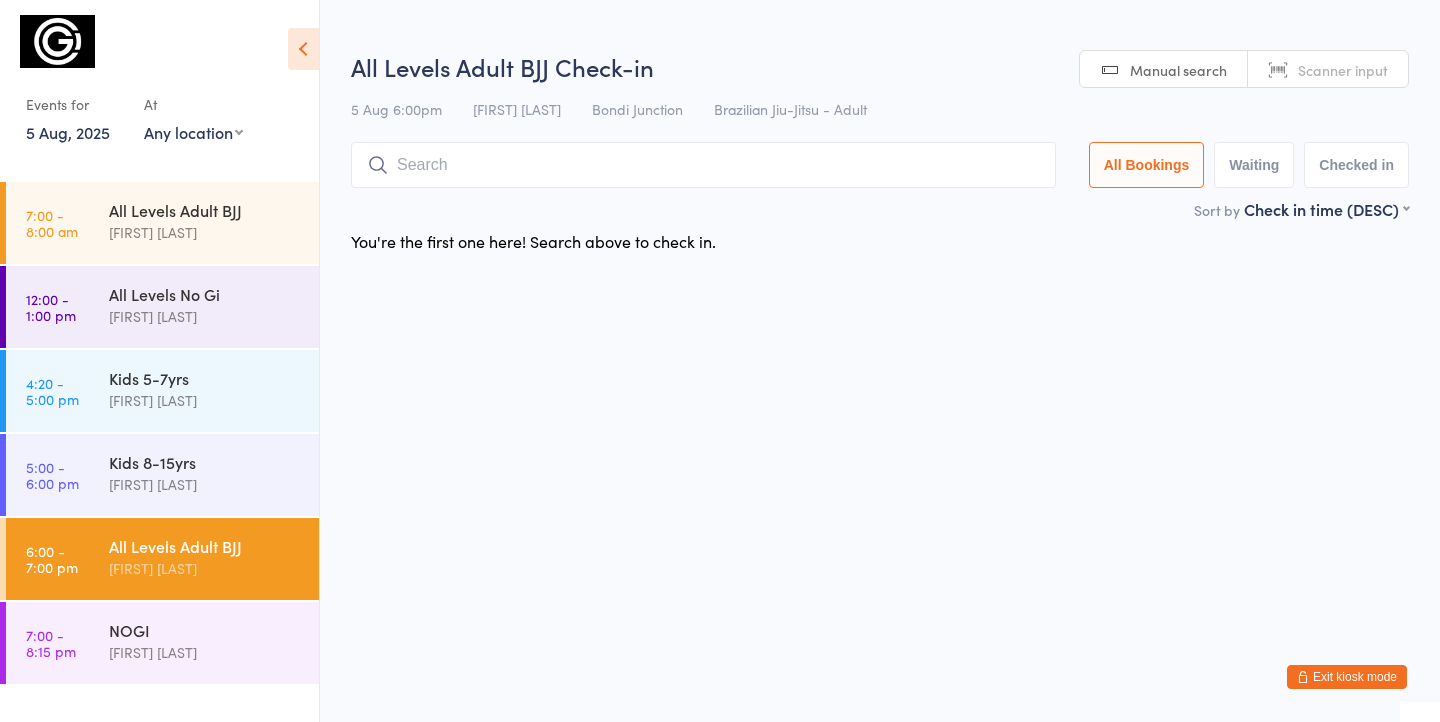 click at bounding box center (703, 165) 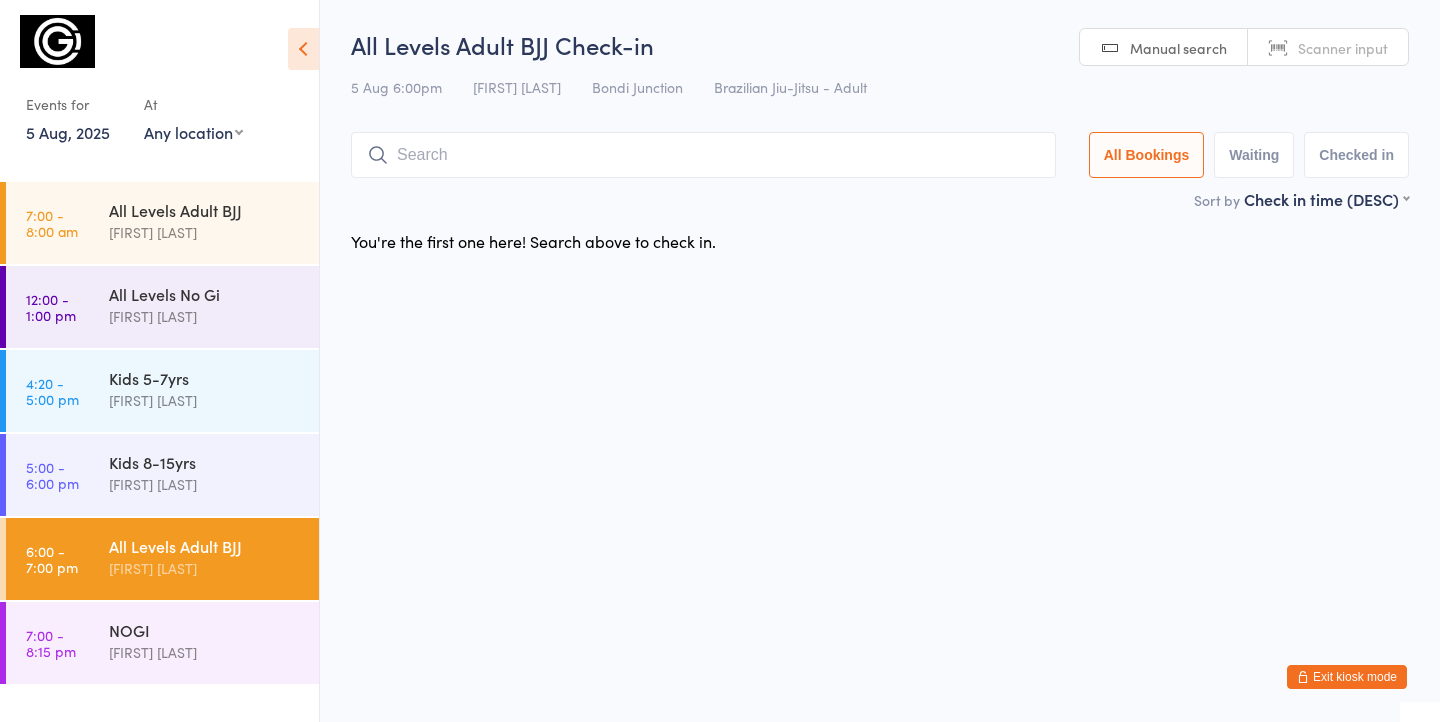 click on "You have now entered Kiosk Mode. Members will be able to check themselves in using the search field below. Click "Exit kiosk mode" below to exit Kiosk Mode at any time. Drop-in successful. Events for 5 Aug, 2025 5 Aug, 2025
August 2025
Sun Mon Tue Wed Thu Fri Sat
31
27
28
29
30
31
01
02
32
03
04
05
06
07
08
09
33
10
11
12
13
14
15
16
34
17
18
19
20
21
22" at bounding box center (720, 361) 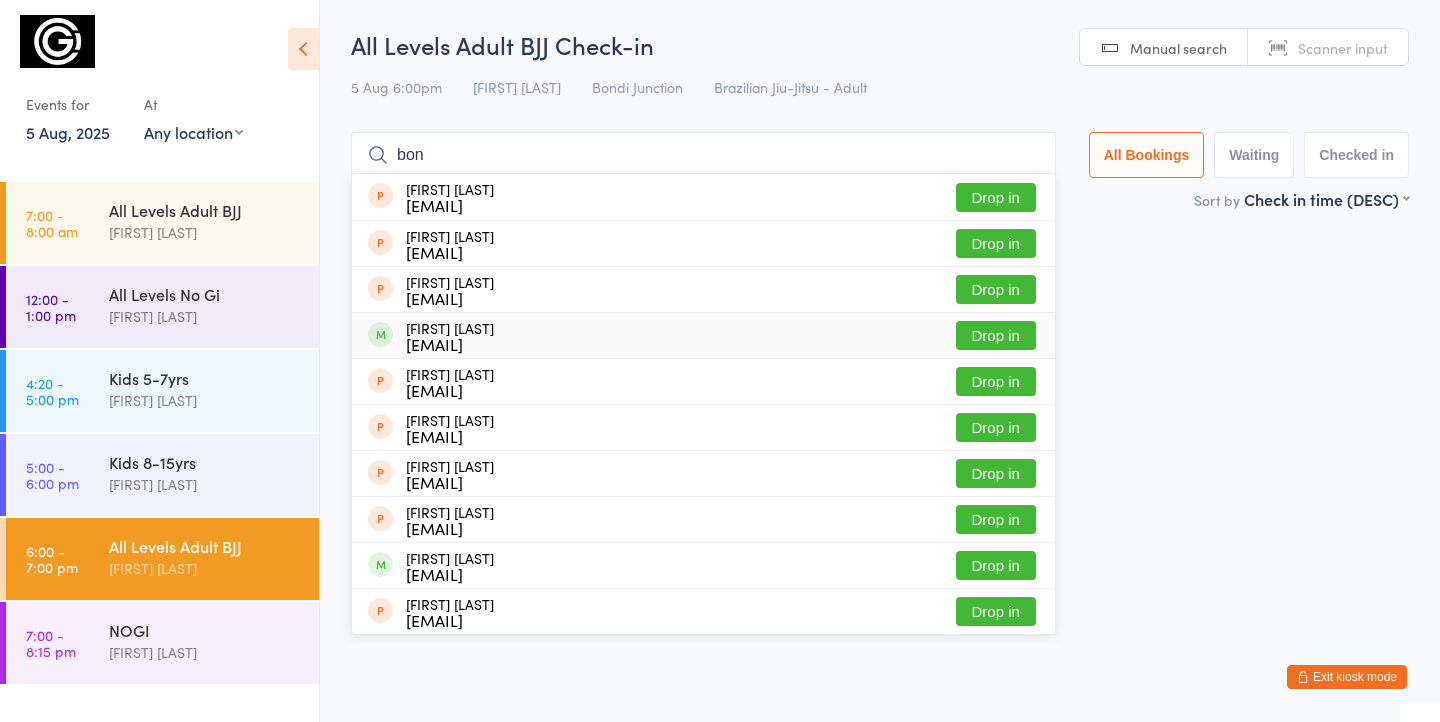 type on "bon" 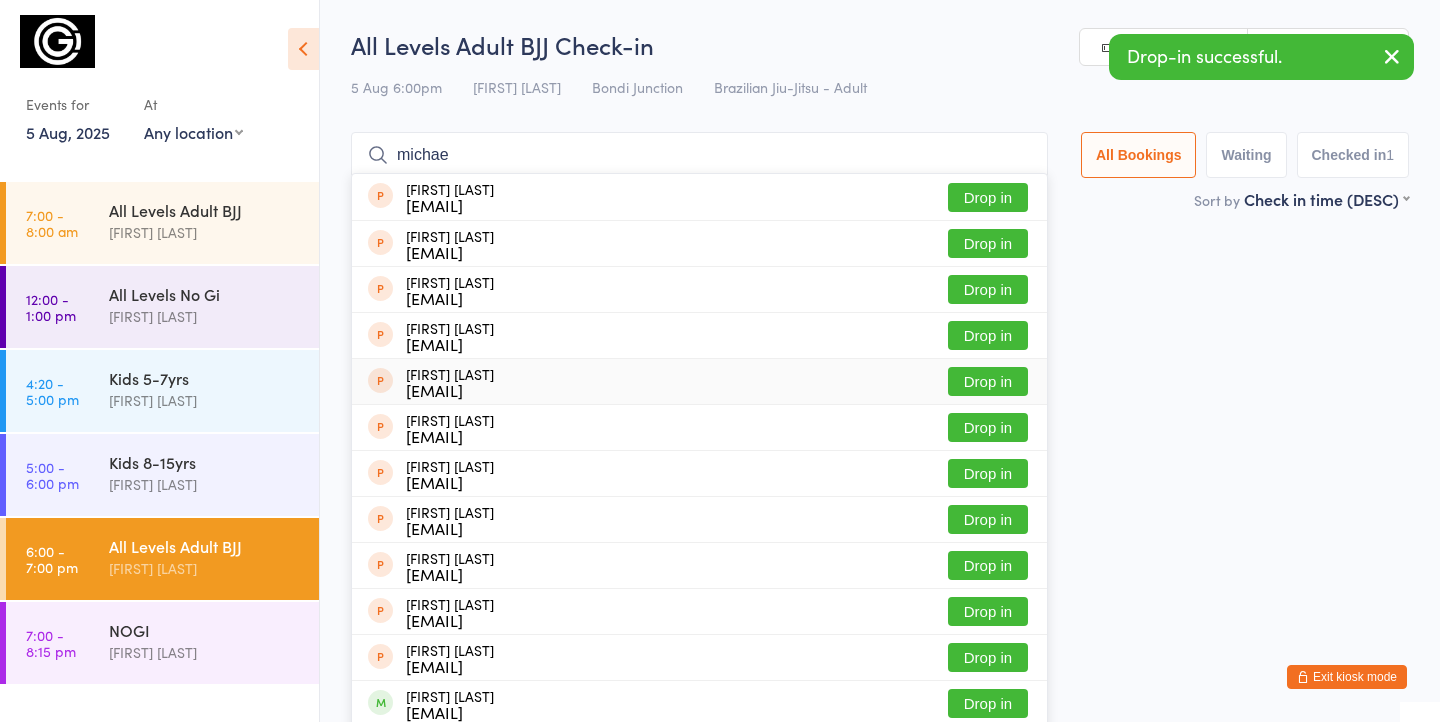 scroll, scrollTop: 144, scrollLeft: 0, axis: vertical 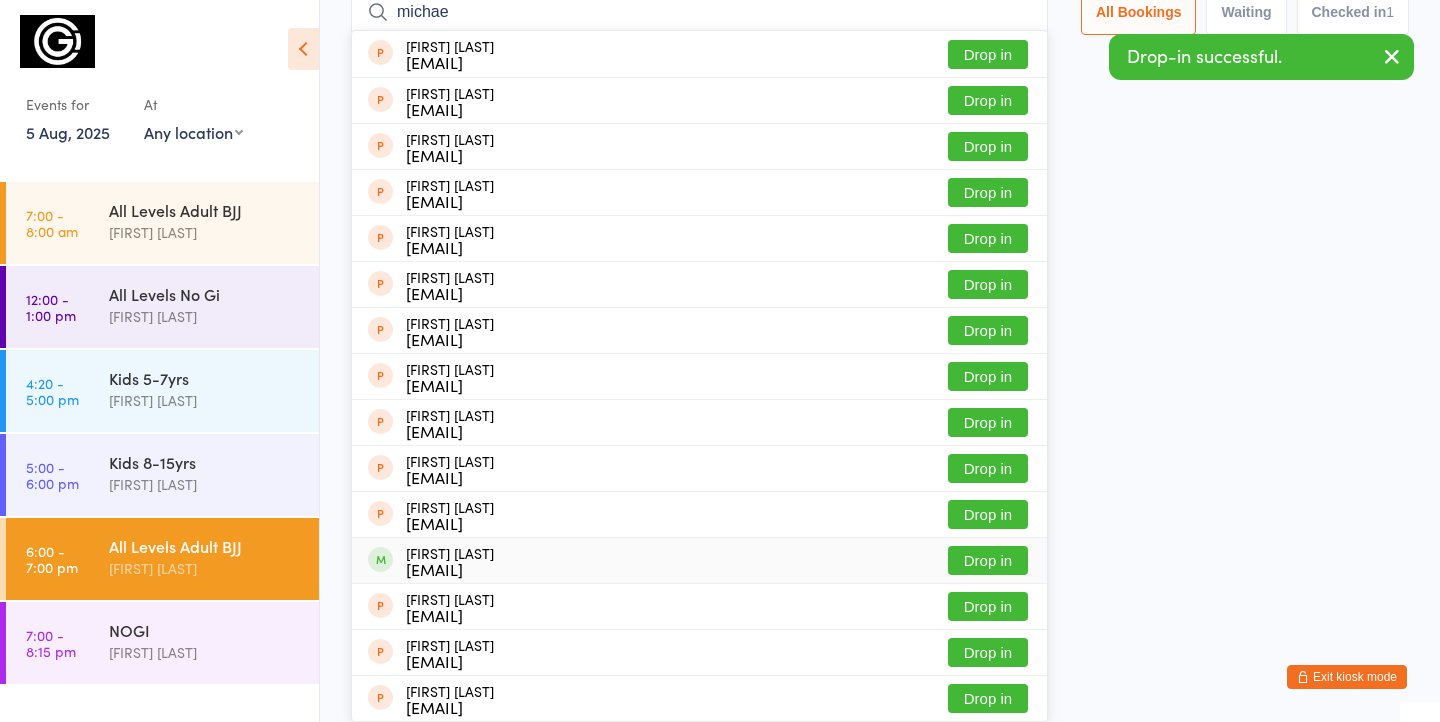 type on "michae" 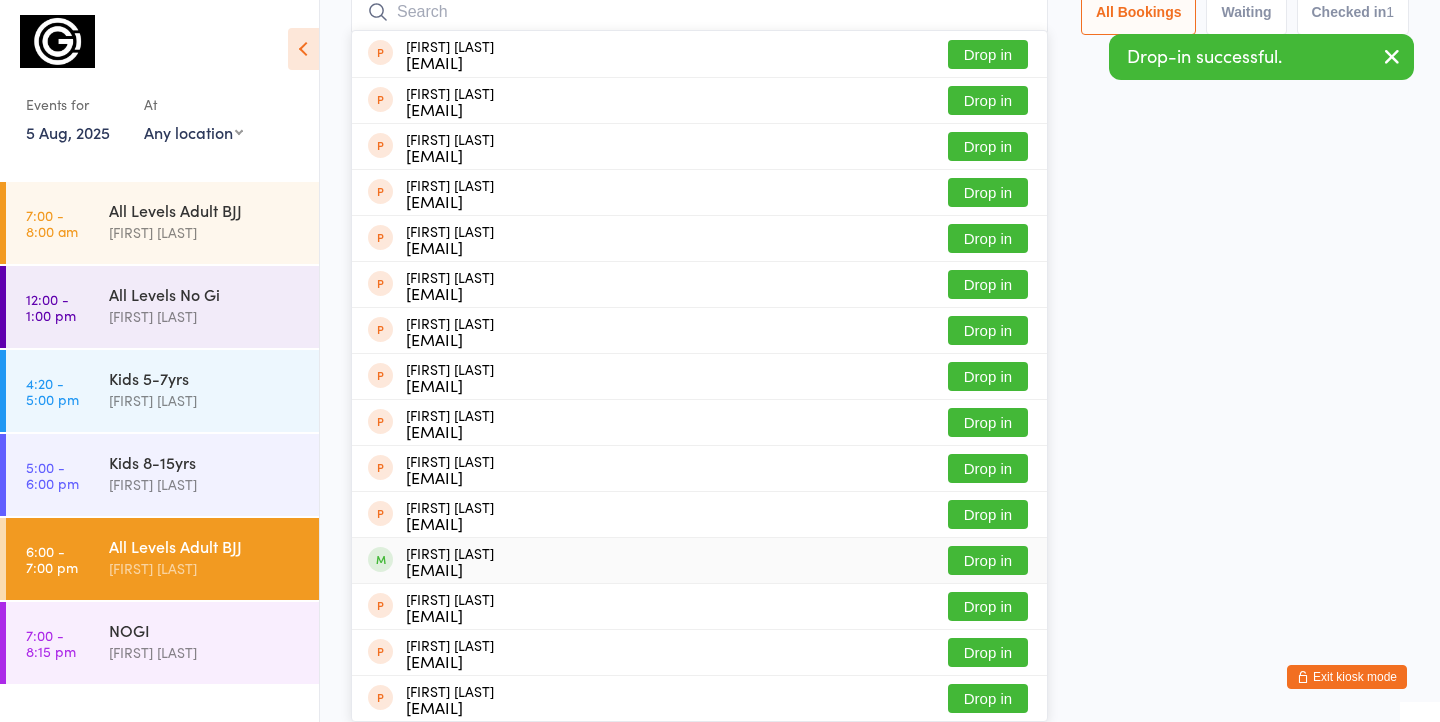 scroll, scrollTop: 0, scrollLeft: 0, axis: both 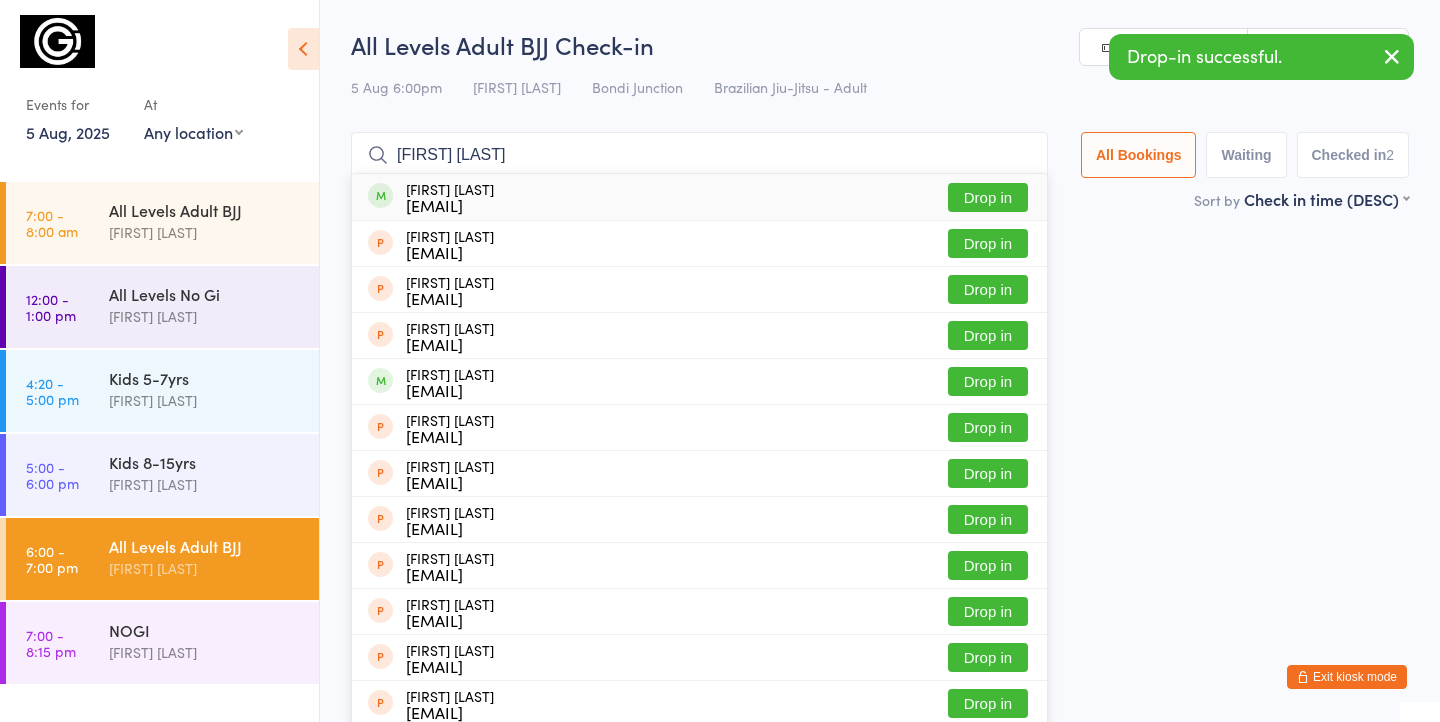 type on "mark sco" 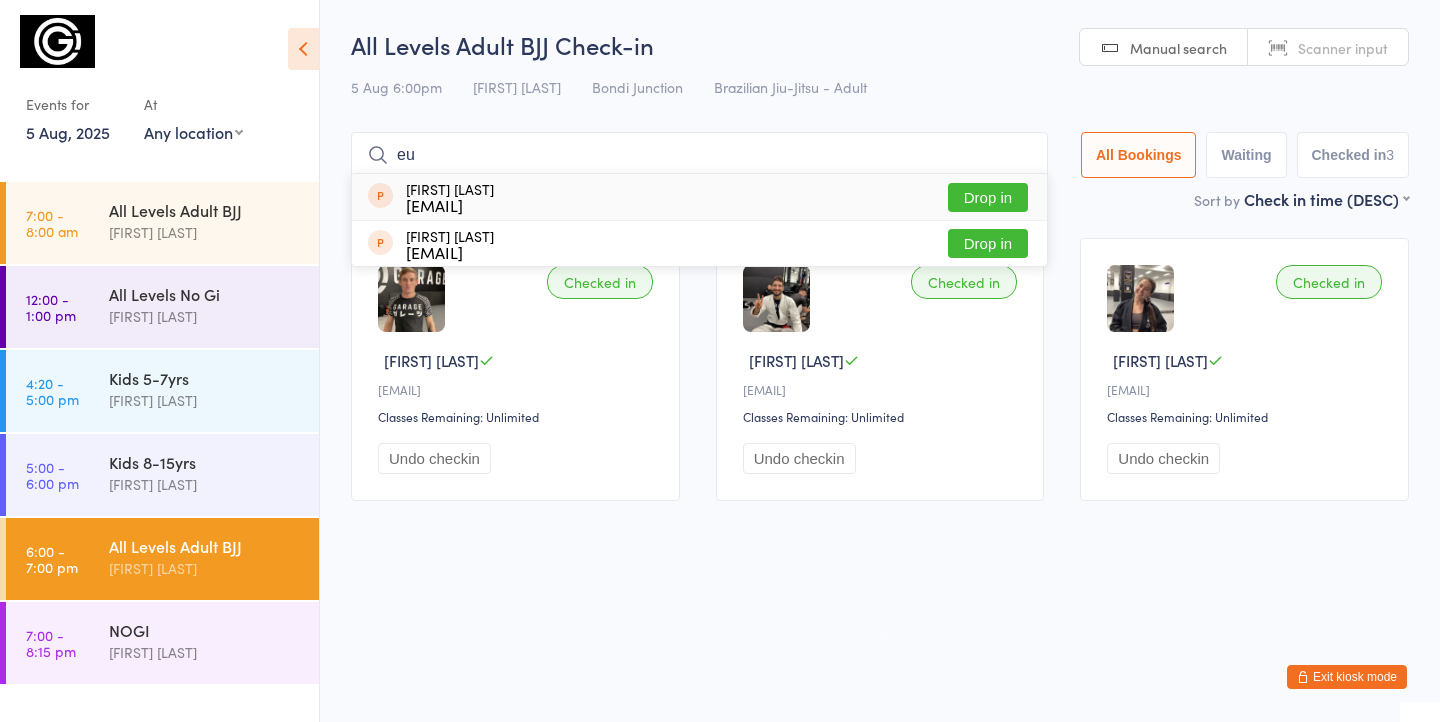 type on "e" 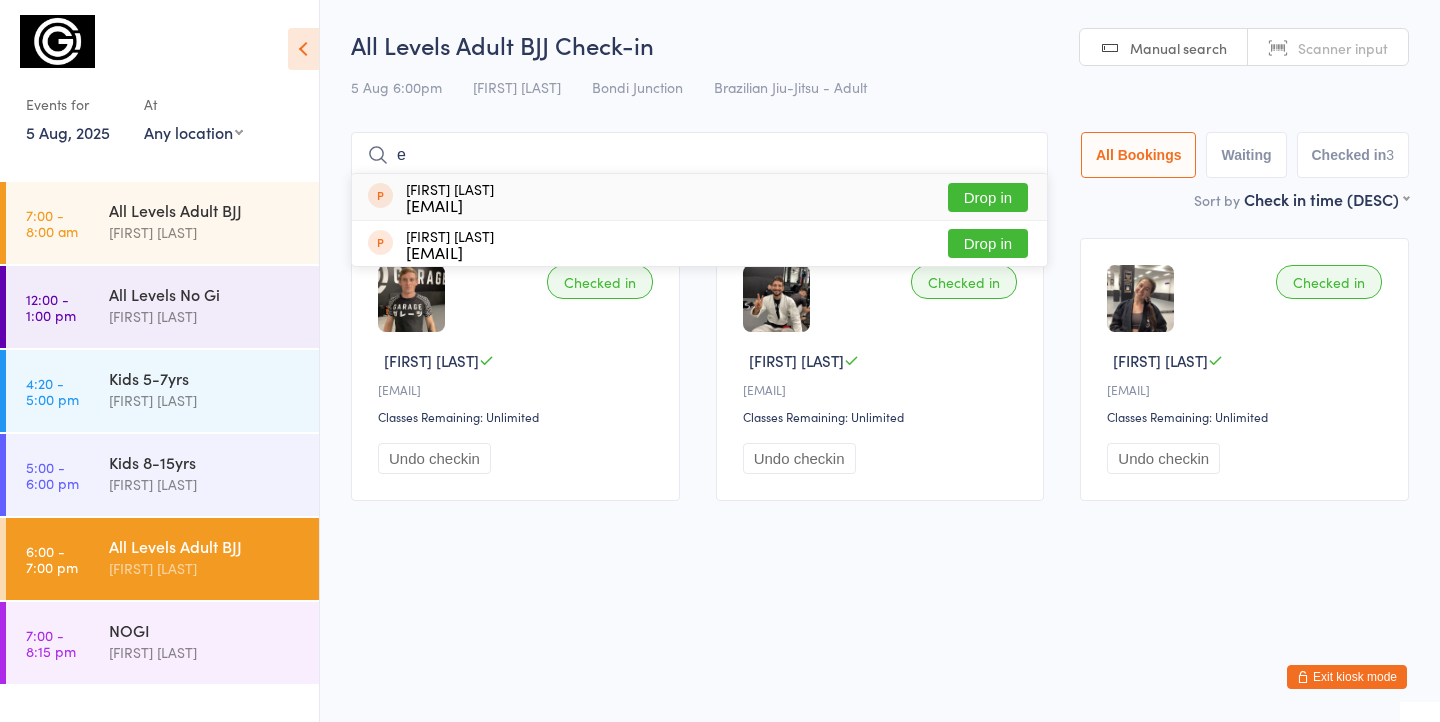 type 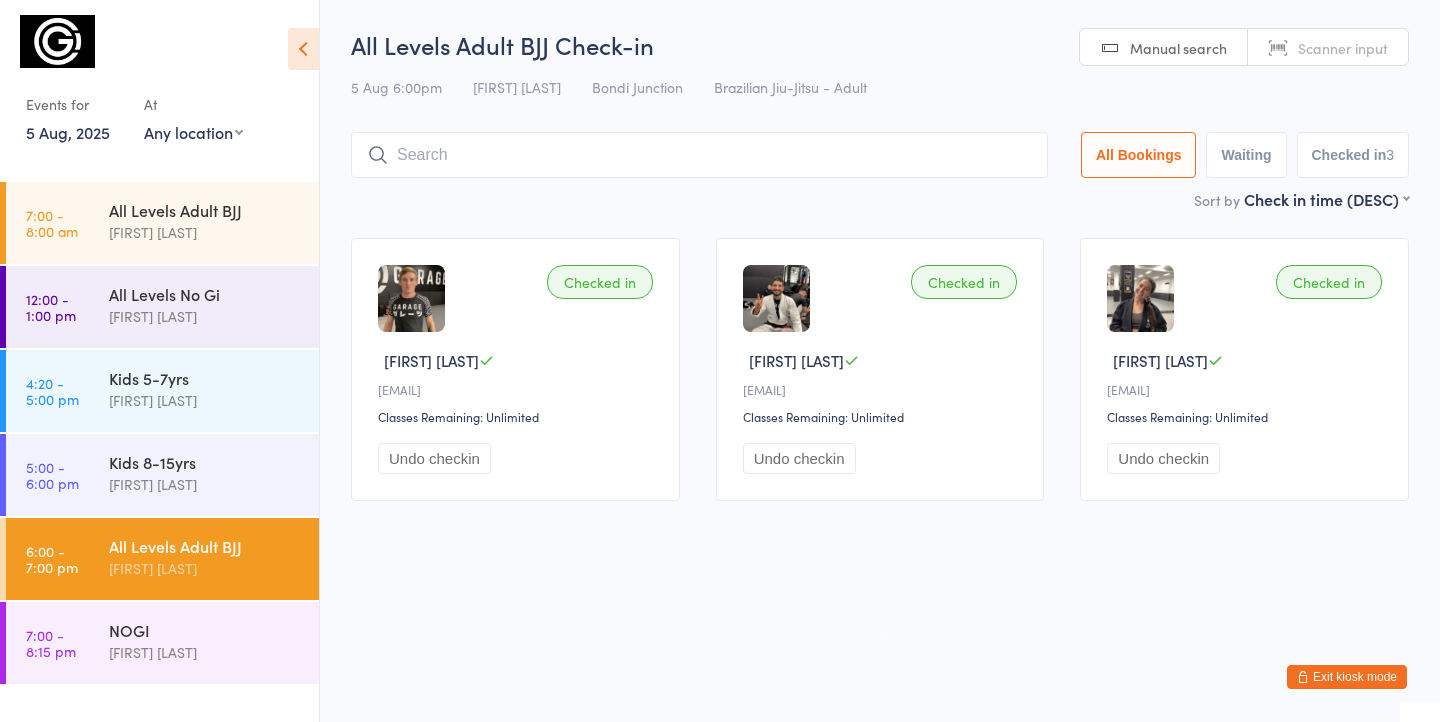 click on "Exit kiosk mode" at bounding box center [1347, 677] 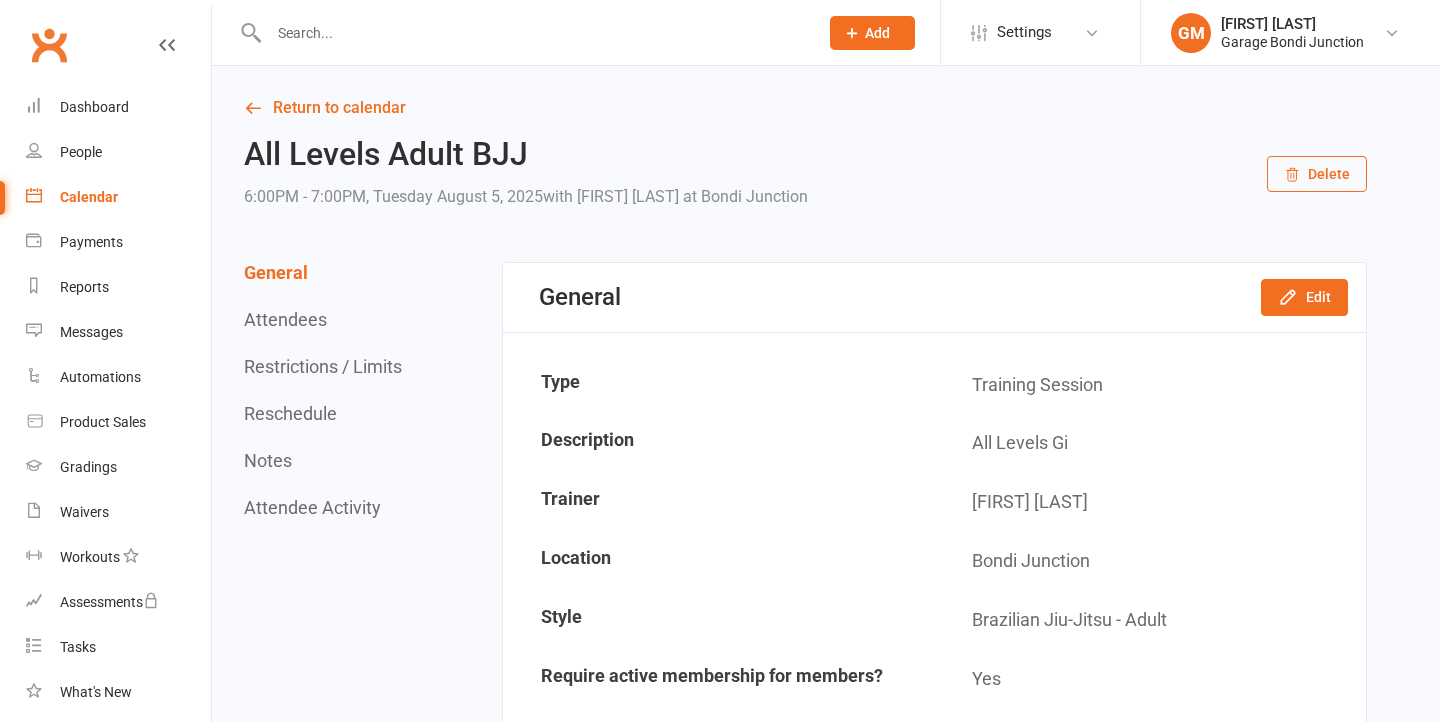 scroll, scrollTop: 0, scrollLeft: 0, axis: both 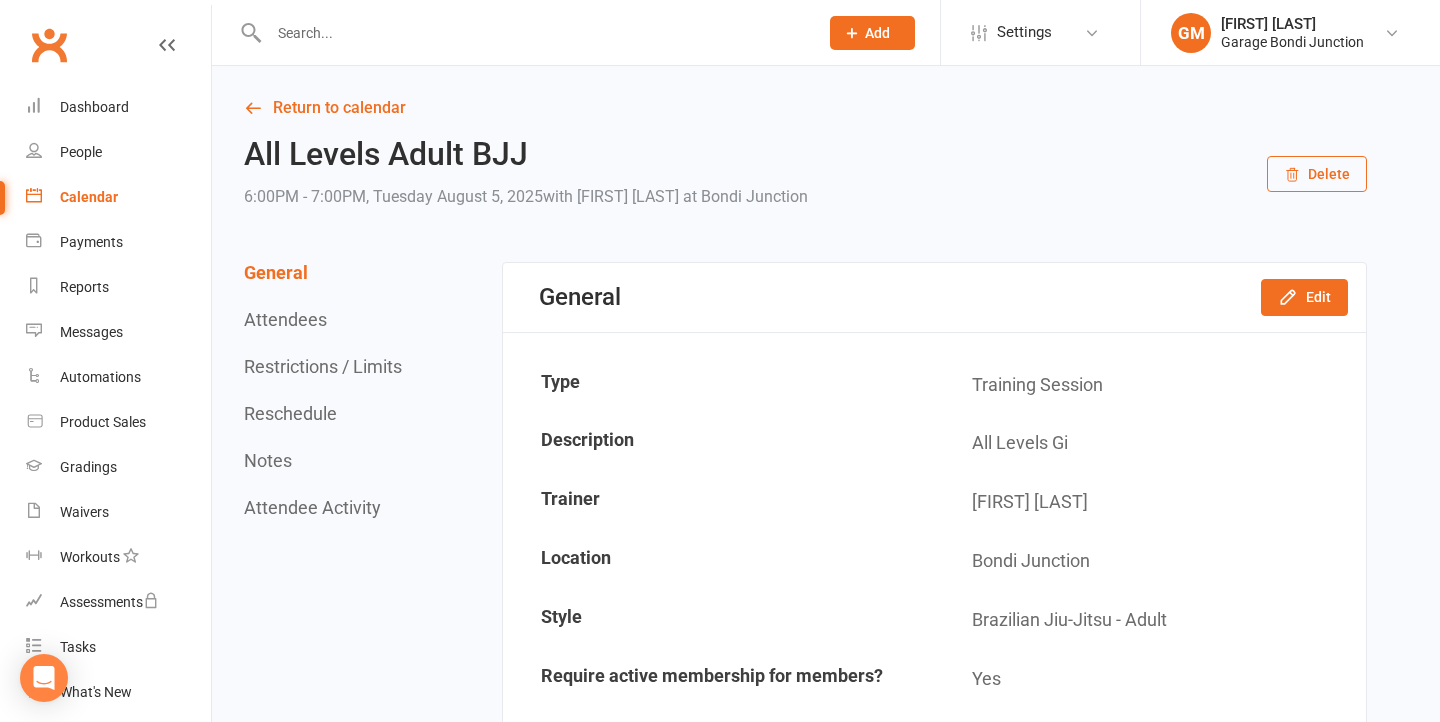 click at bounding box center (533, 33) 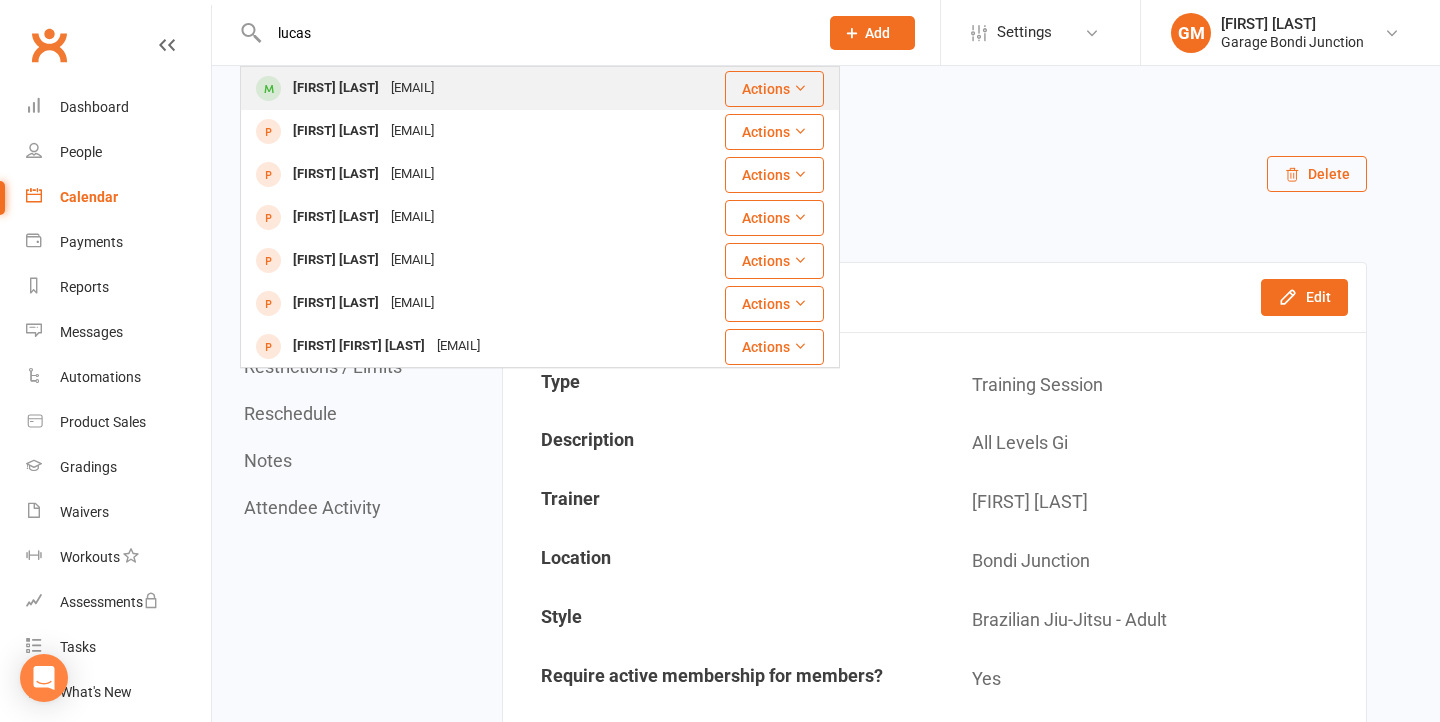 type on "lucas" 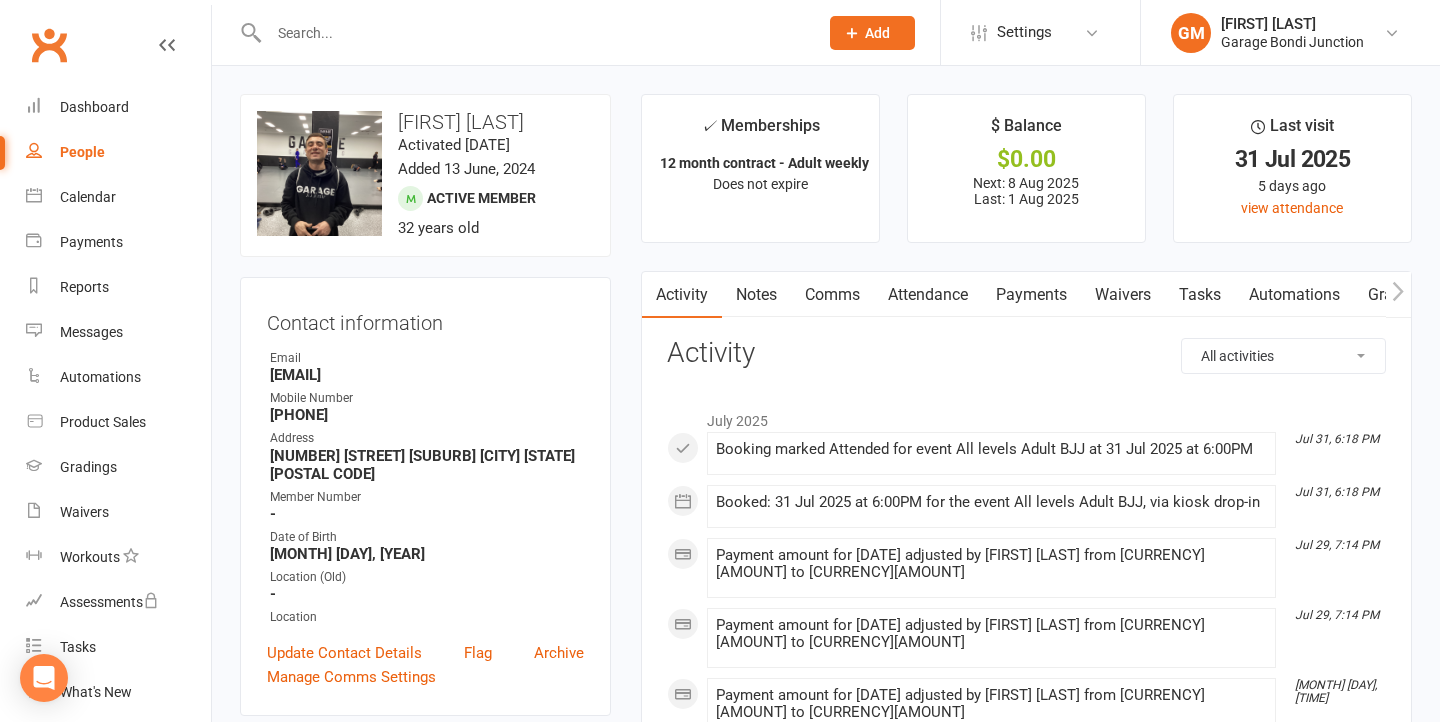 click on "Payments" at bounding box center (1031, 295) 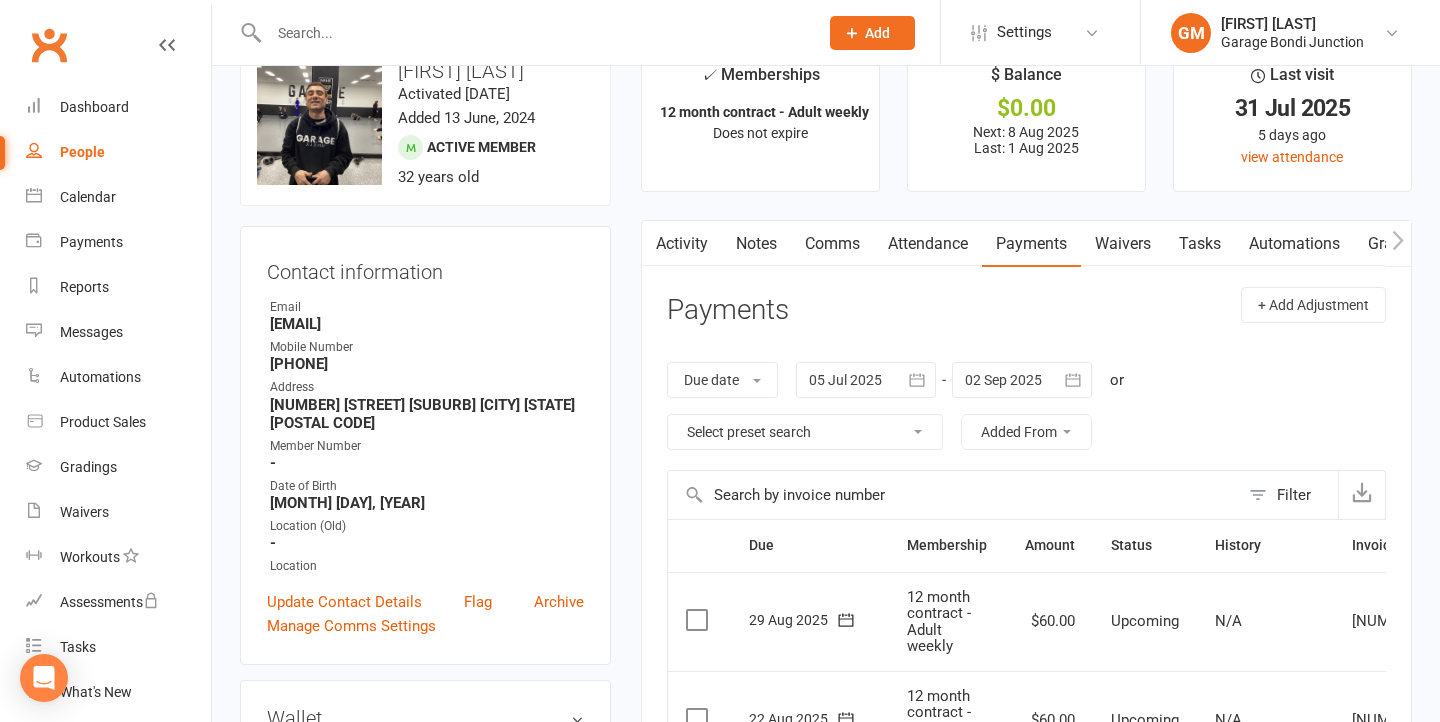 scroll, scrollTop: 0, scrollLeft: 0, axis: both 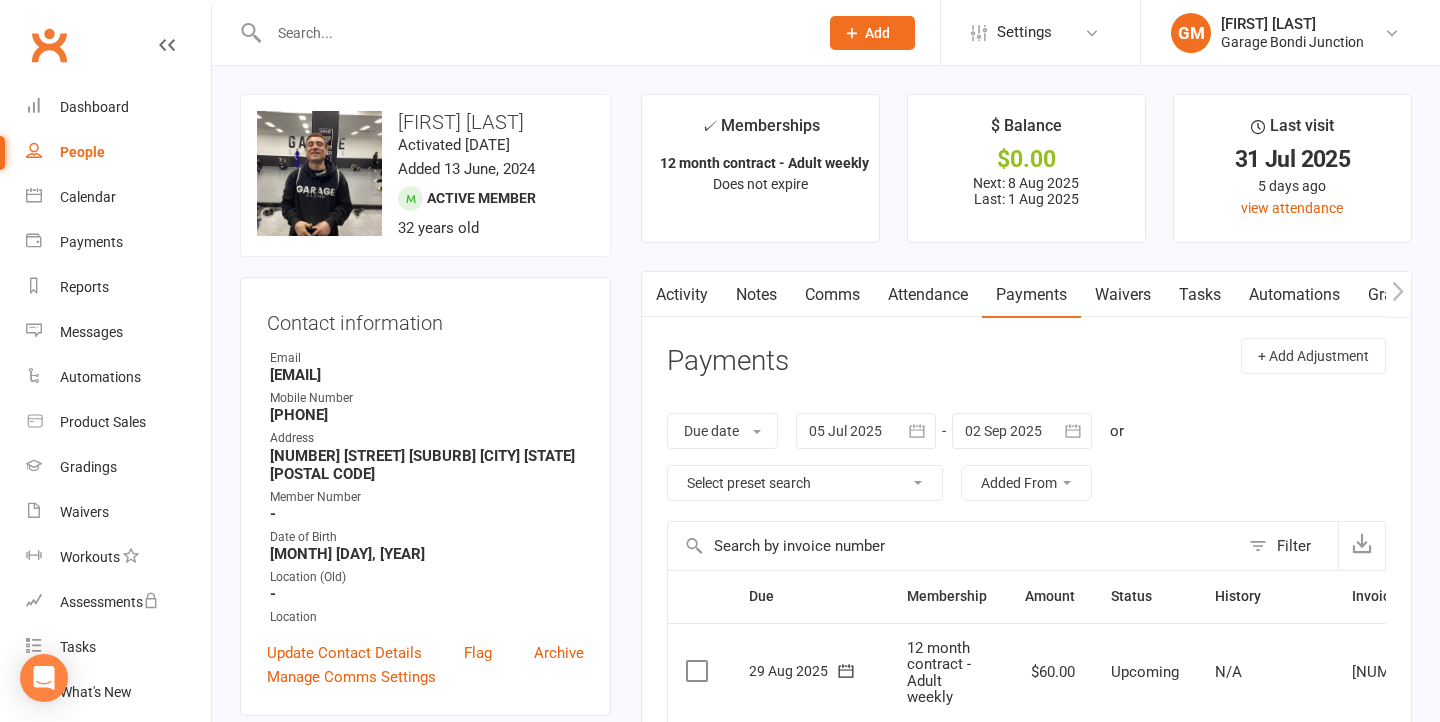 click at bounding box center (533, 33) 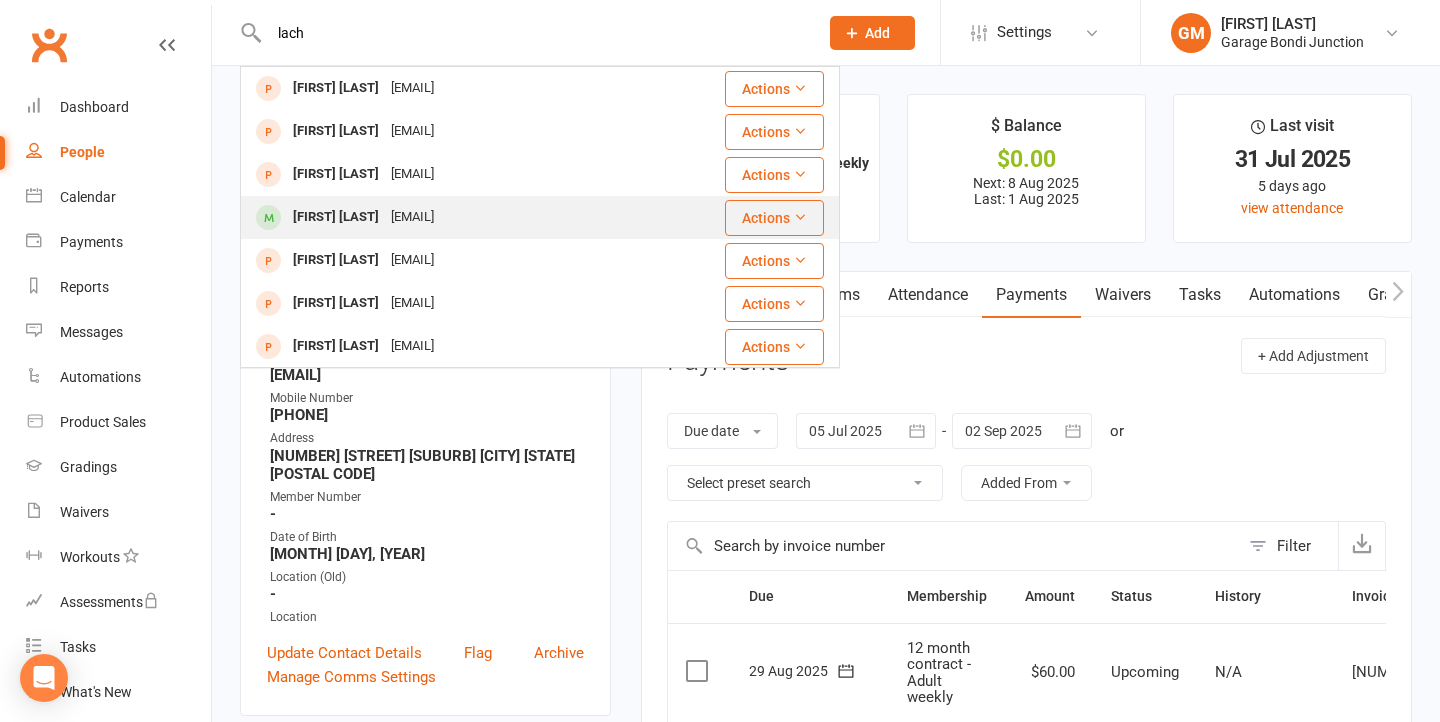type on "lach" 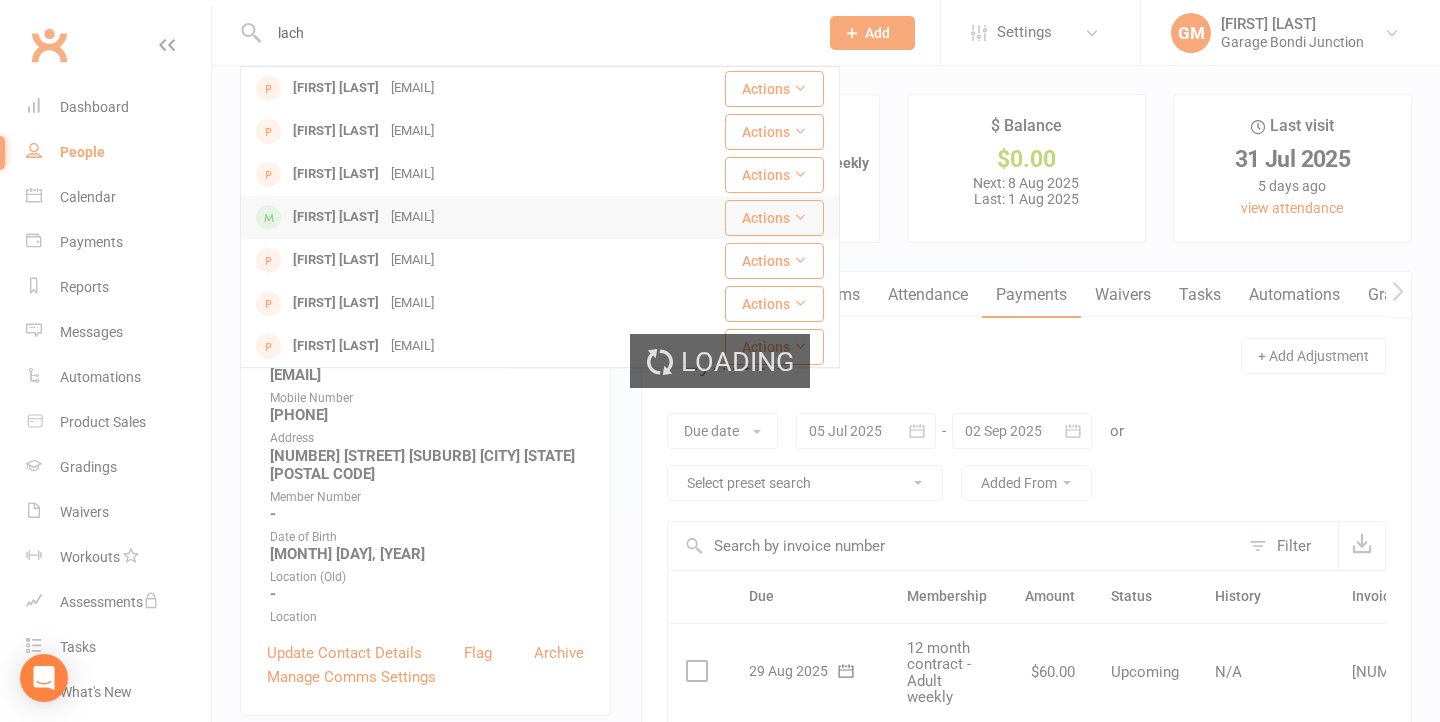 type 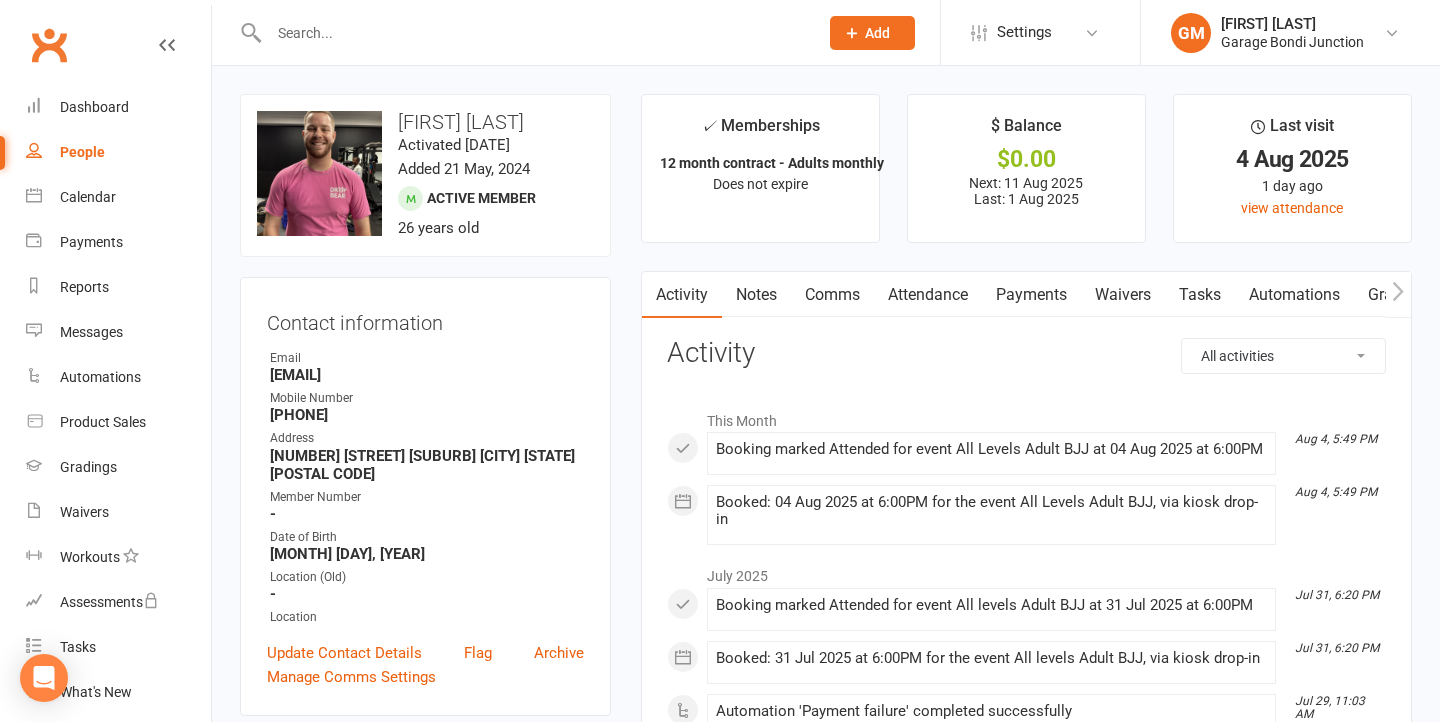 click on "Payments" at bounding box center (1031, 295) 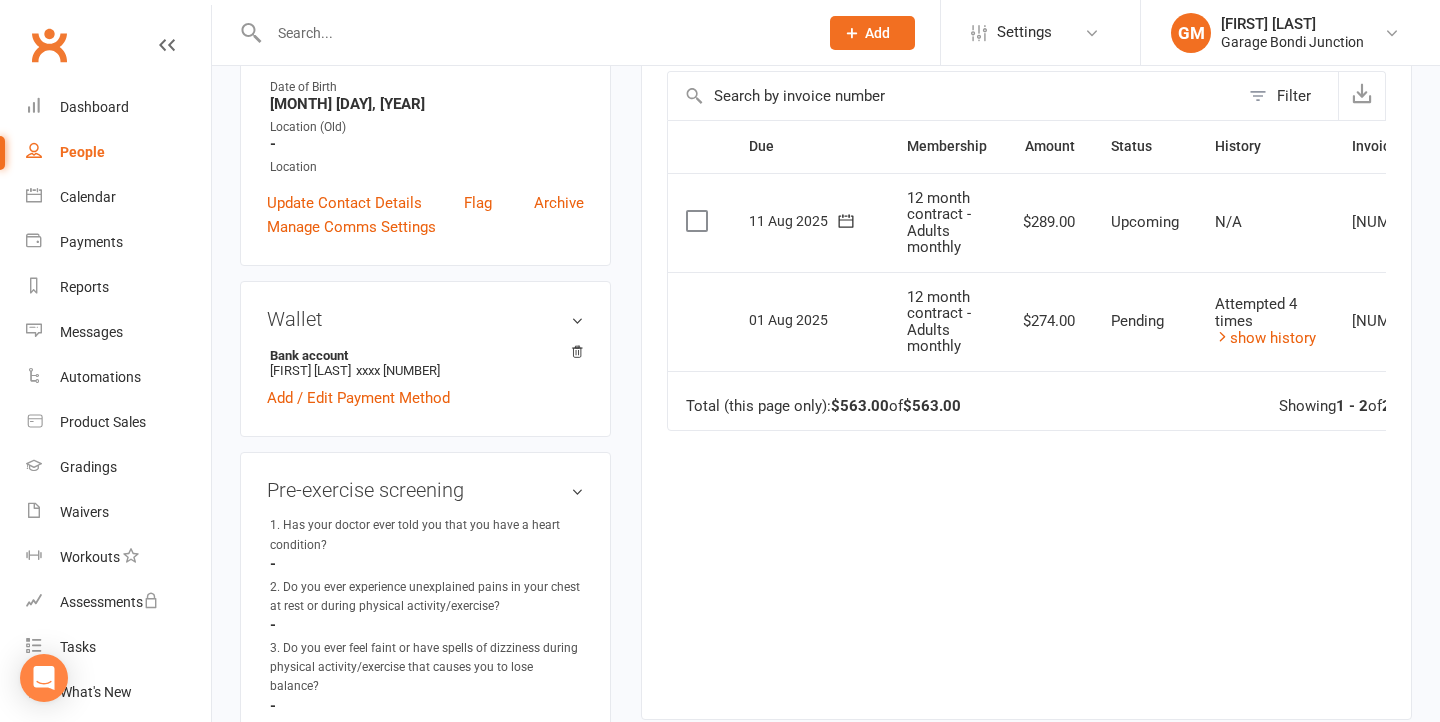 scroll, scrollTop: 469, scrollLeft: 0, axis: vertical 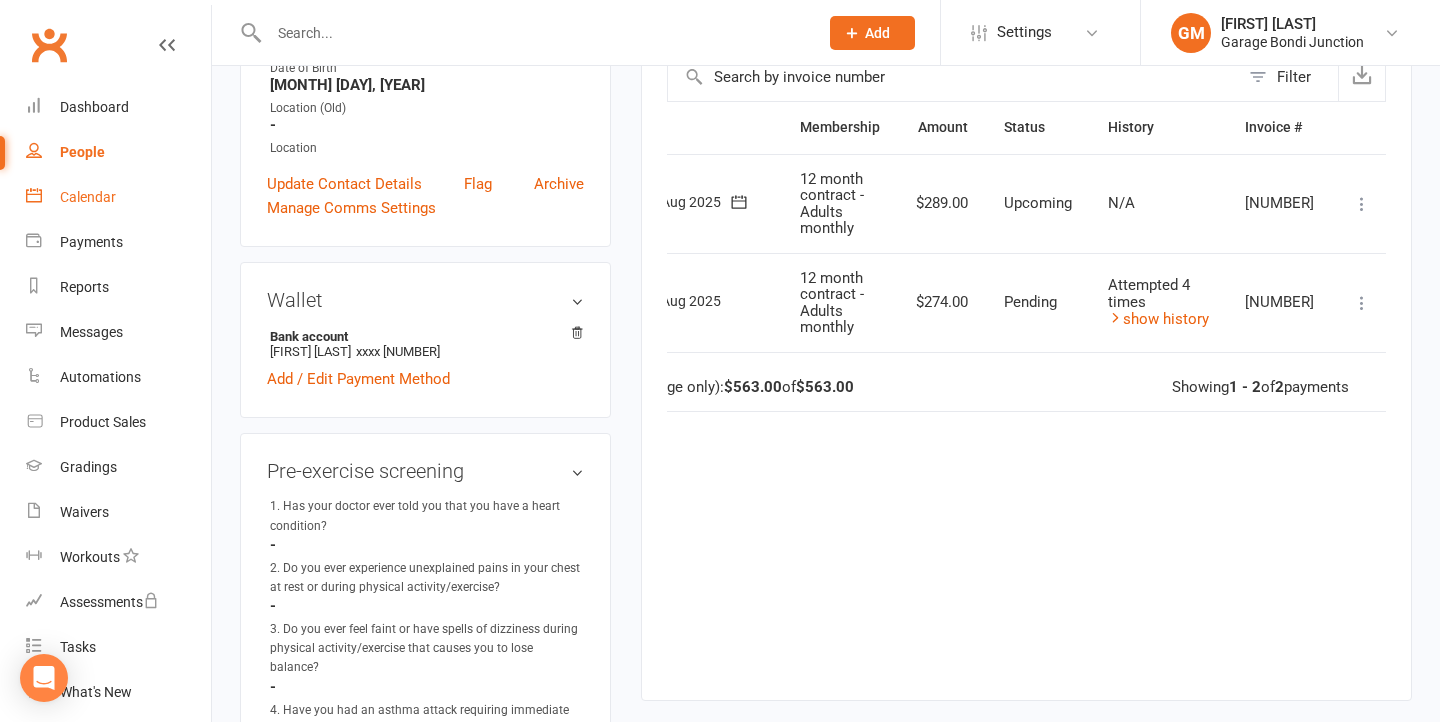 click on "Calendar" at bounding box center [88, 197] 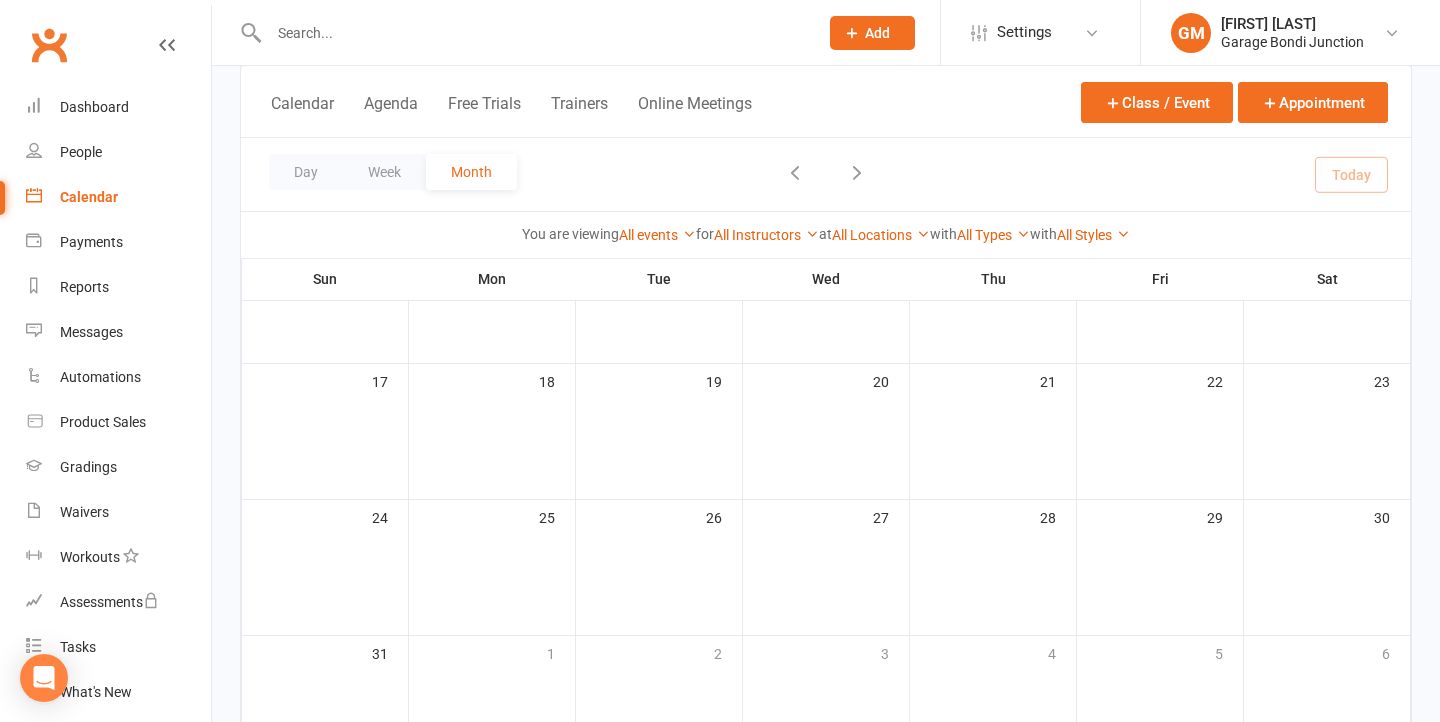 scroll, scrollTop: 0, scrollLeft: 0, axis: both 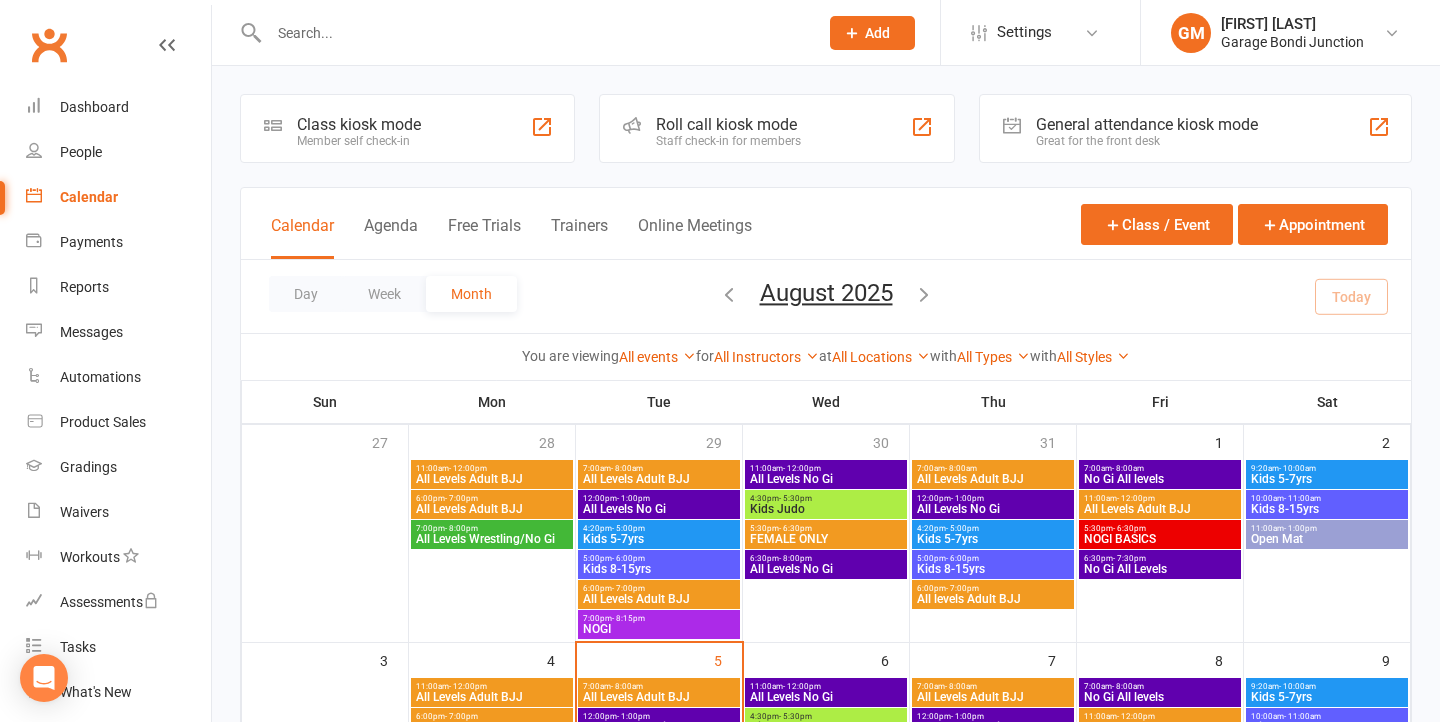 click on "Class kiosk mode Member self check-in" at bounding box center [407, 128] 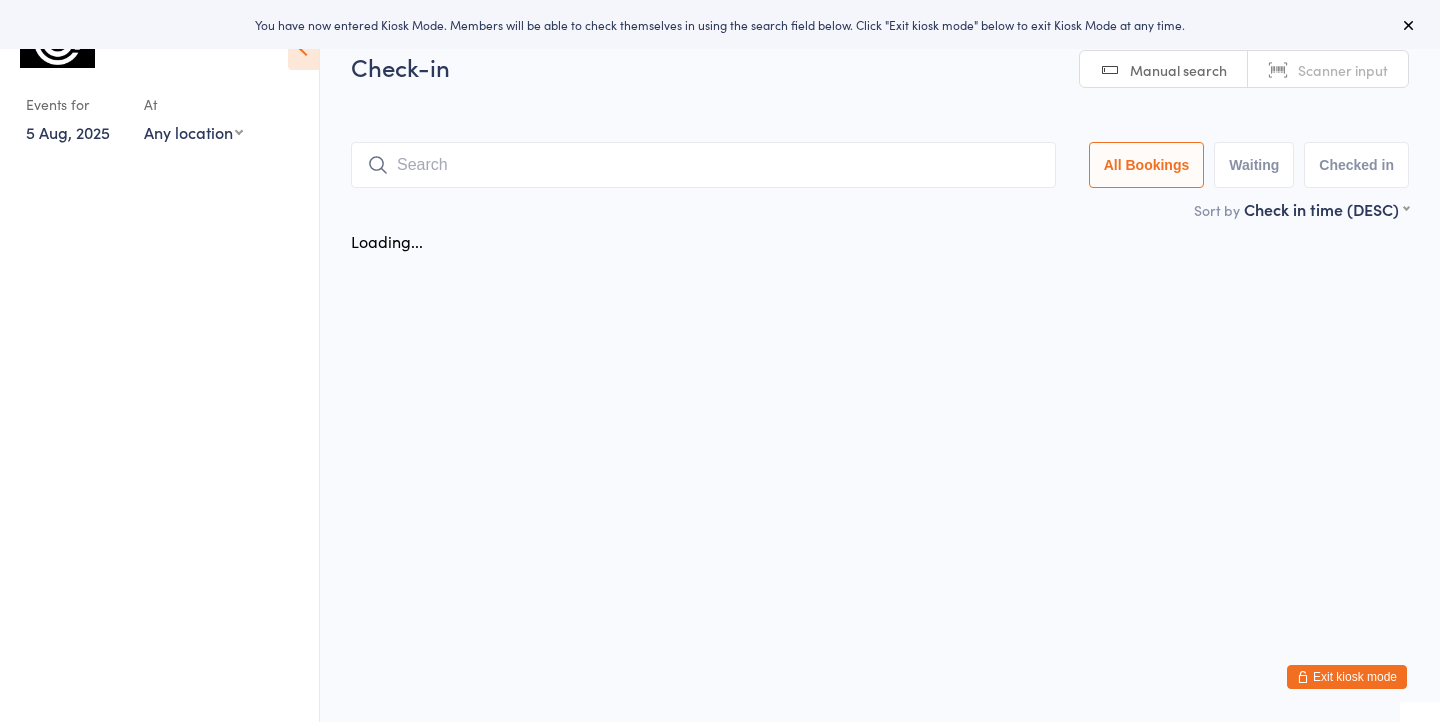 scroll, scrollTop: 0, scrollLeft: 0, axis: both 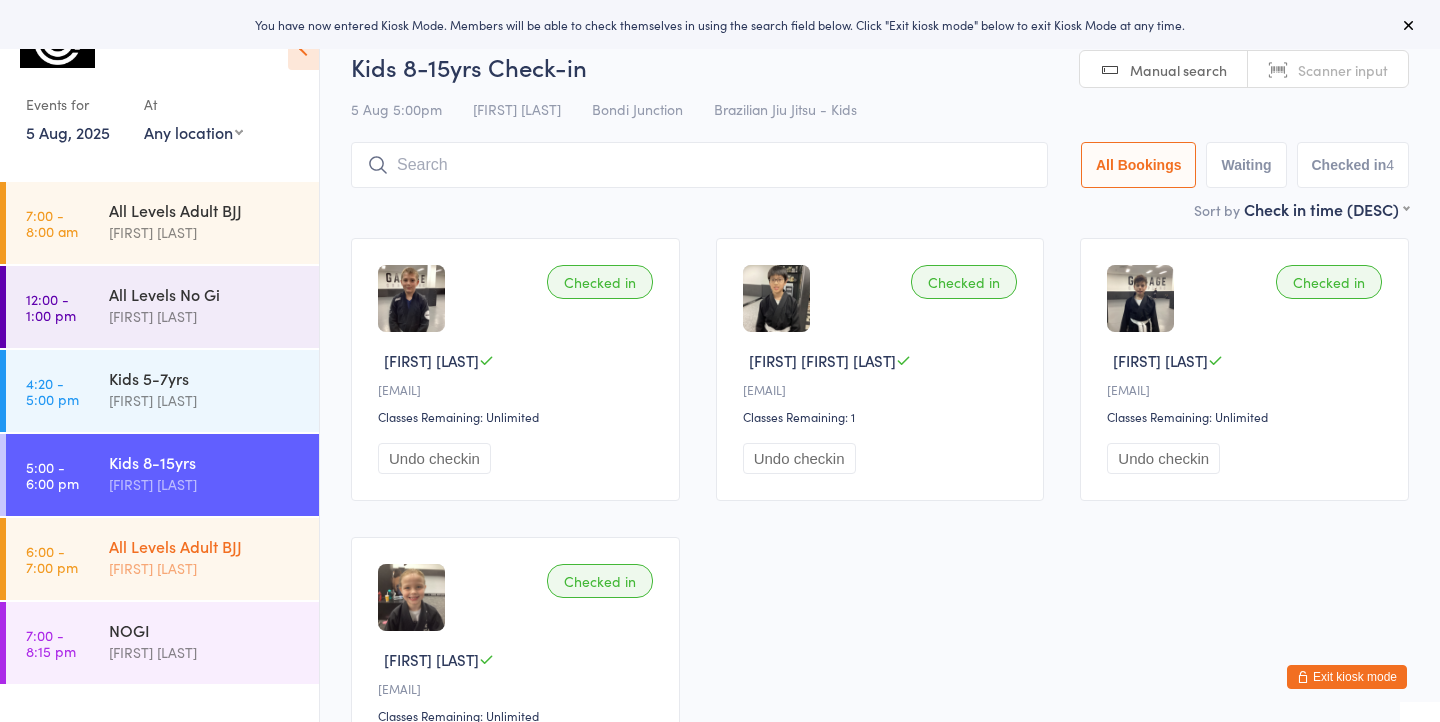 click on "[FIRST] [LAST]" at bounding box center (205, 568) 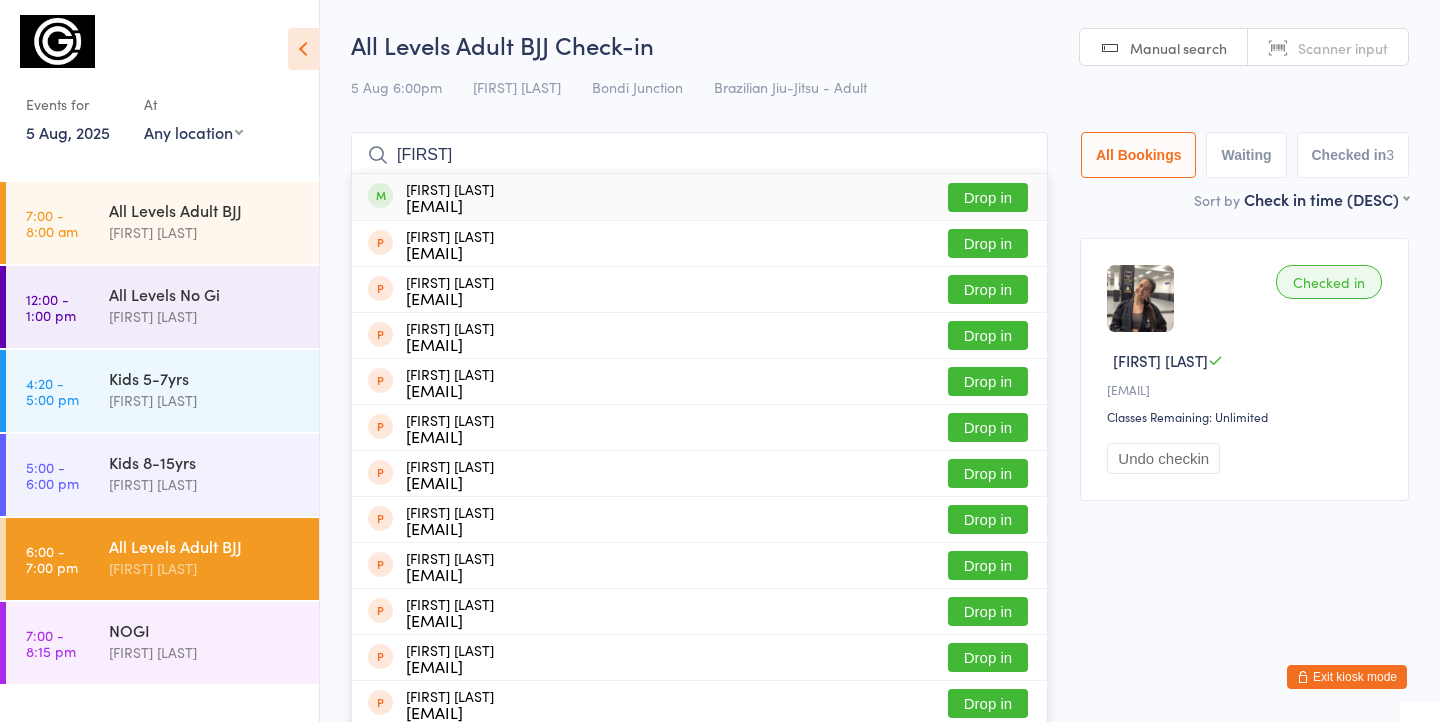 type on "samir" 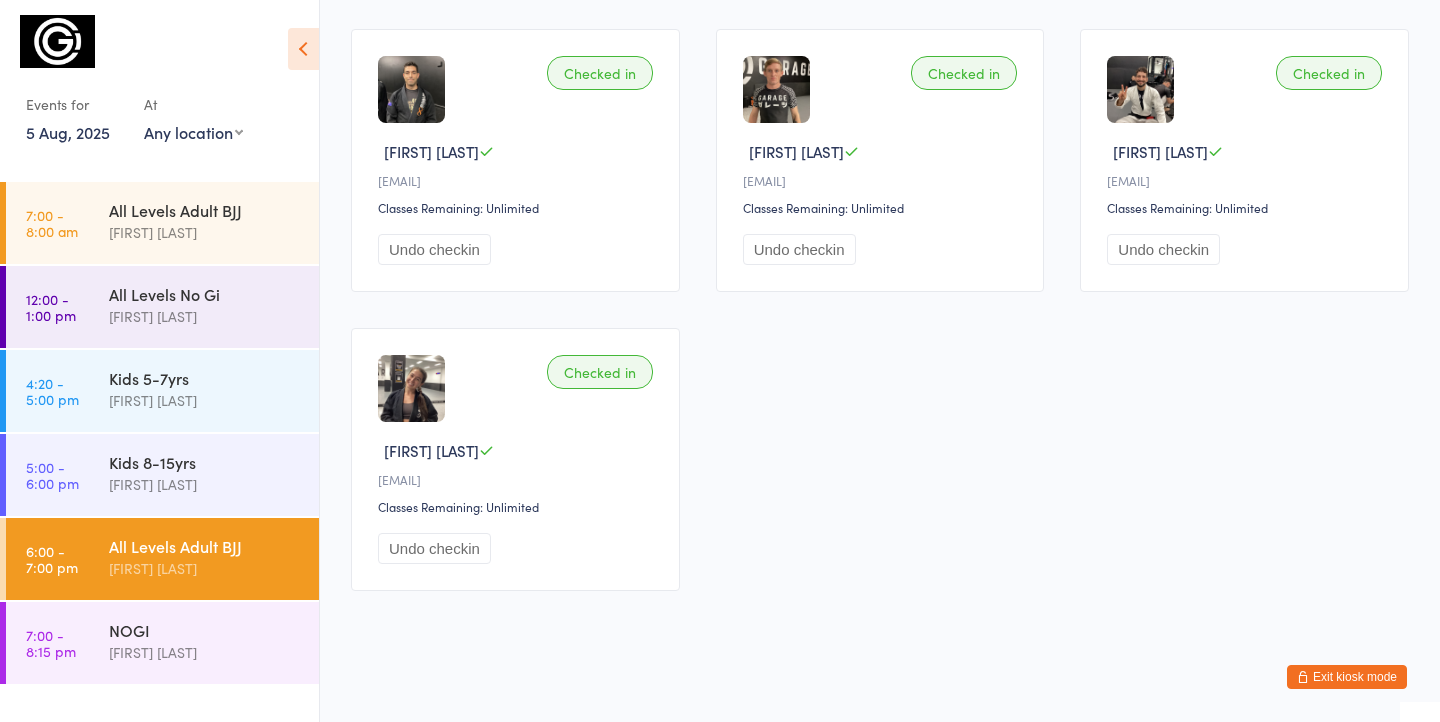 scroll, scrollTop: 216, scrollLeft: 0, axis: vertical 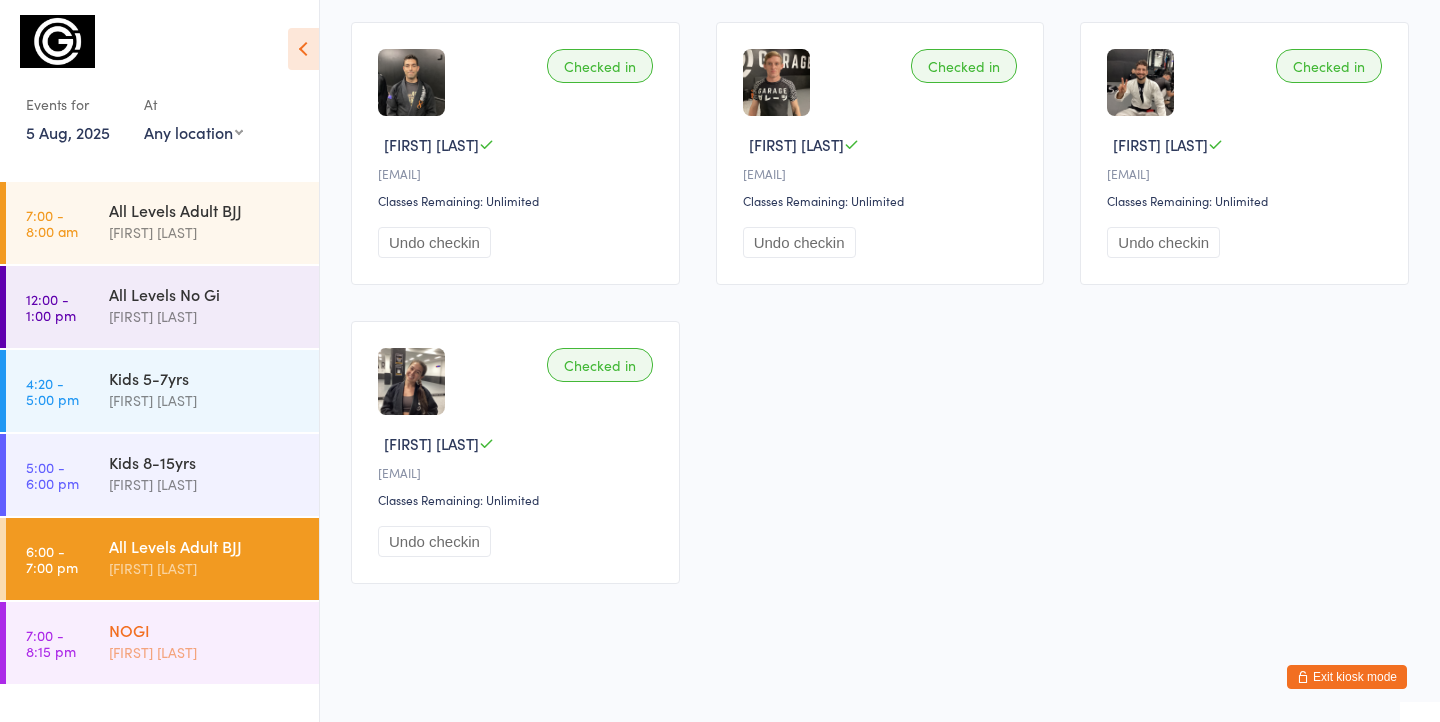 click on "NOGI" at bounding box center (205, 630) 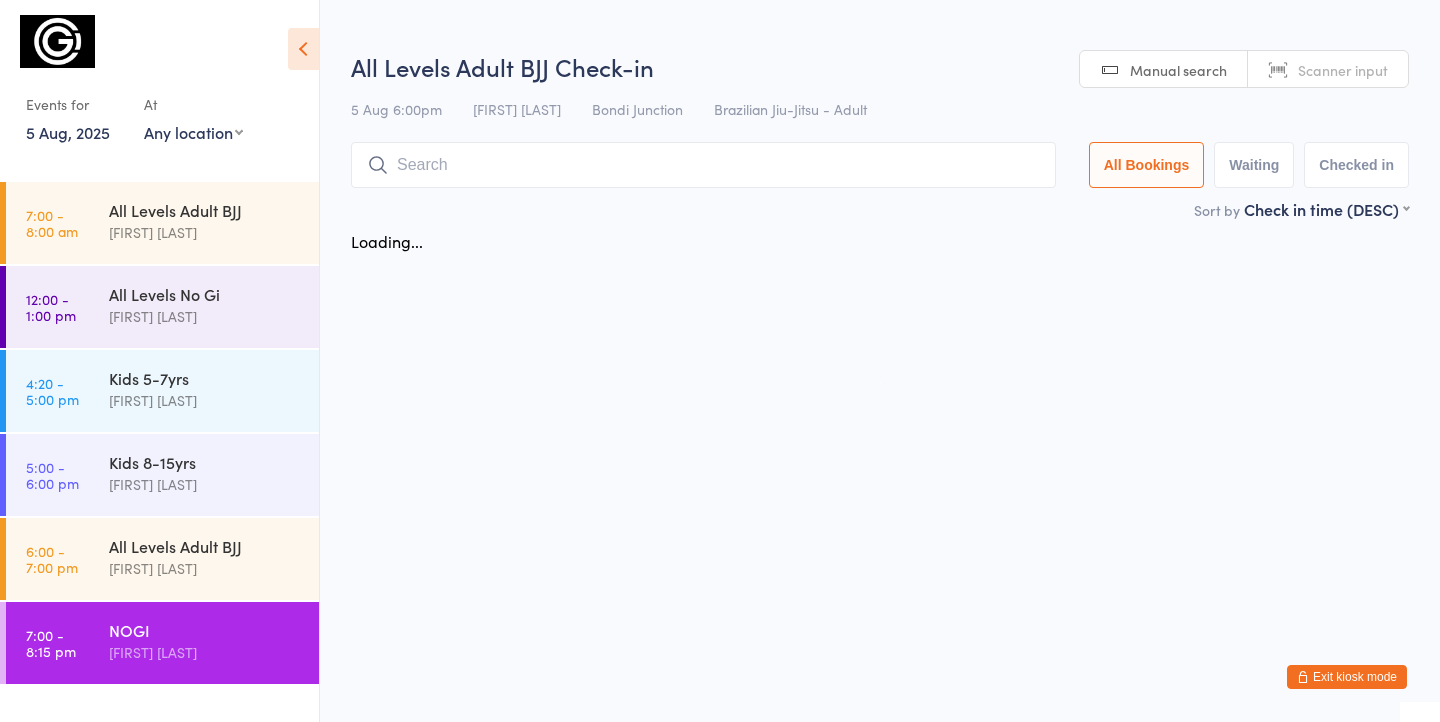 scroll, scrollTop: 0, scrollLeft: 0, axis: both 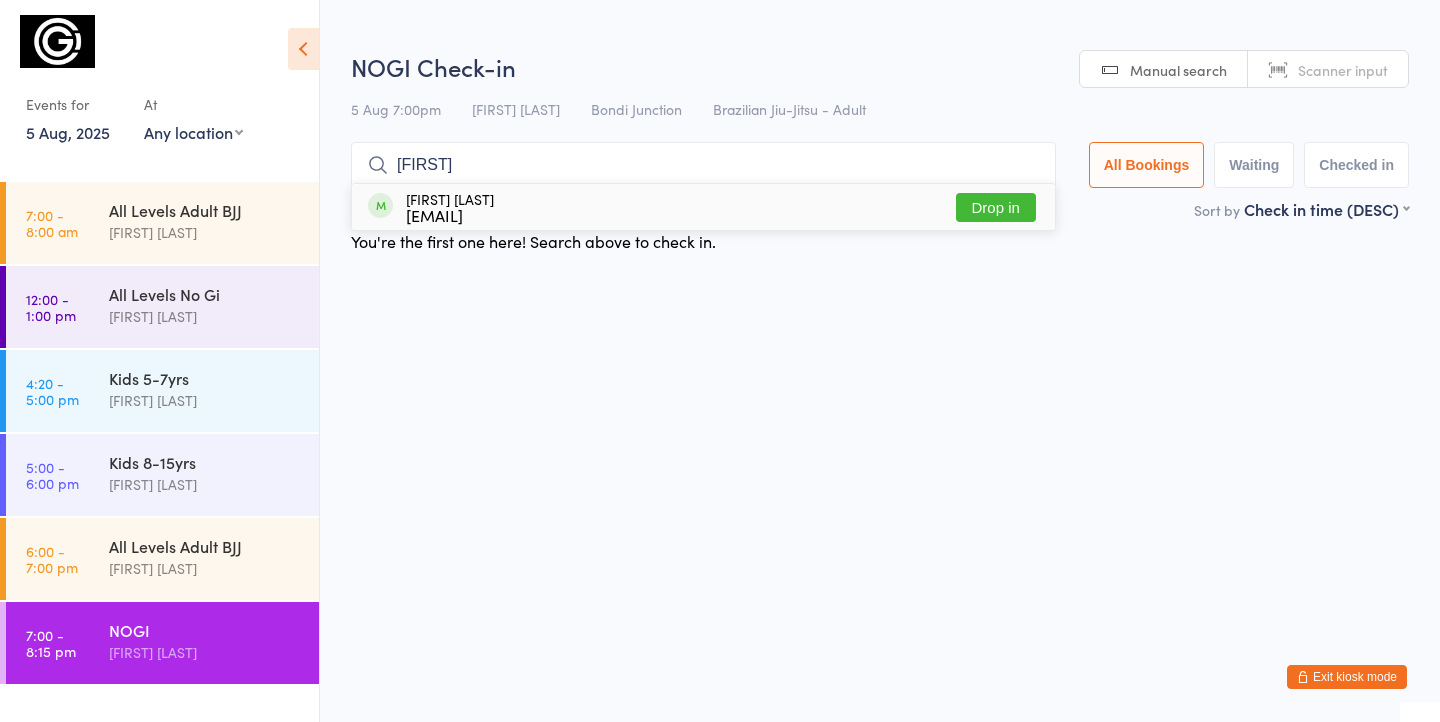 type on "tito" 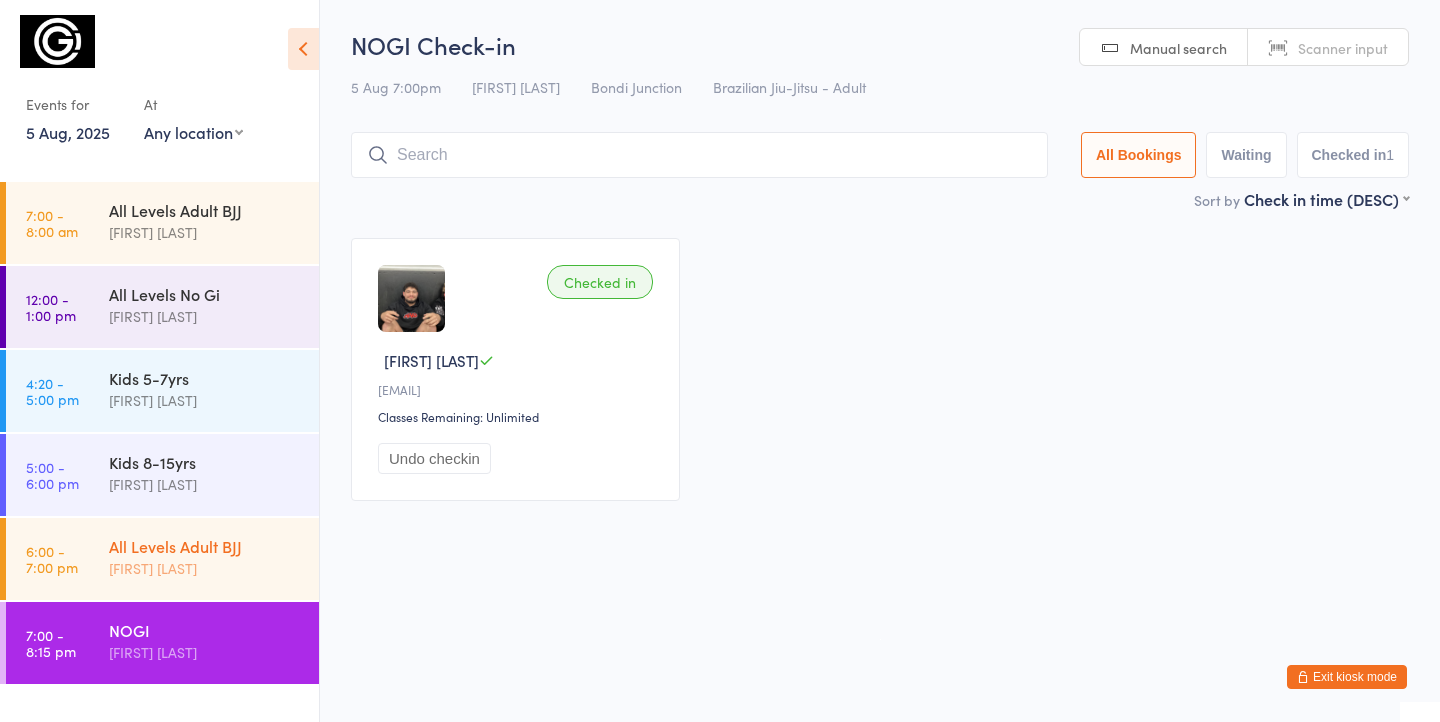 click on "[FIRST] [LAST]" at bounding box center [205, 568] 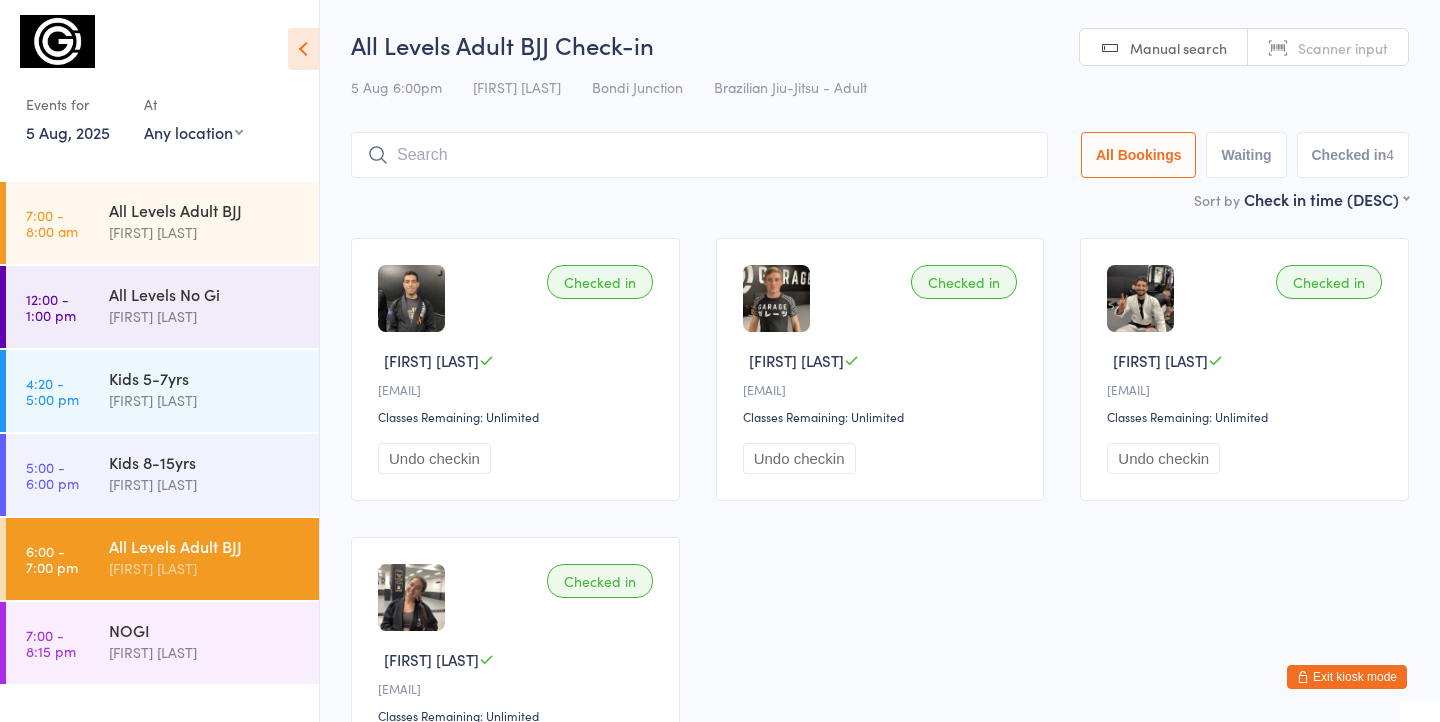 click on "Sort by   Check in time (DESC) First name (ASC) First name (DESC) Last name (ASC) Last name (DESC) Check in time (ASC) Check in time (DESC) Rank (ASC) Rank (DESC)" at bounding box center (880, 199) 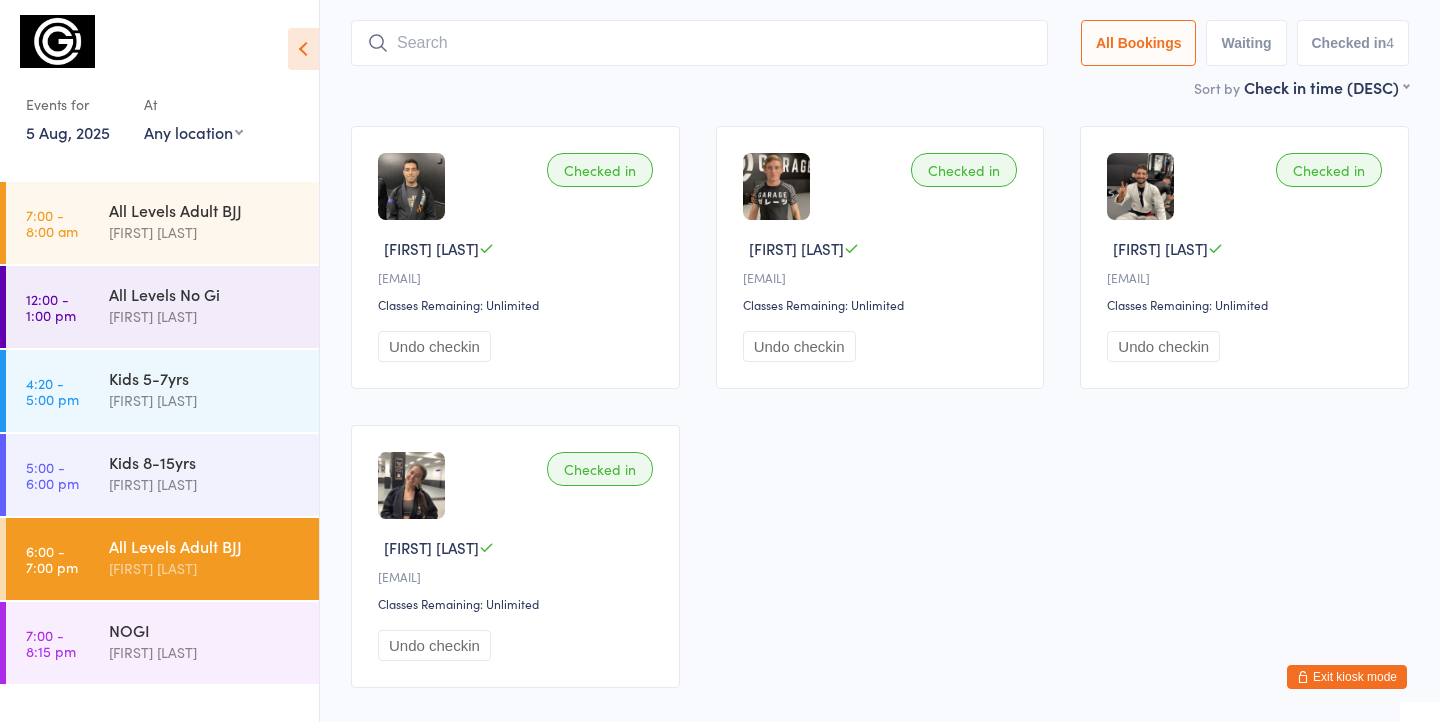 scroll, scrollTop: 133, scrollLeft: 0, axis: vertical 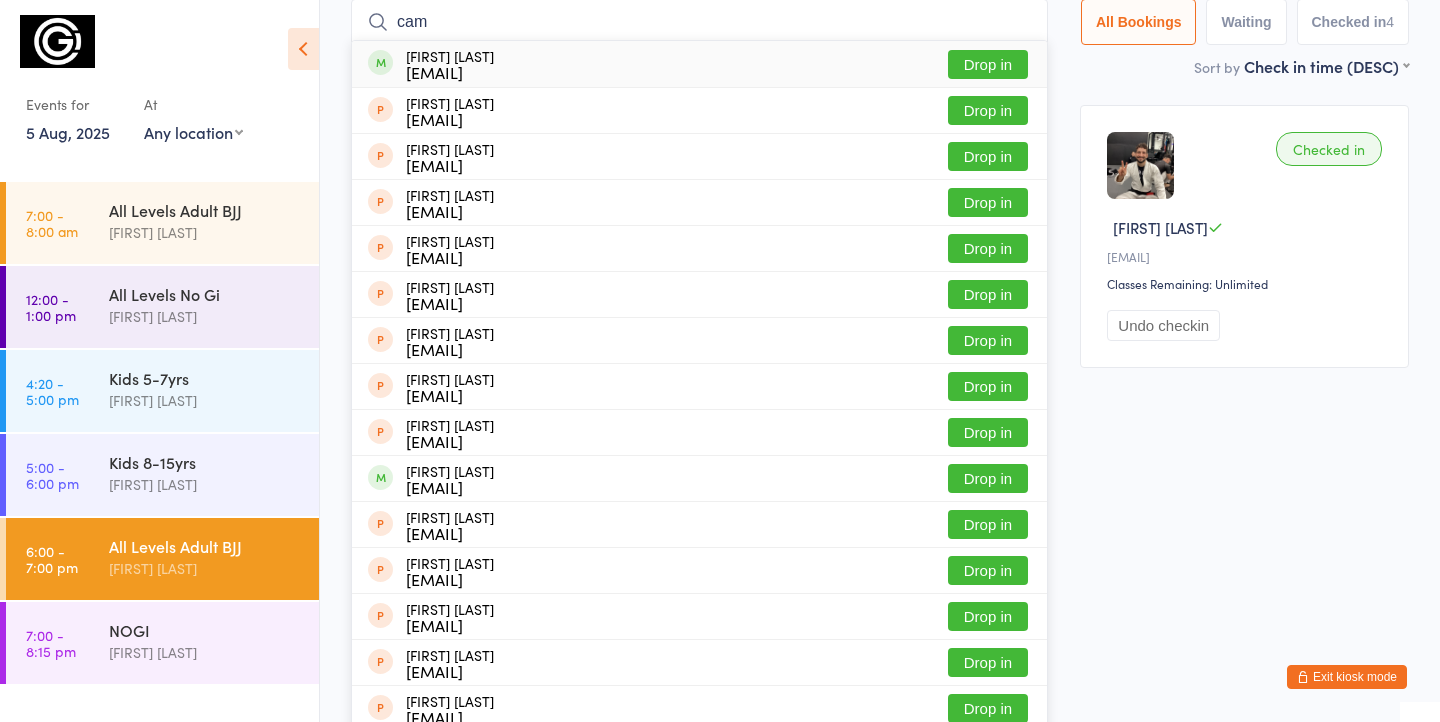 type on "cam" 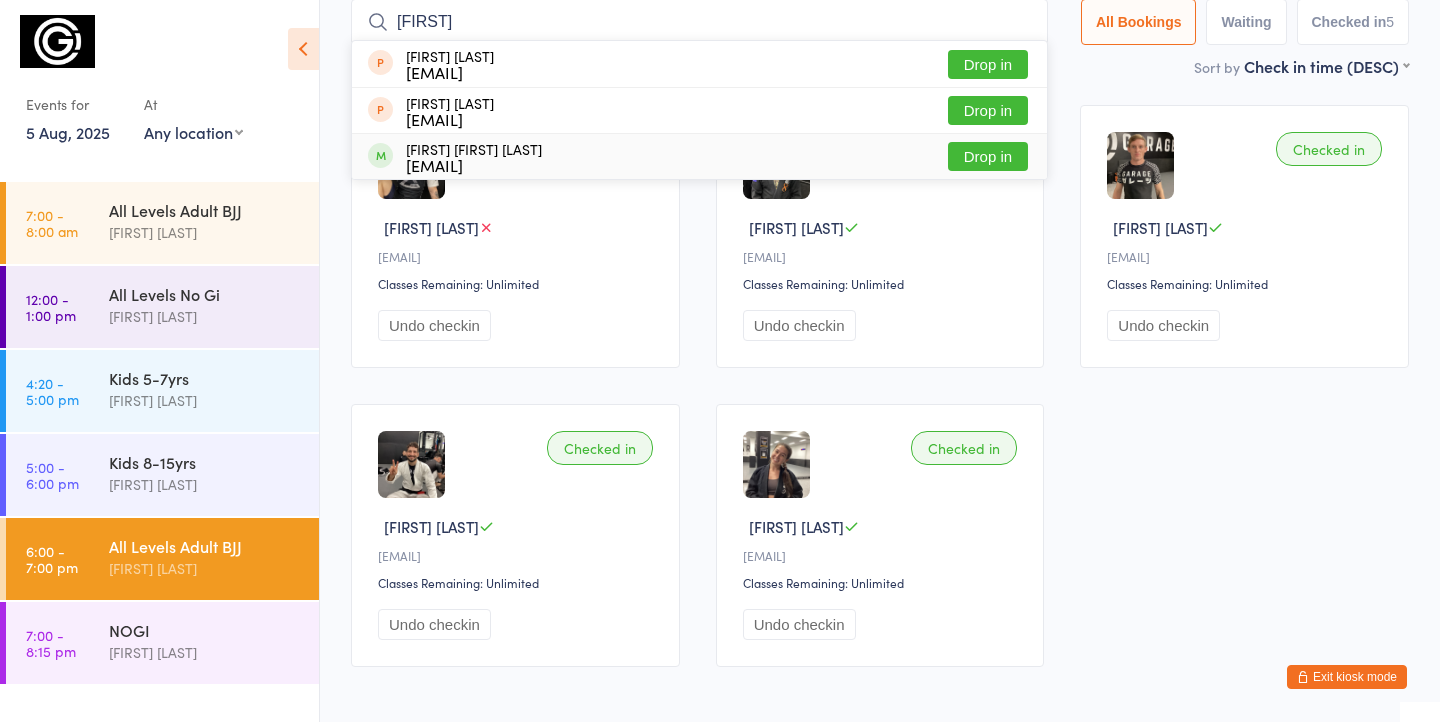 type on "pablo" 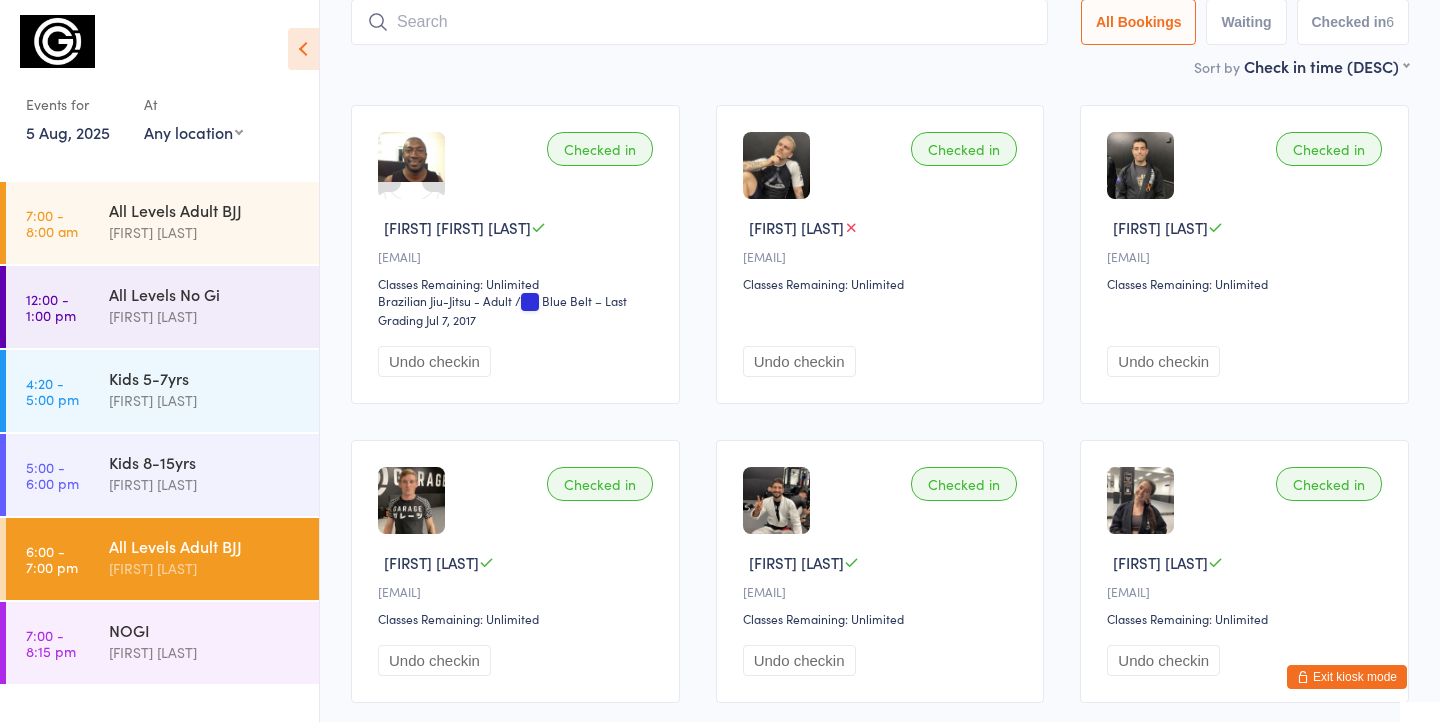 click at bounding box center (699, 22) 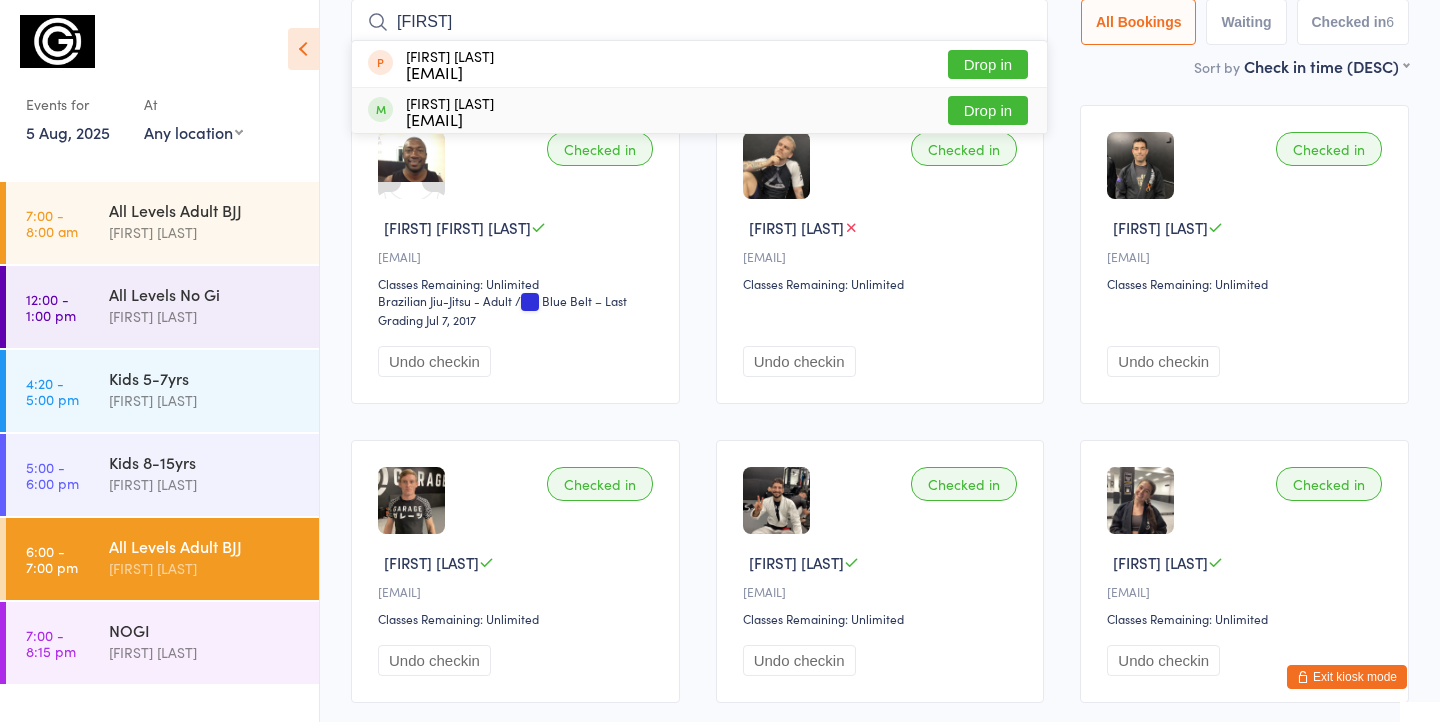 type on "cerrus" 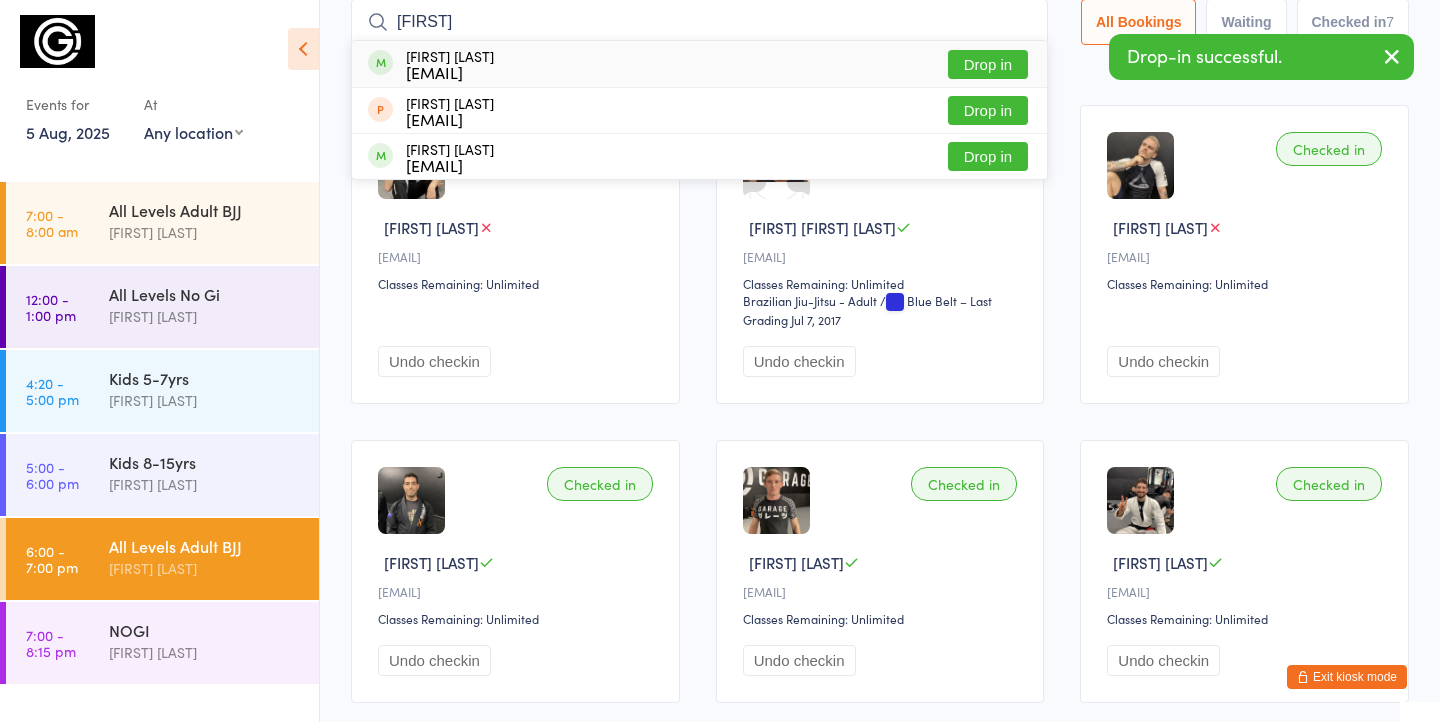 type on "eamo" 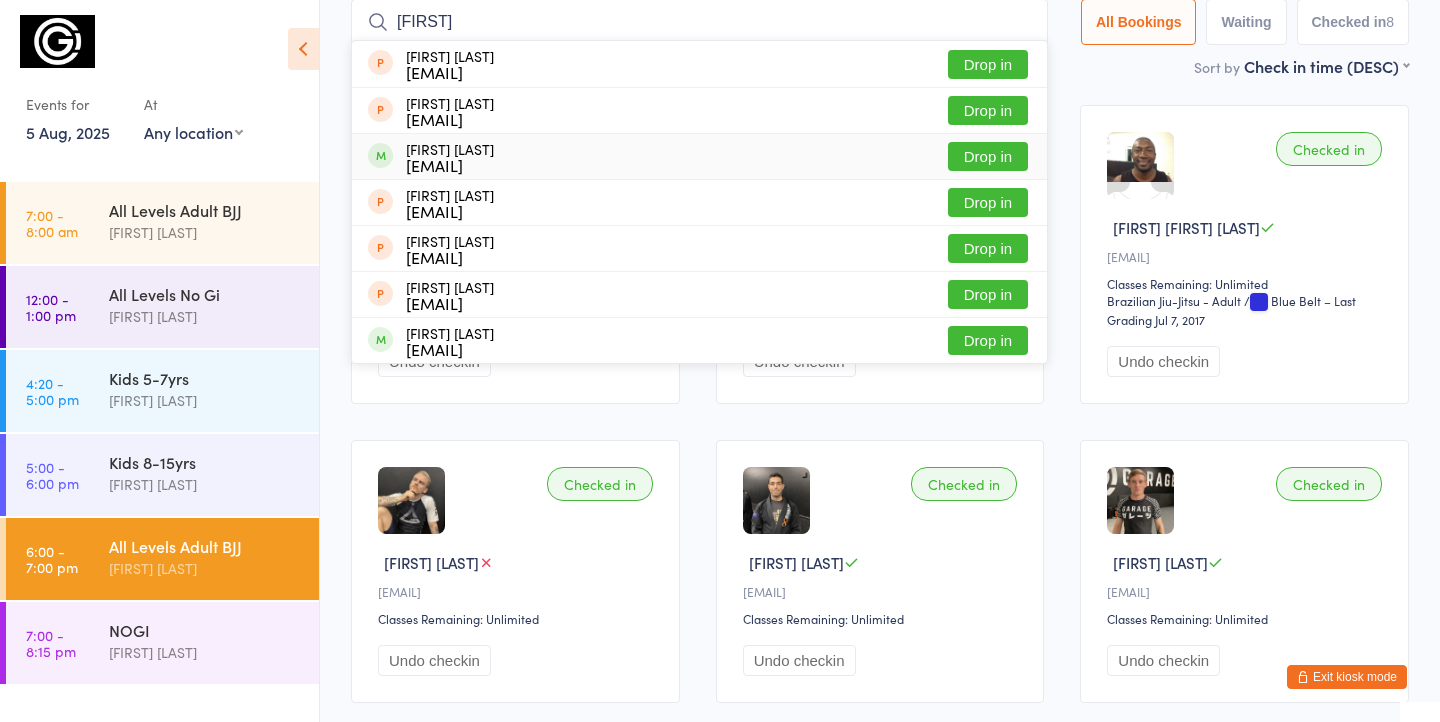 type on "mert" 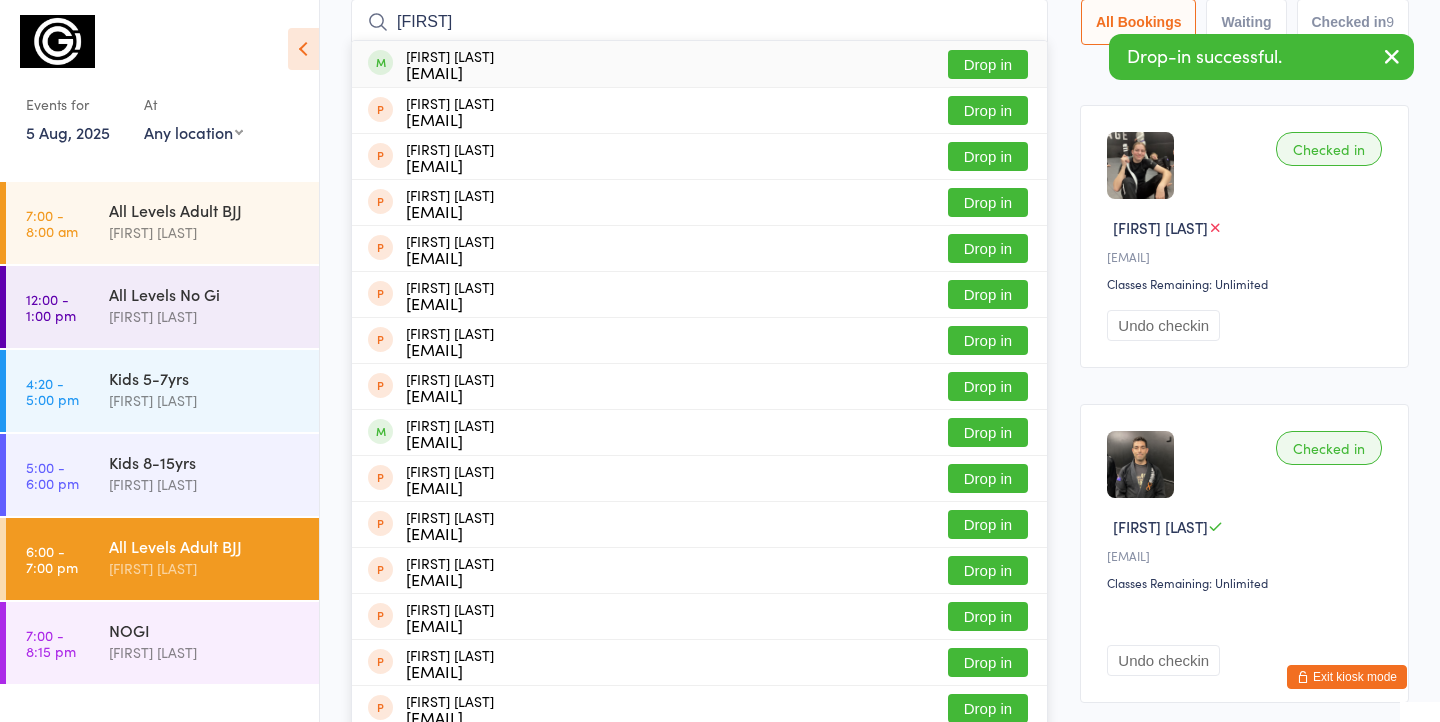 type on "cormac" 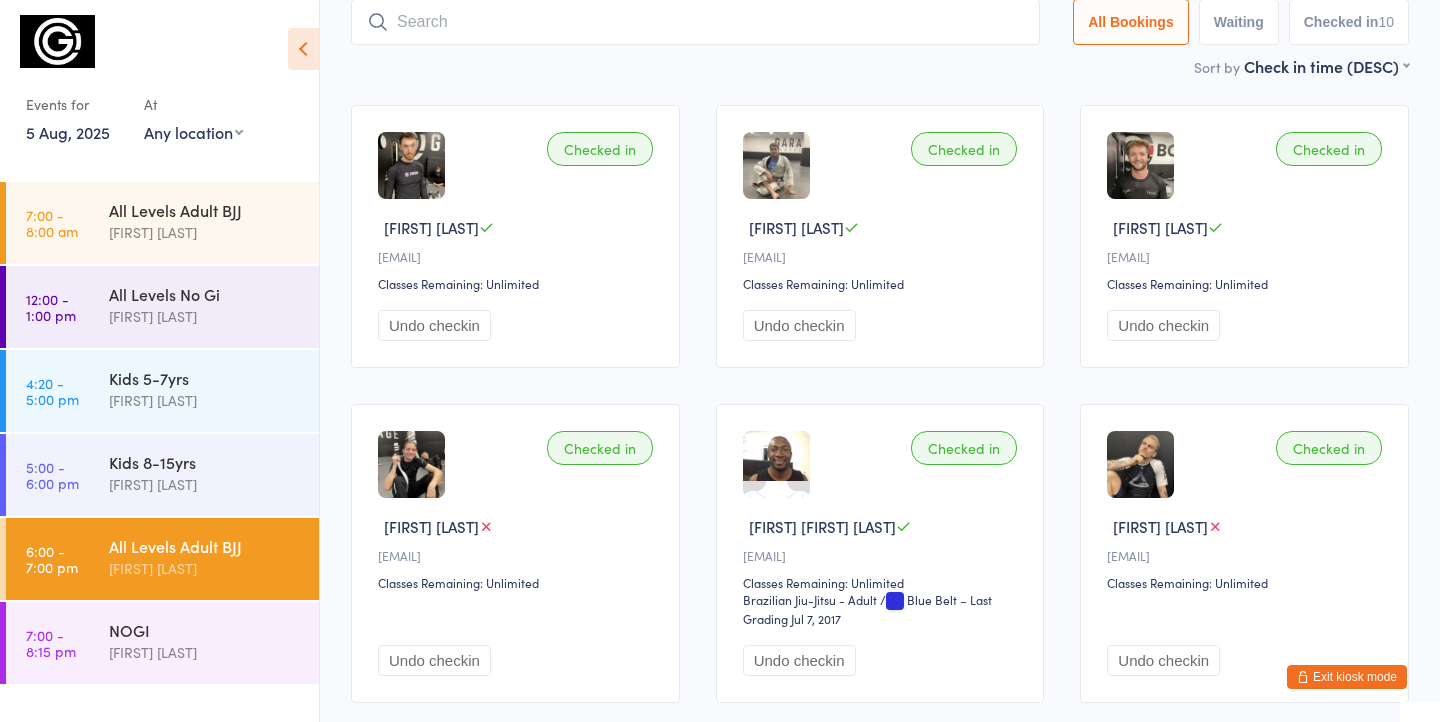 click on "Exit kiosk mode" at bounding box center (1347, 677) 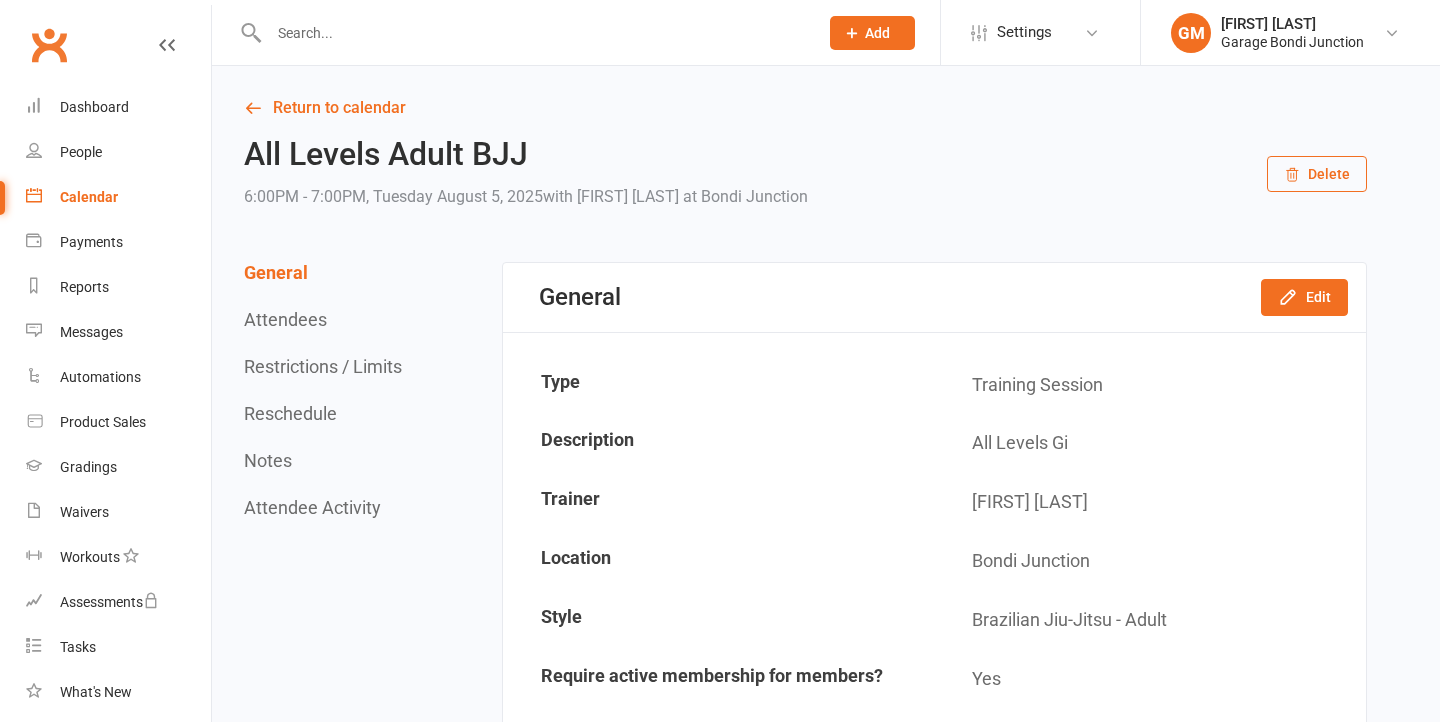 scroll, scrollTop: 0, scrollLeft: 0, axis: both 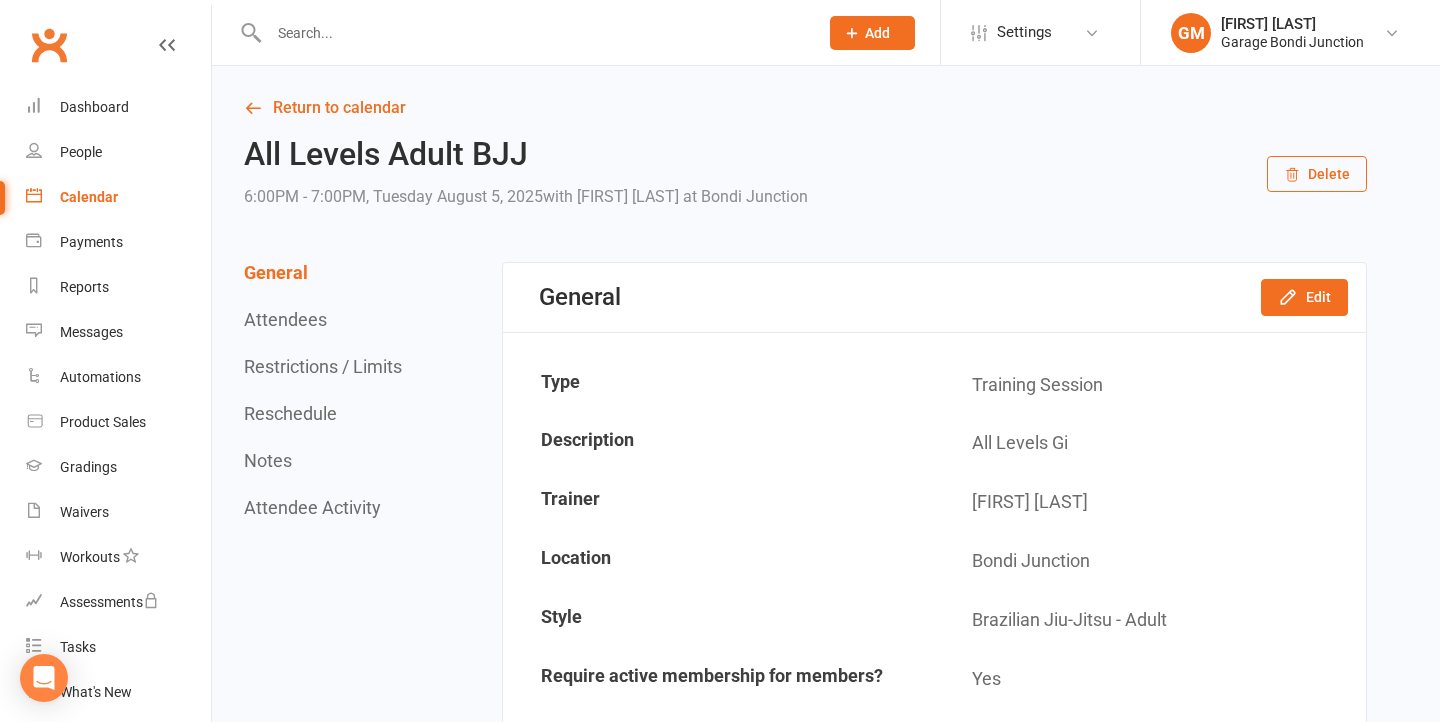 click at bounding box center (533, 33) 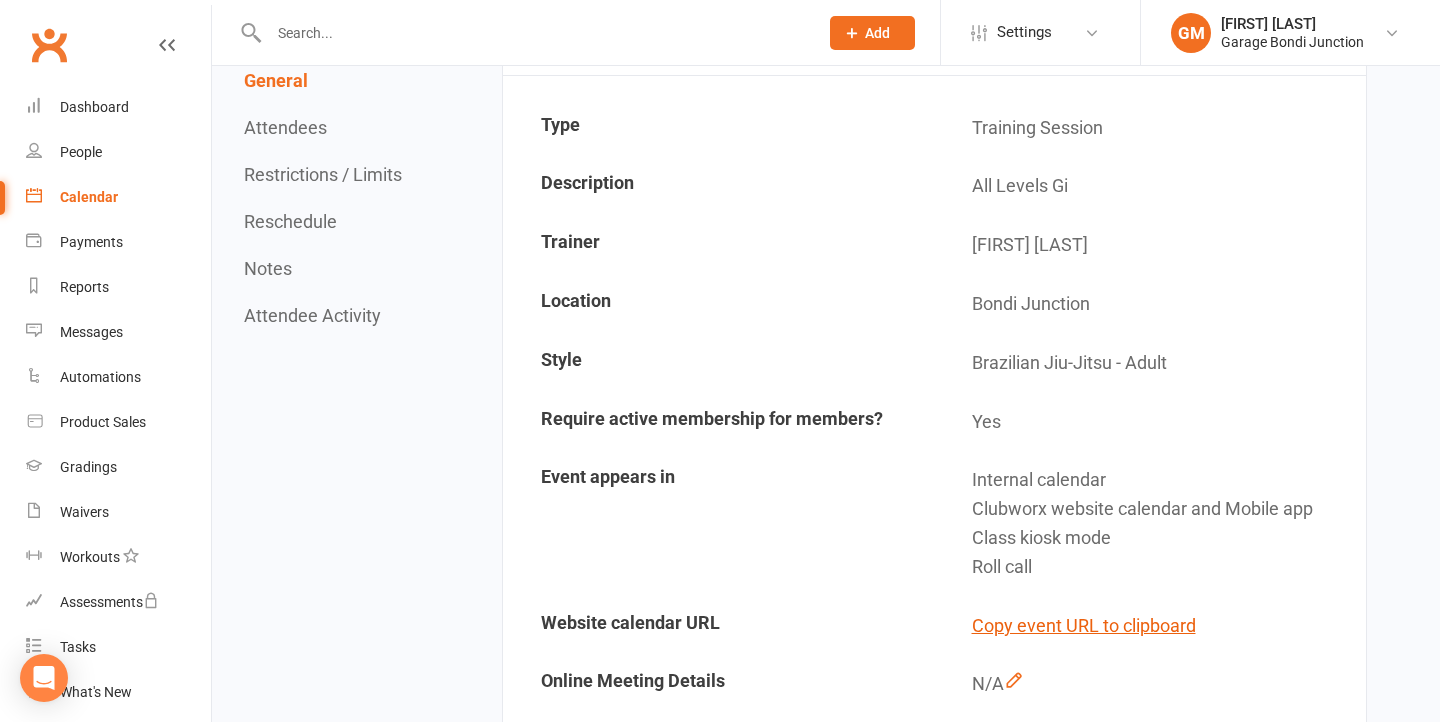 scroll, scrollTop: 241, scrollLeft: 0, axis: vertical 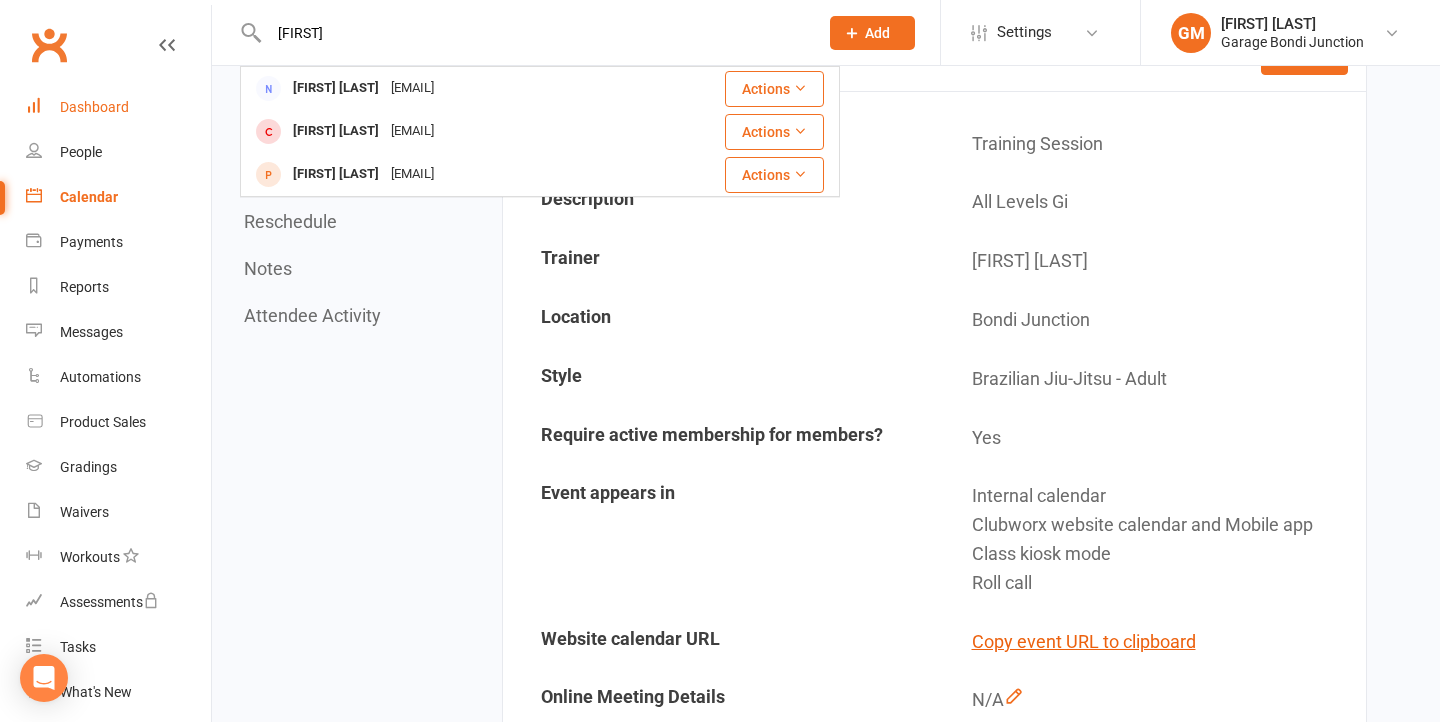 type on "edie" 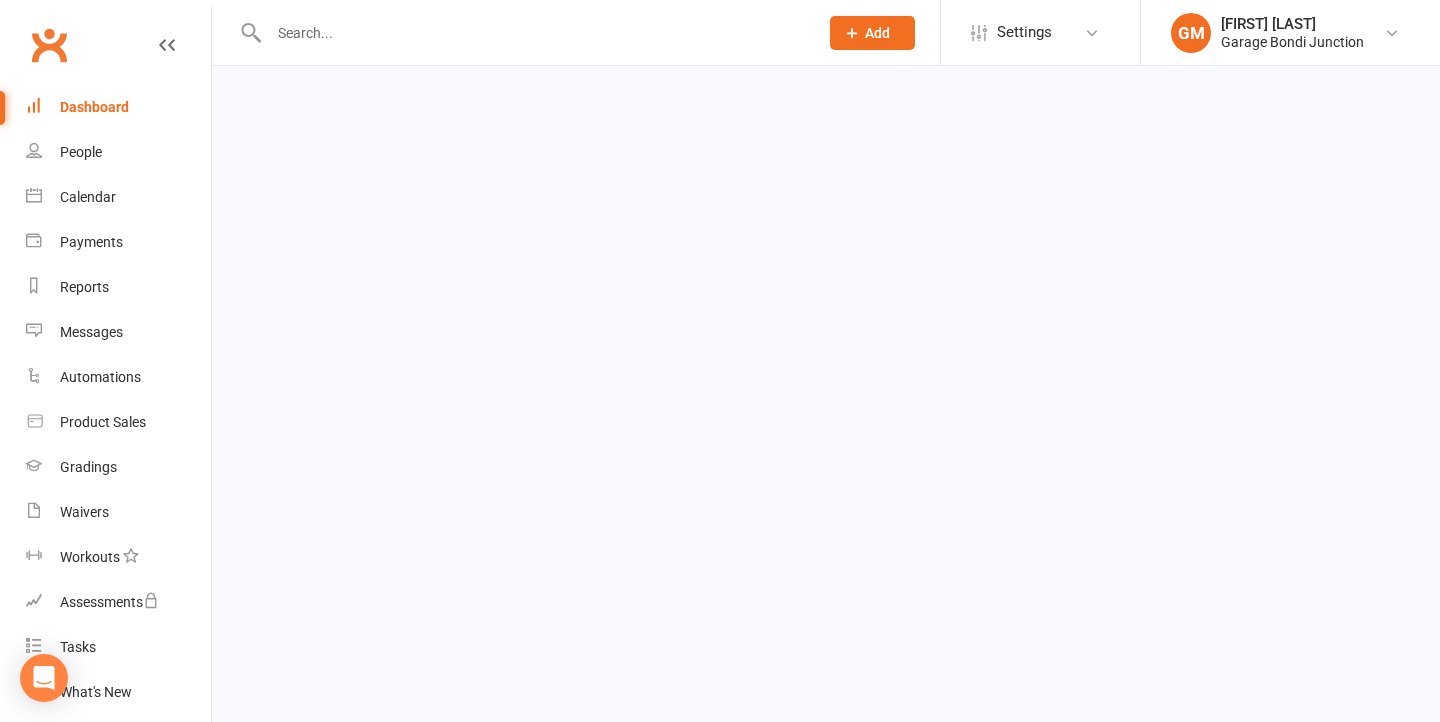 scroll, scrollTop: 0, scrollLeft: 0, axis: both 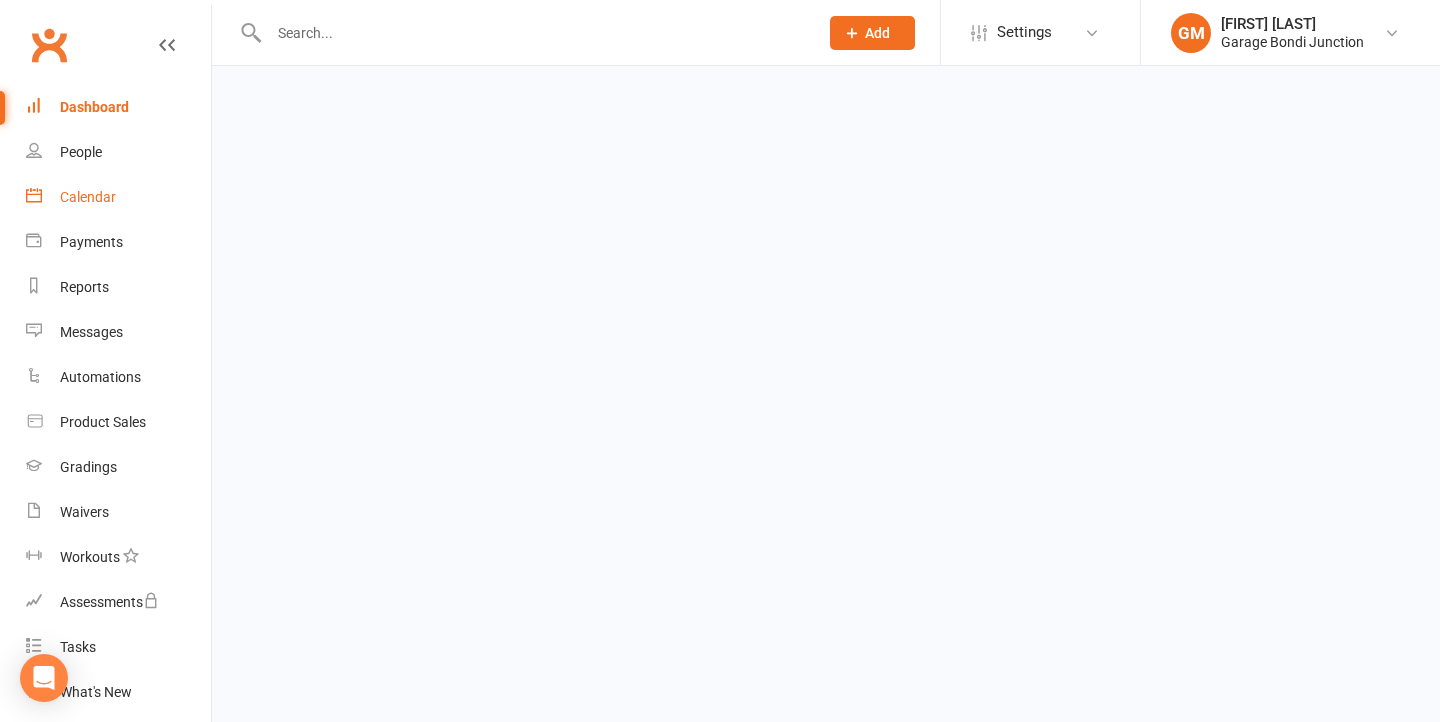 click on "Prospect
Member
Non-attending contact
Class / event
Appointment
Grading event
Task
Membership plan
Bulk message
Add
Settings Membership Plans Event Templates Appointment Types Mobile App  Website Image Library Customize Contacts Access Control Users Account Profile Clubworx API GM Gabriella Motta Garage Bondi Junction My profile My subscription Help Terms & conditions  Privacy policy  Sign out Clubworx Dashboard People Calendar Payments Reports Messages   Automations   Product Sales Gradings   Waivers   Workouts   Assessments  Tasks   What's New Check-in Kiosk modes General attendance Roll call Class check-in × × ×
Loading" at bounding box center (720, 35) 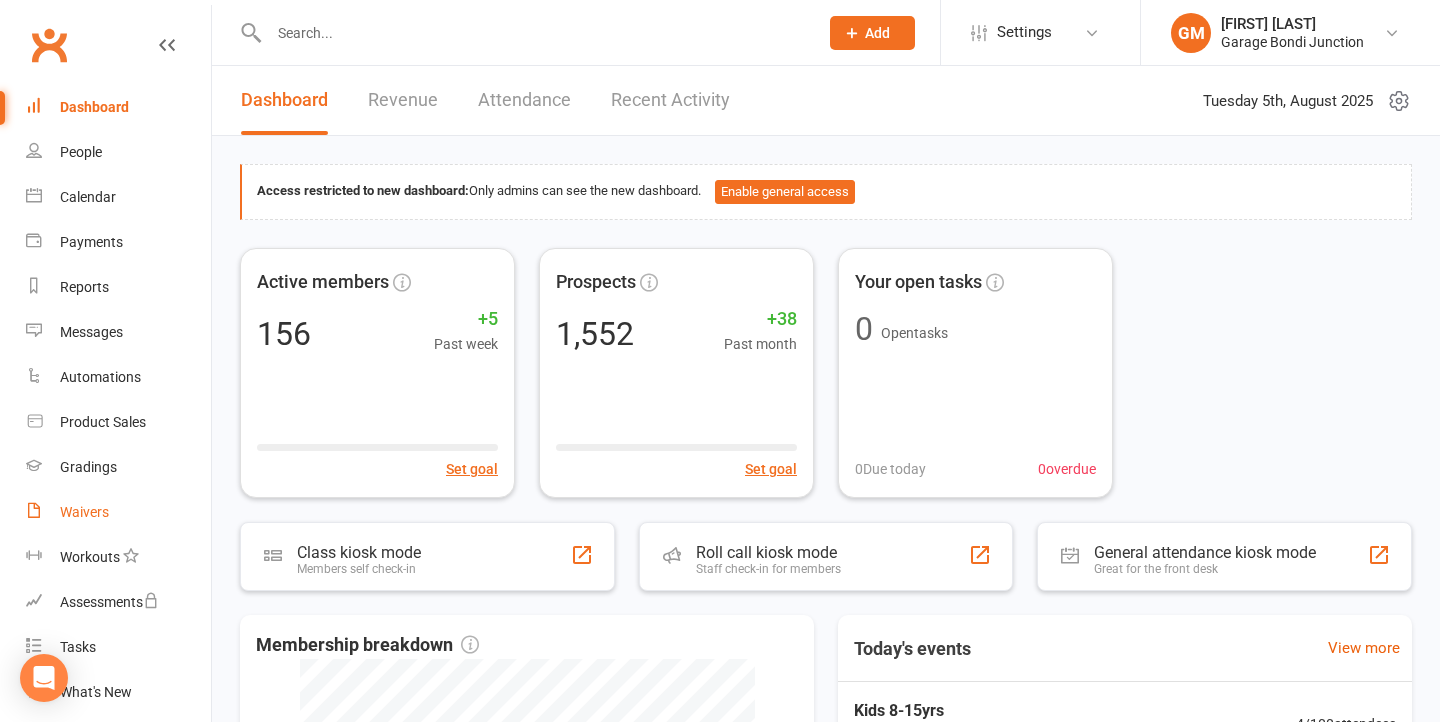 click on "Waivers" at bounding box center [118, 512] 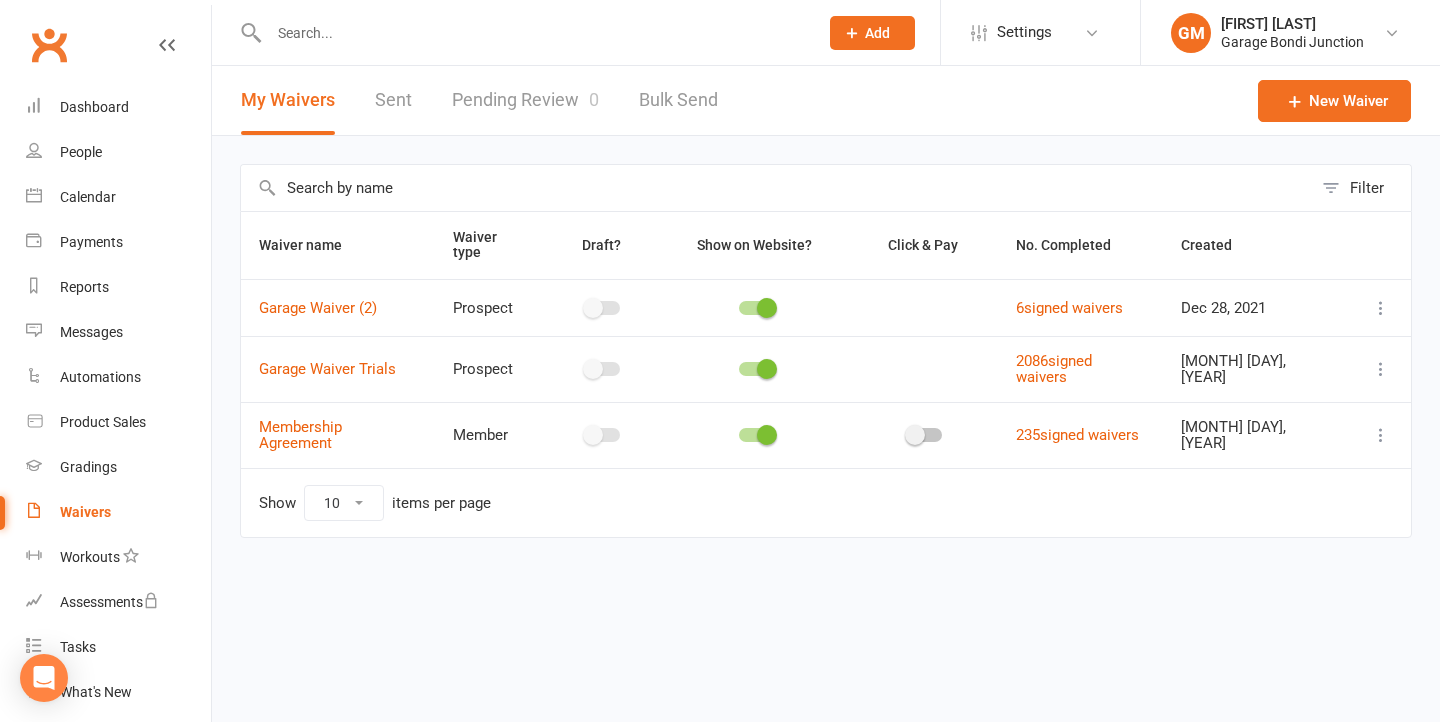 click at bounding box center (533, 33) 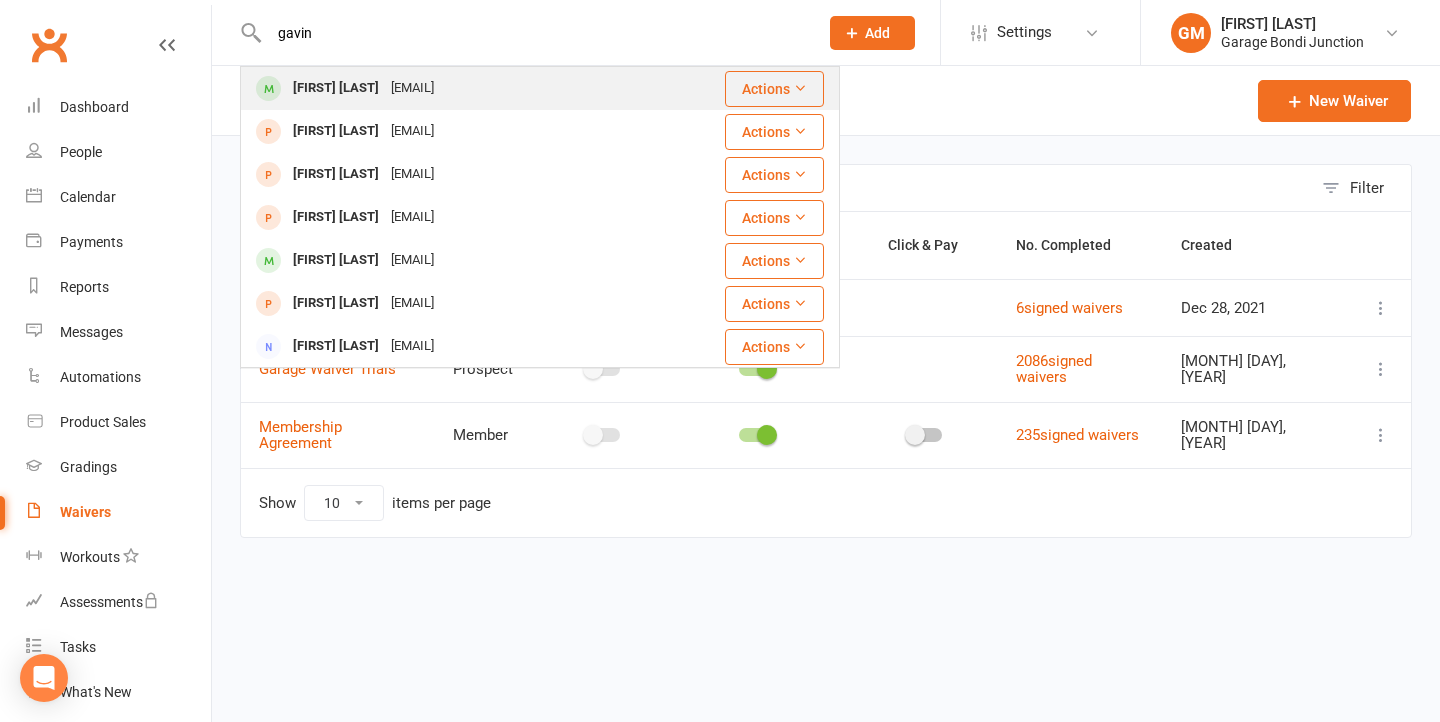 type on "gavin" 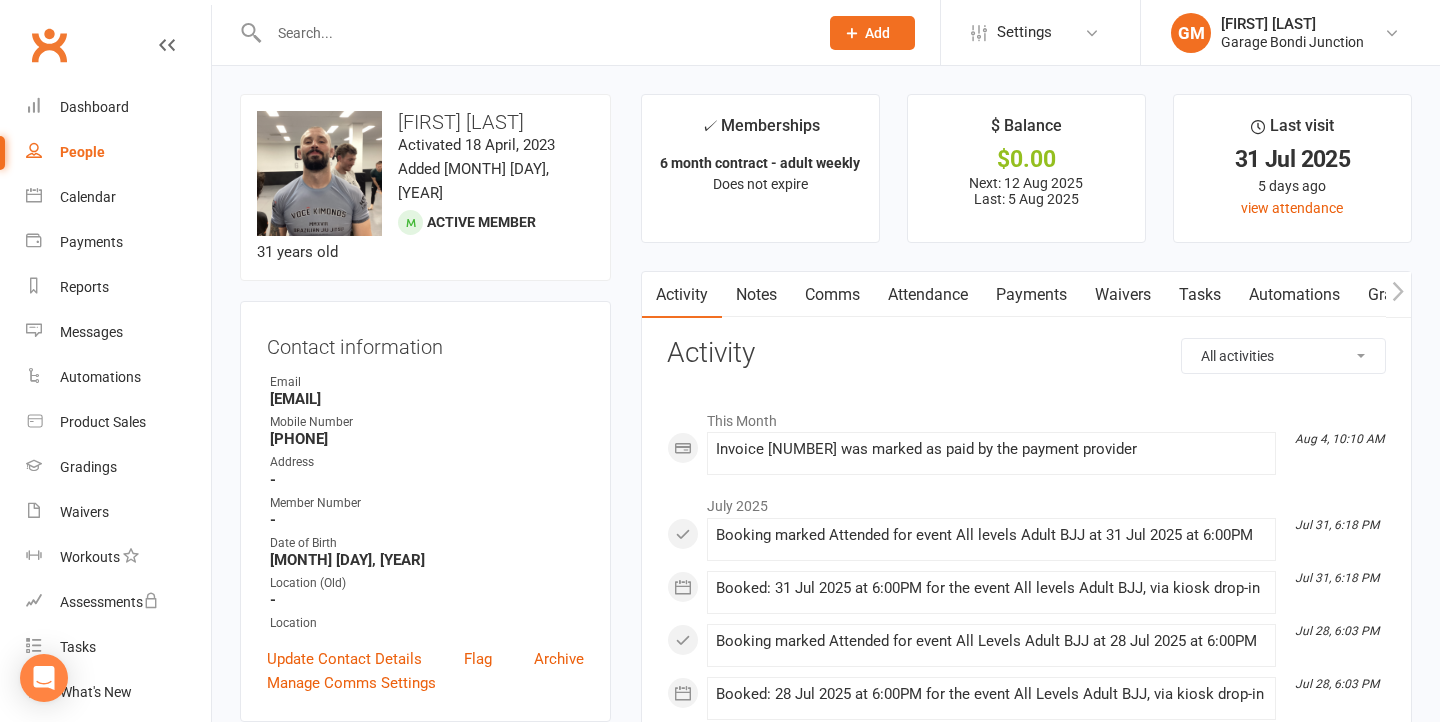 click on "Payments" at bounding box center (1031, 295) 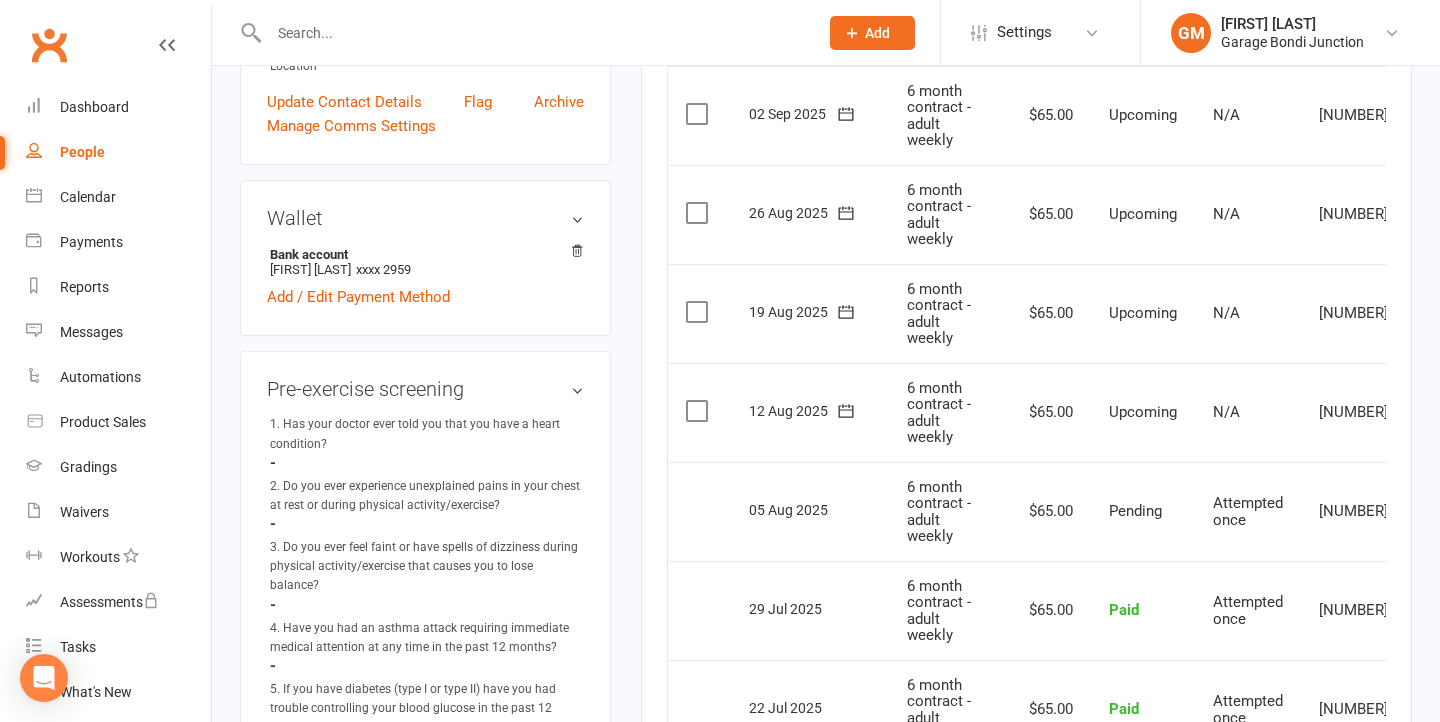 scroll, scrollTop: 556, scrollLeft: 0, axis: vertical 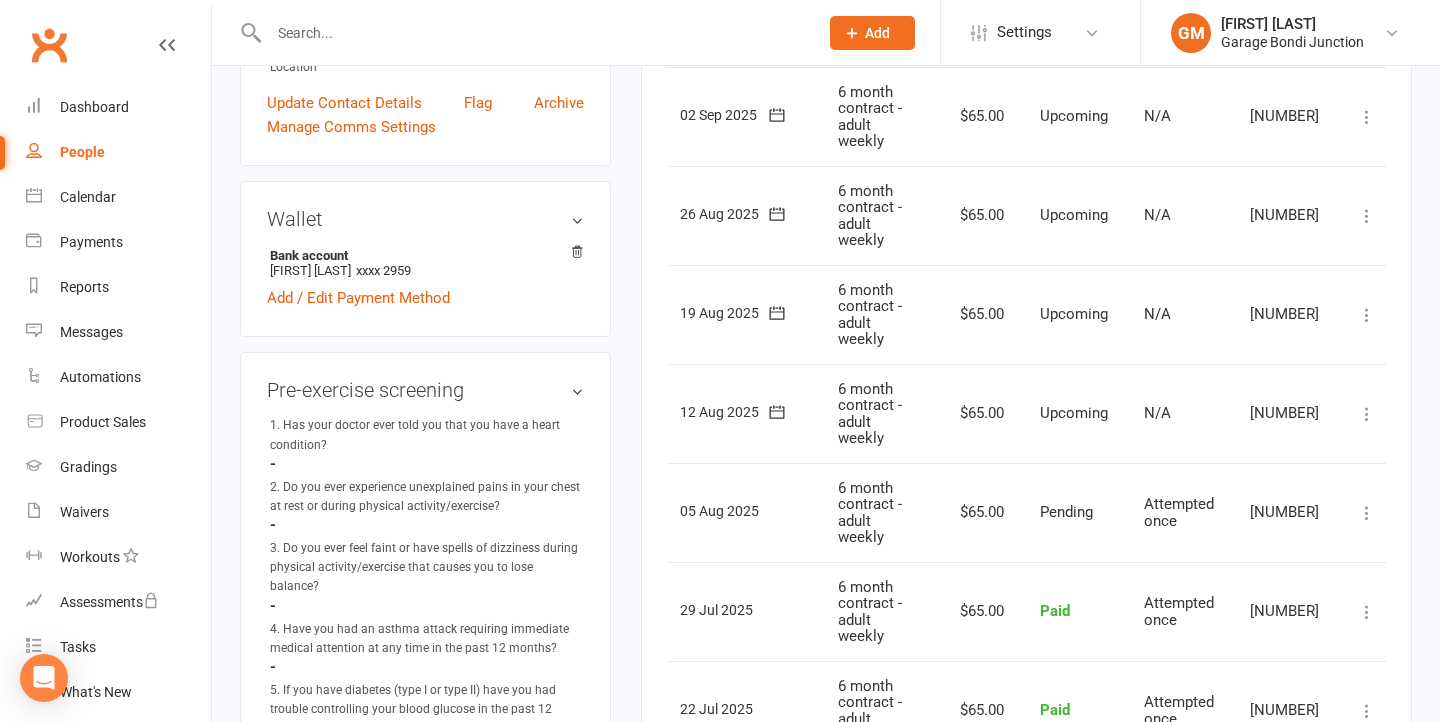 click at bounding box center [1367, 414] 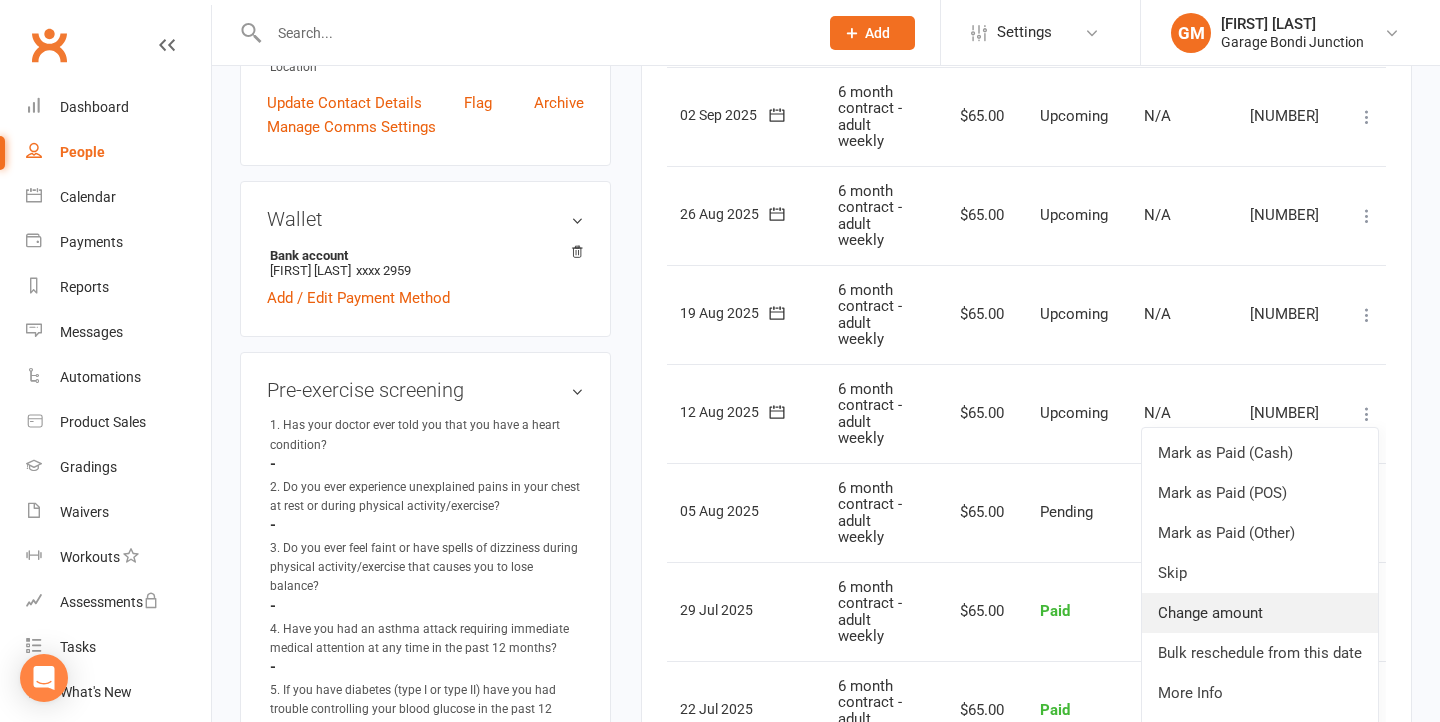 click on "Change amount" at bounding box center (1260, 613) 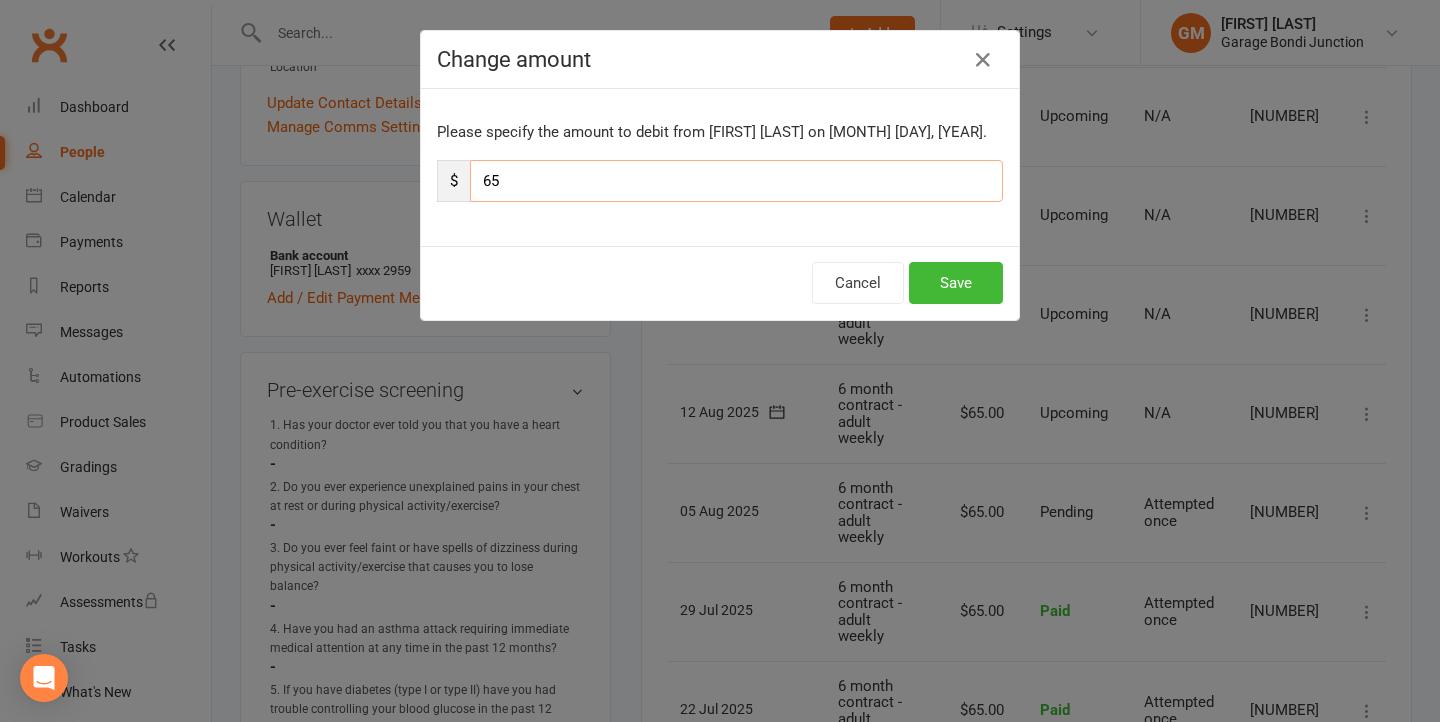 drag, startPoint x: 482, startPoint y: 170, endPoint x: 541, endPoint y: 186, distance: 61.13101 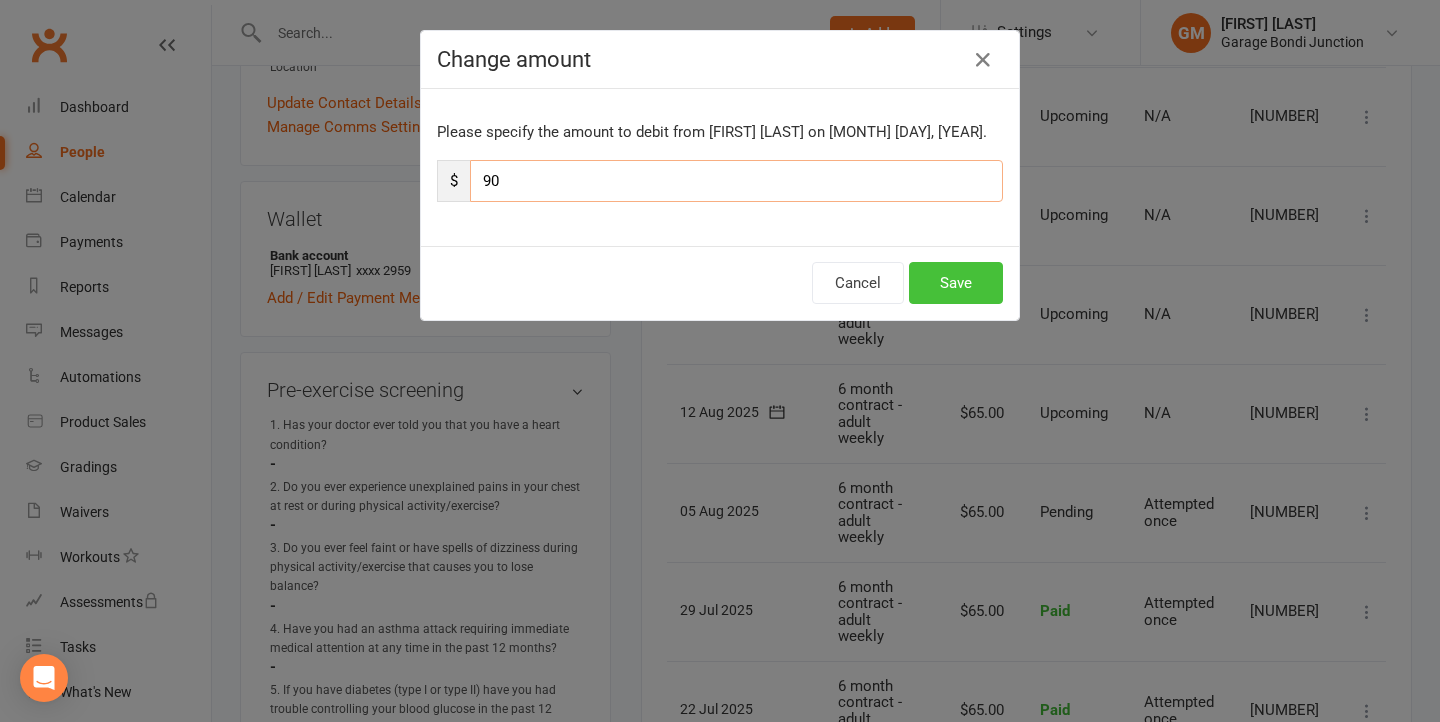 type on "90" 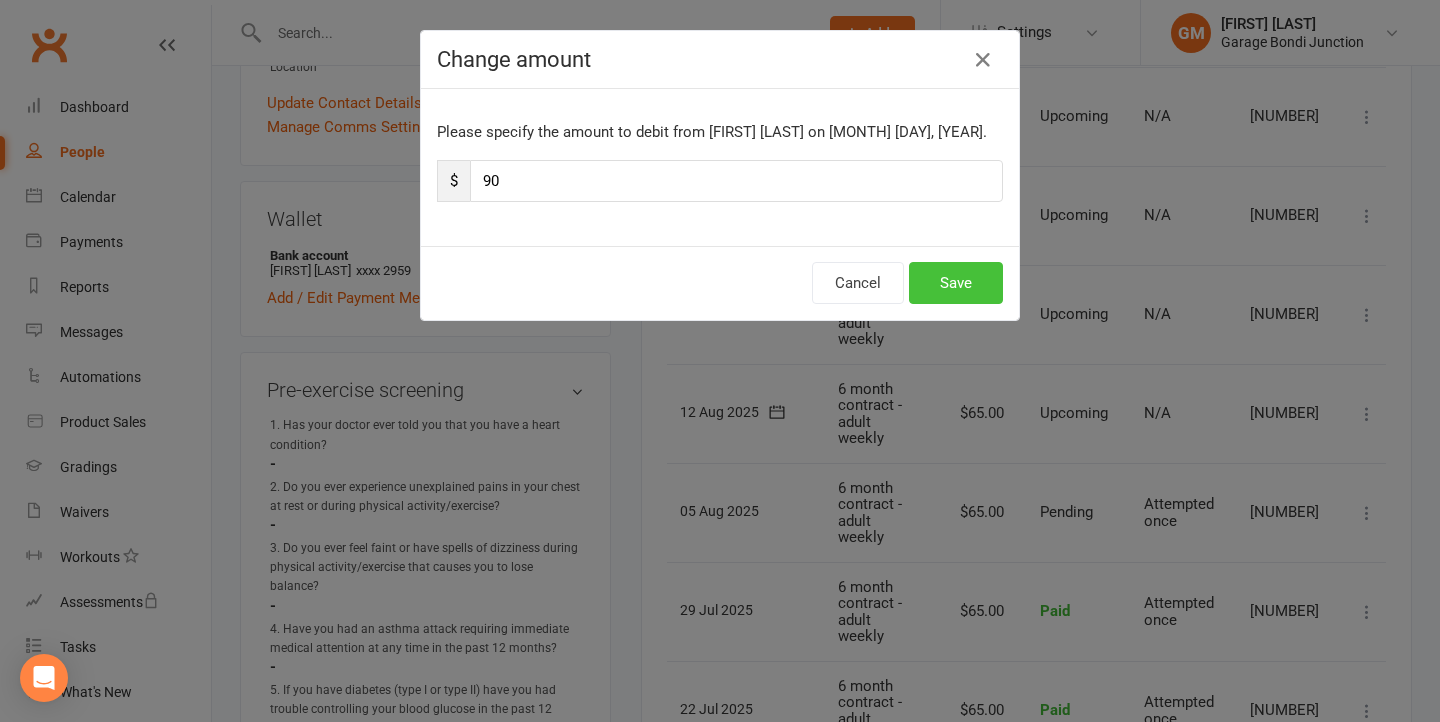 click on "Save" at bounding box center (956, 283) 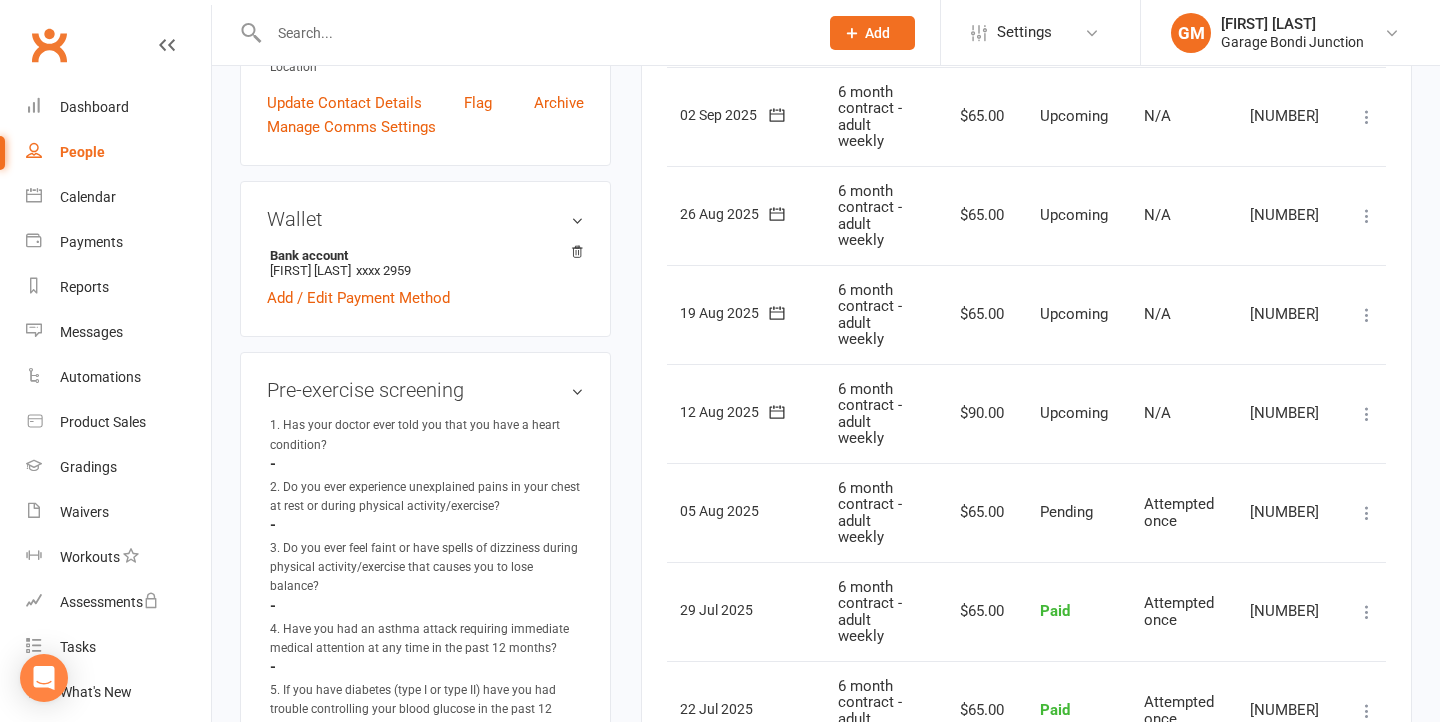 scroll, scrollTop: 0, scrollLeft: 63, axis: horizontal 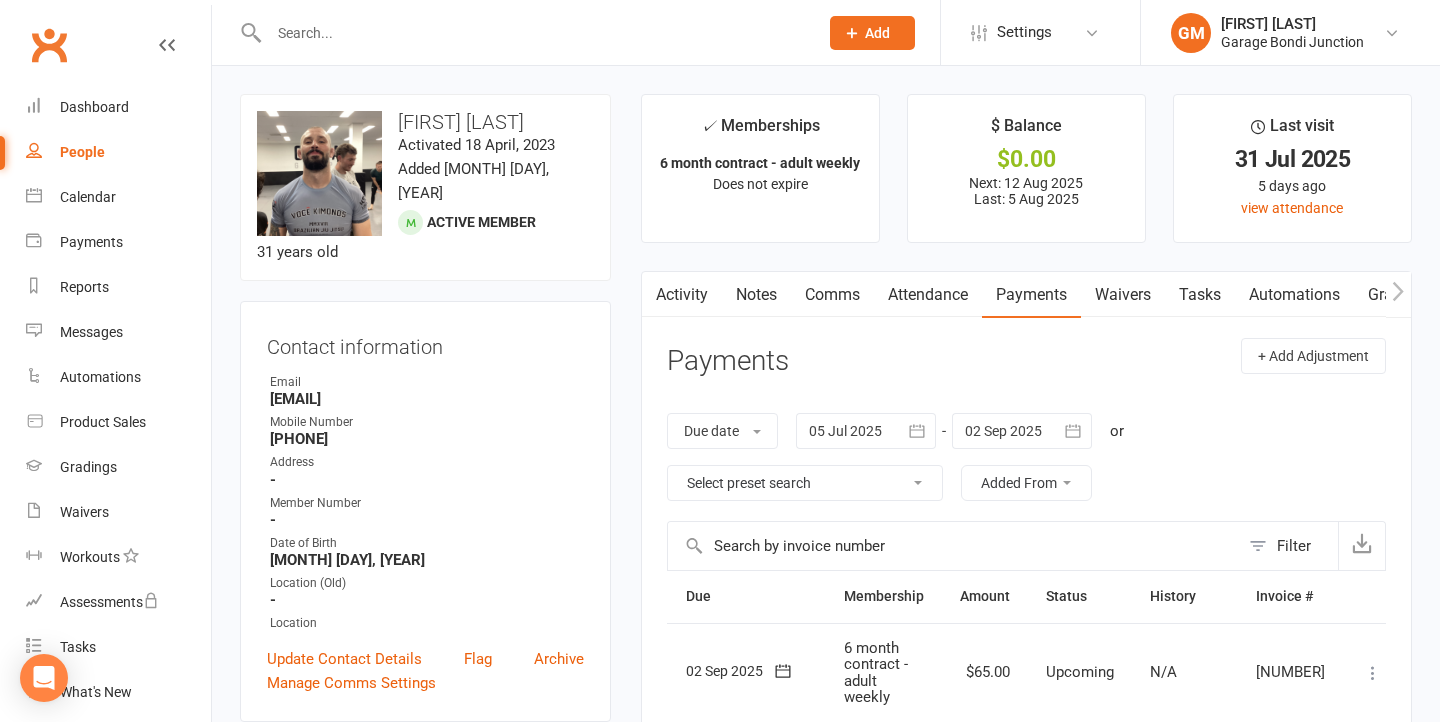 click at bounding box center [533, 33] 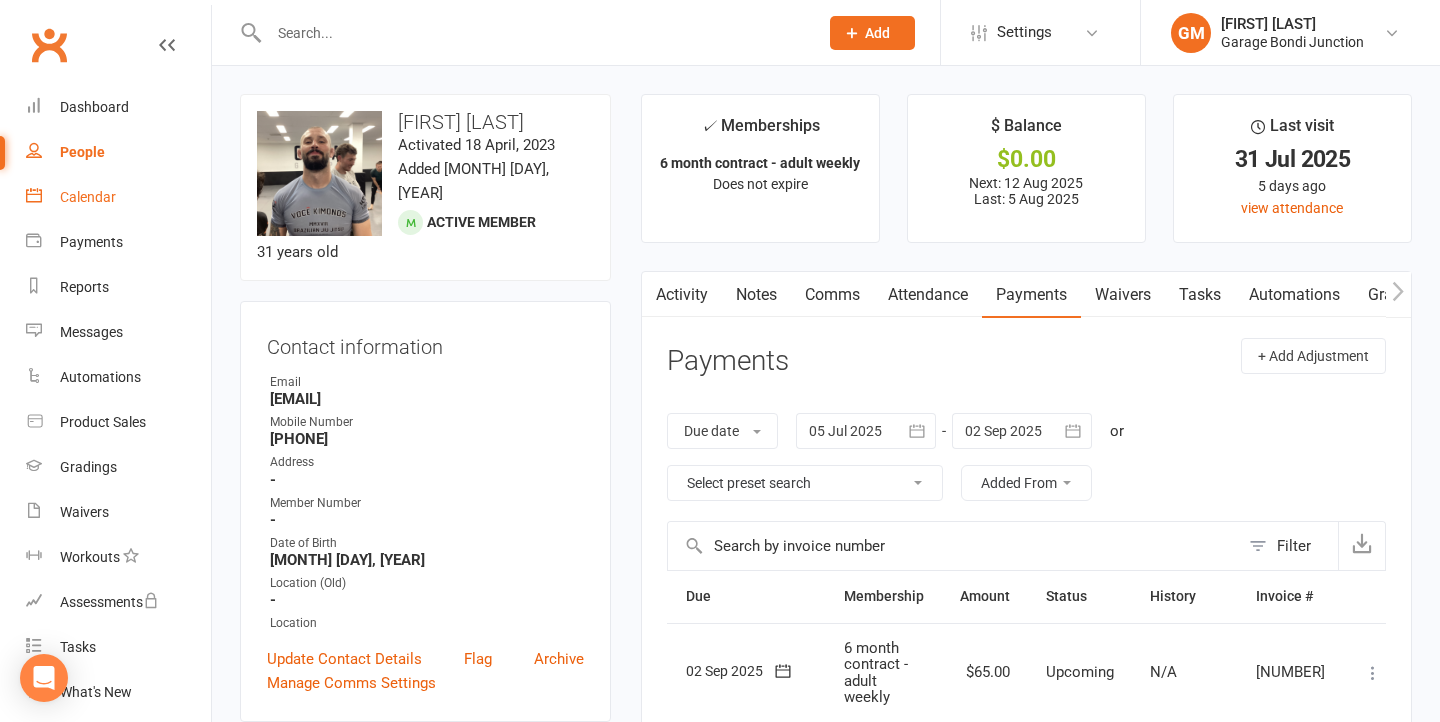 click on "Calendar" at bounding box center [88, 197] 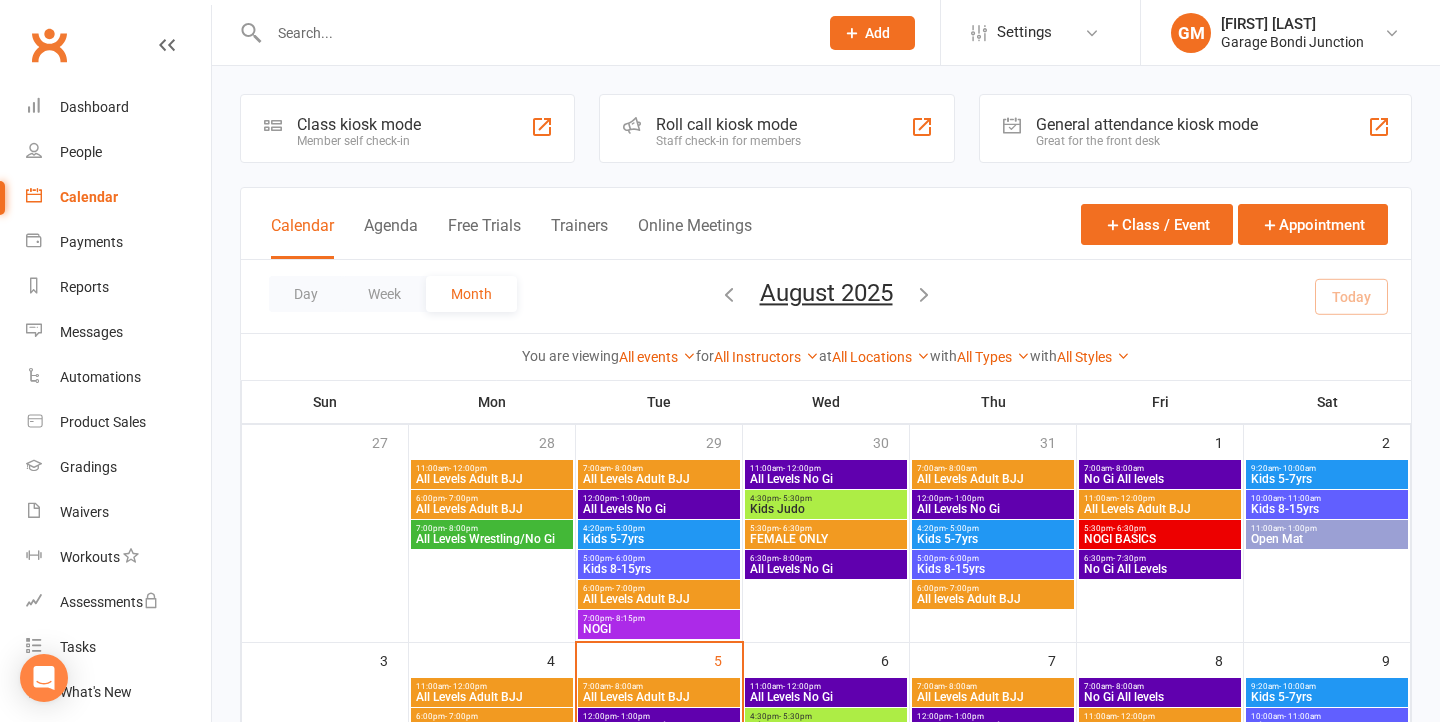 click on "Member self check-in" at bounding box center [359, 141] 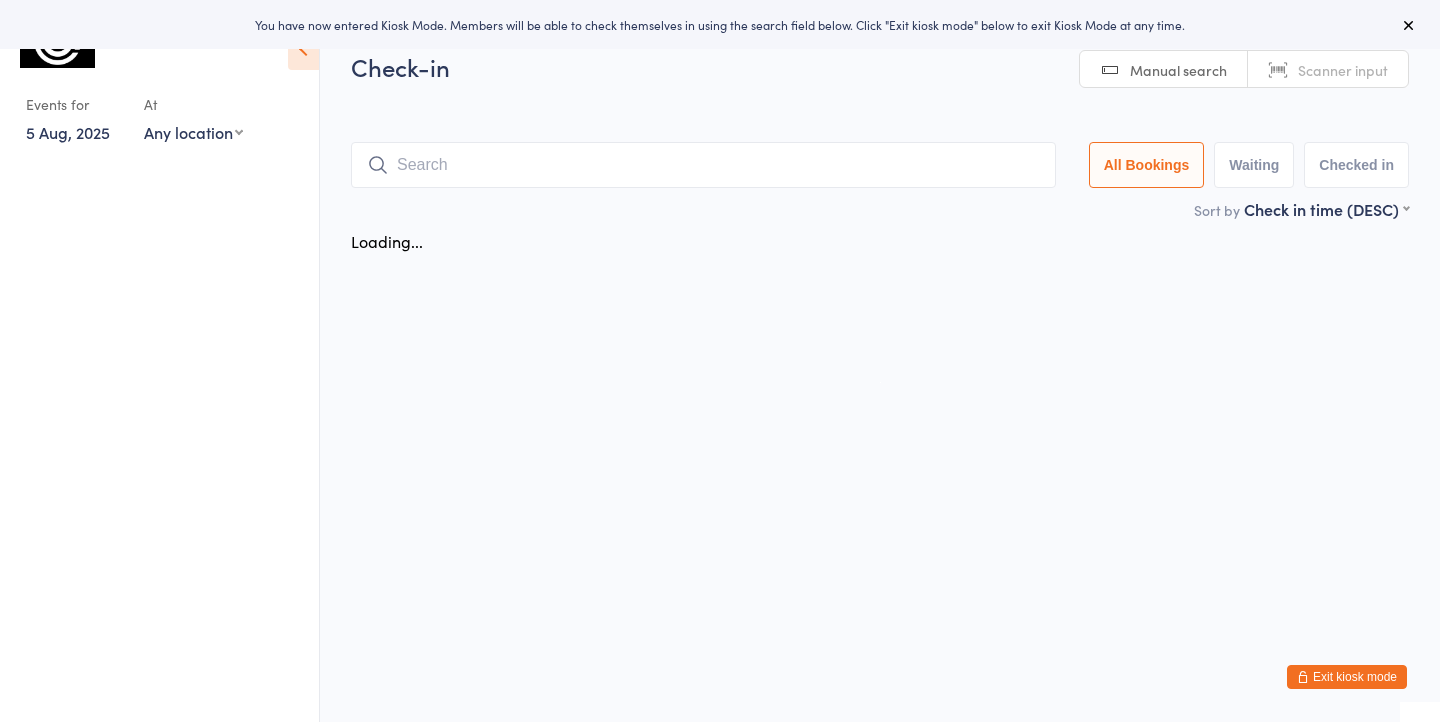 scroll, scrollTop: 0, scrollLeft: 0, axis: both 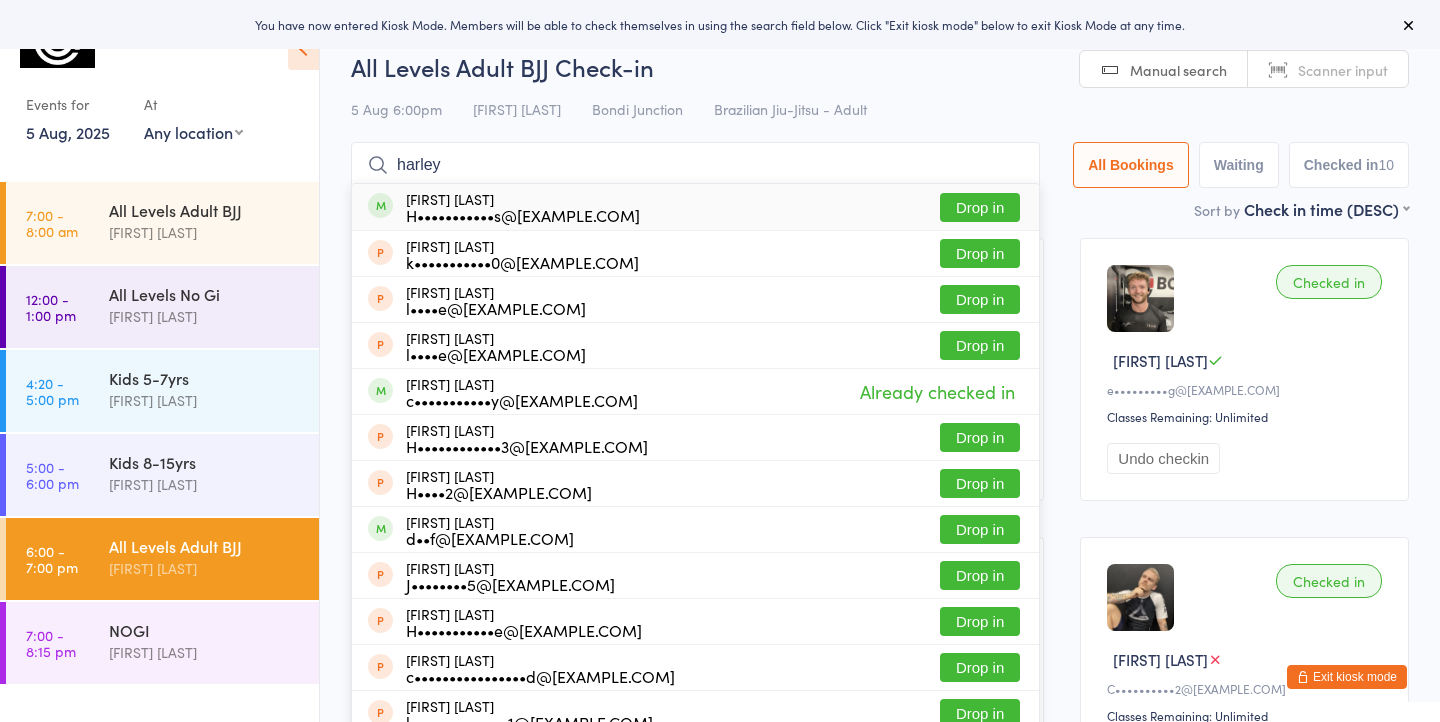 type on "harley" 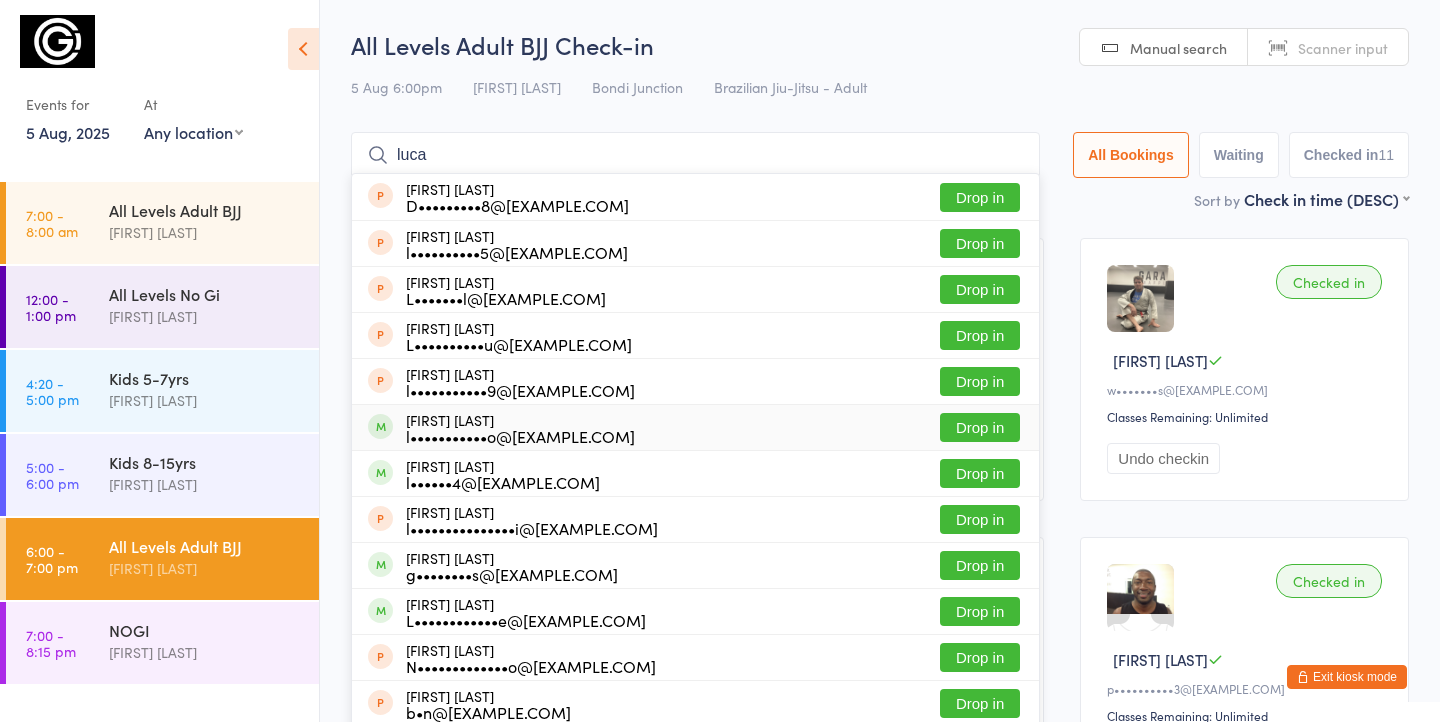 type on "luca" 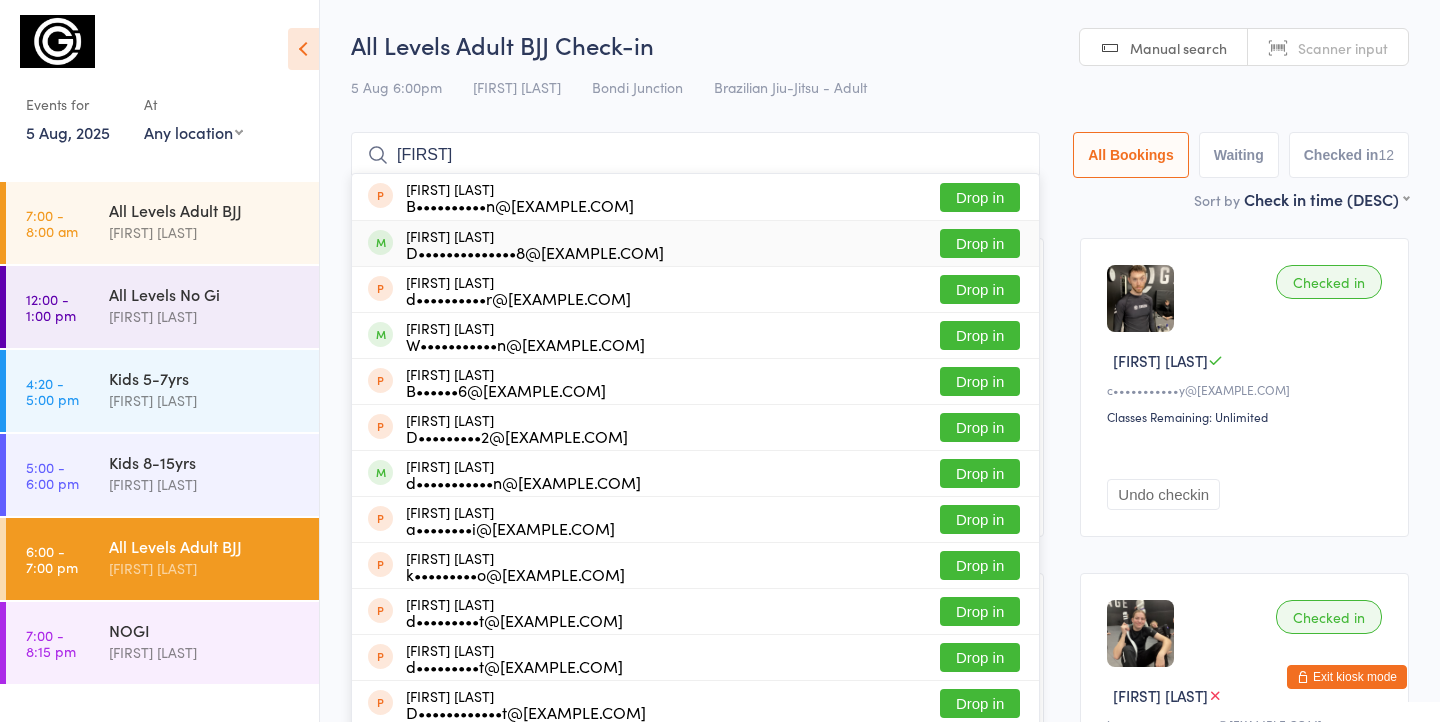 type on "[FIRST]" 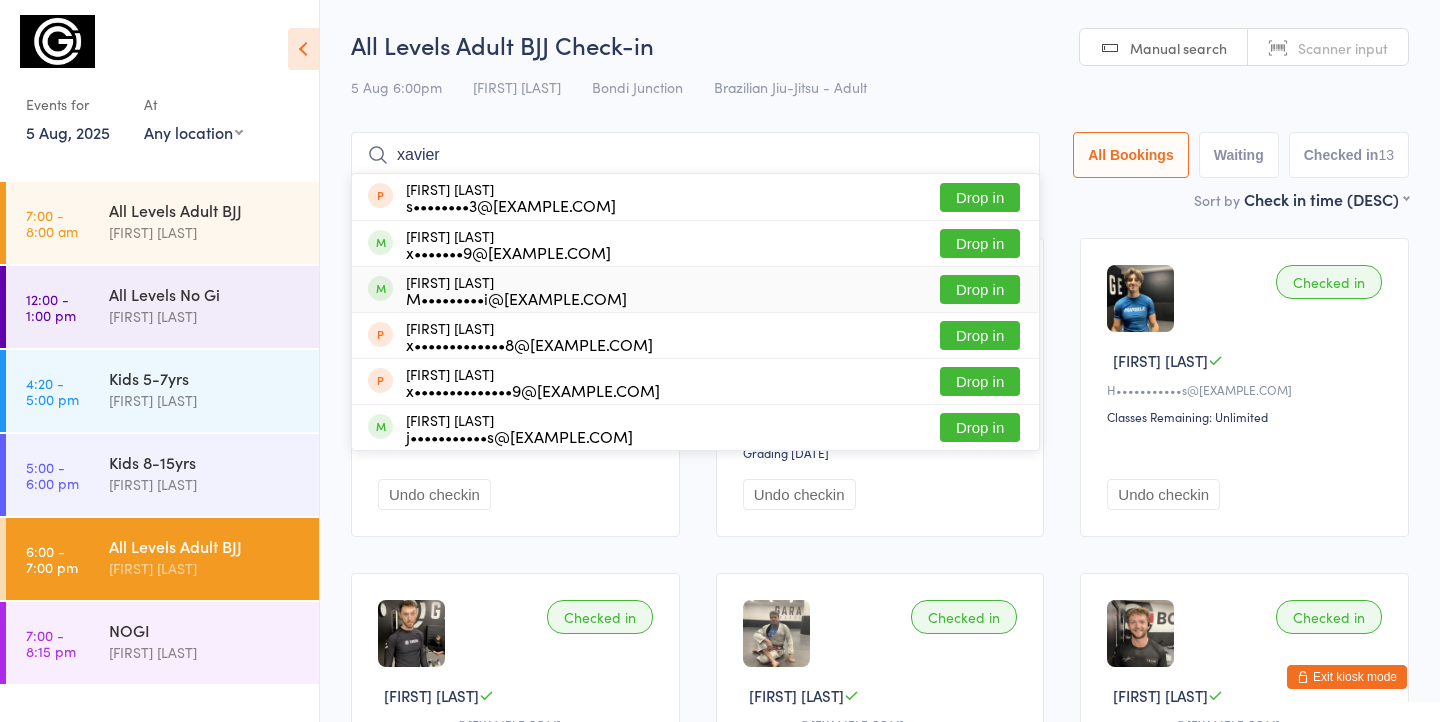 type on "xavier" 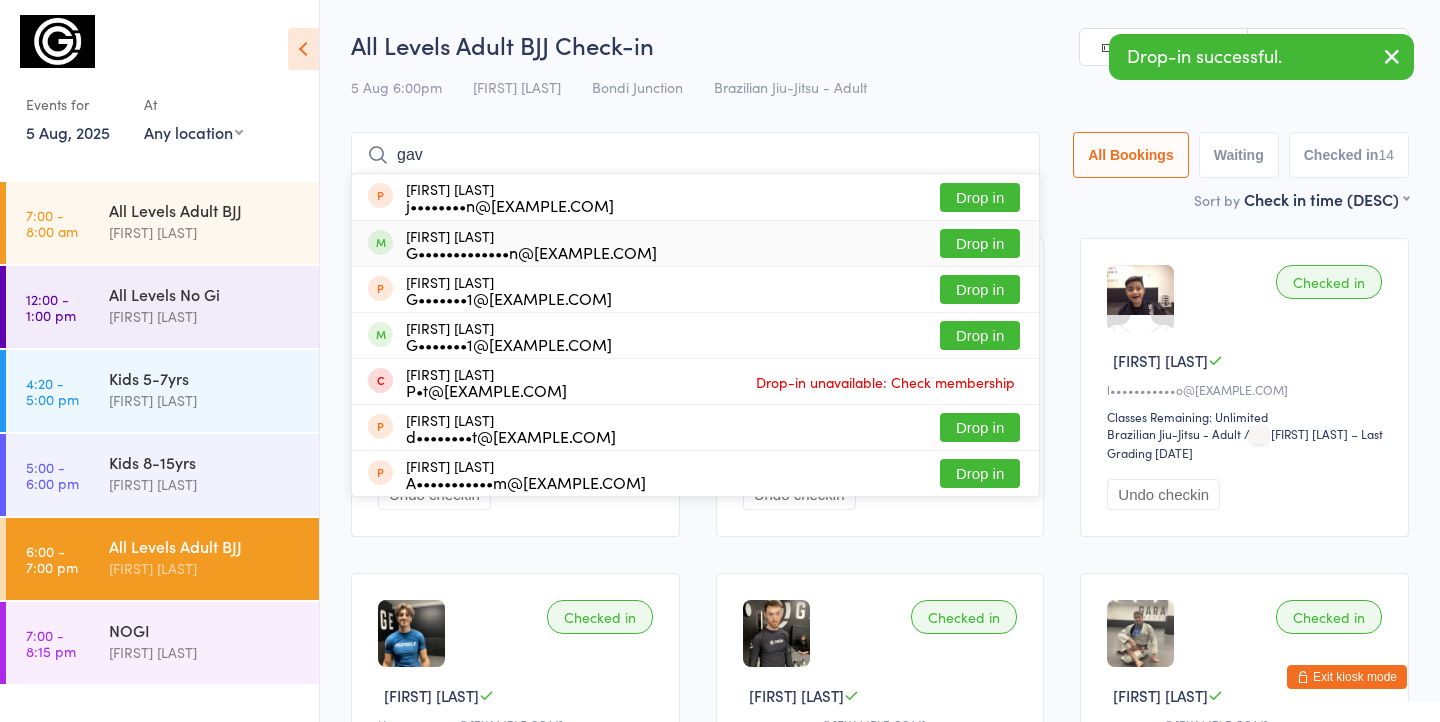 type on "gav" 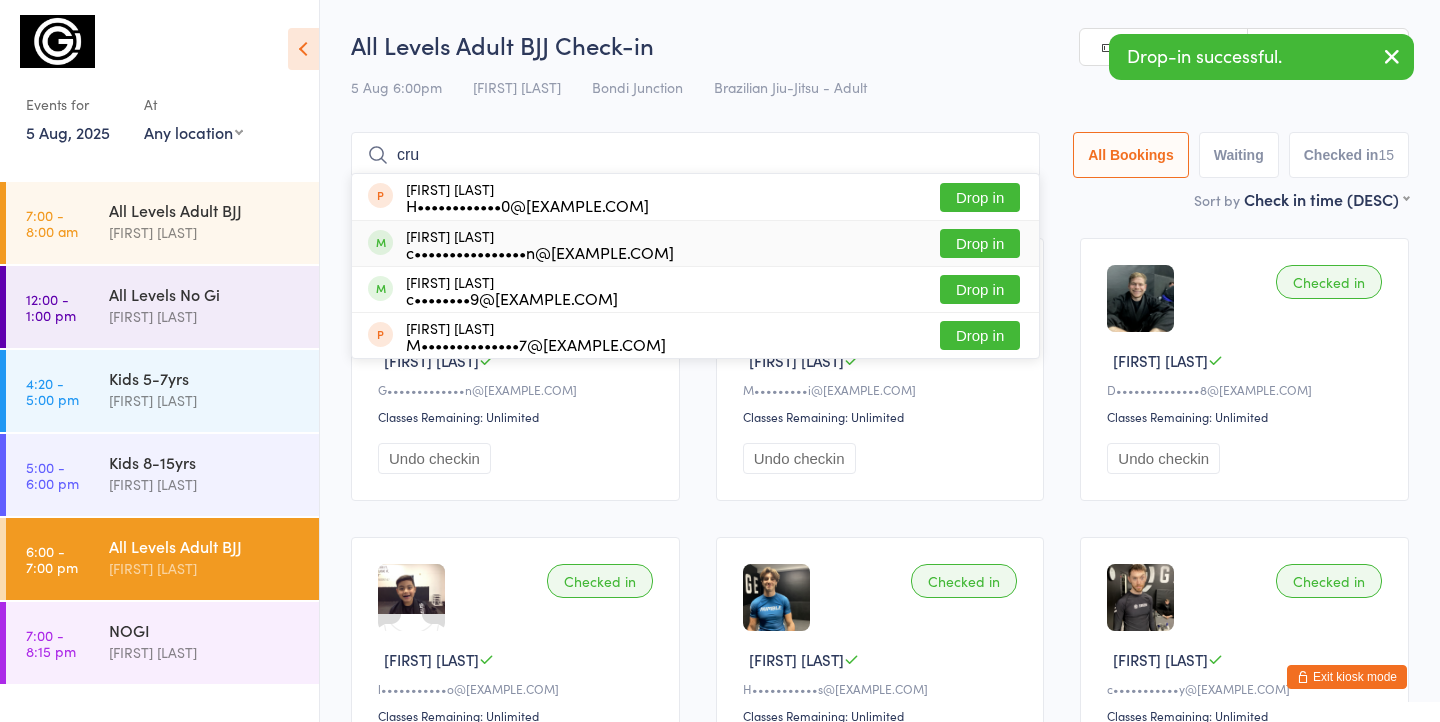 type on "cru" 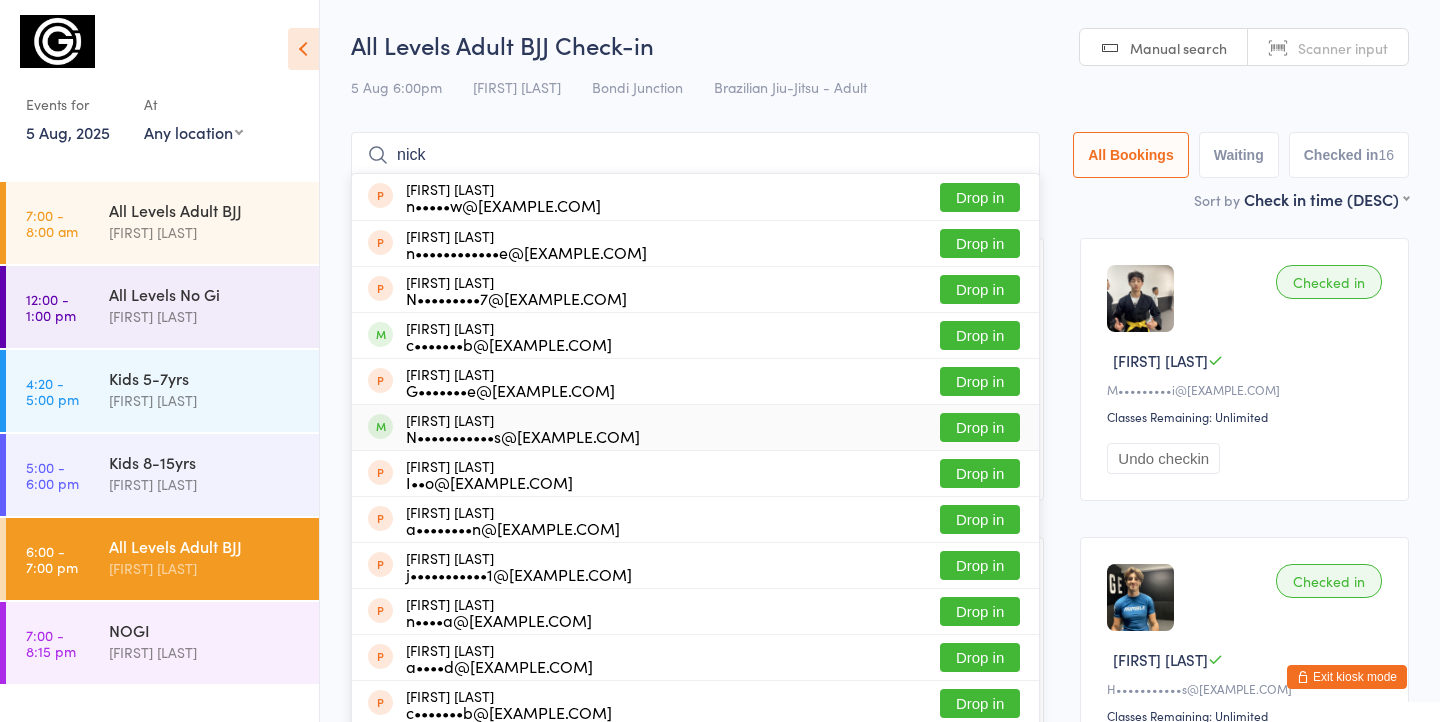 type on "nick" 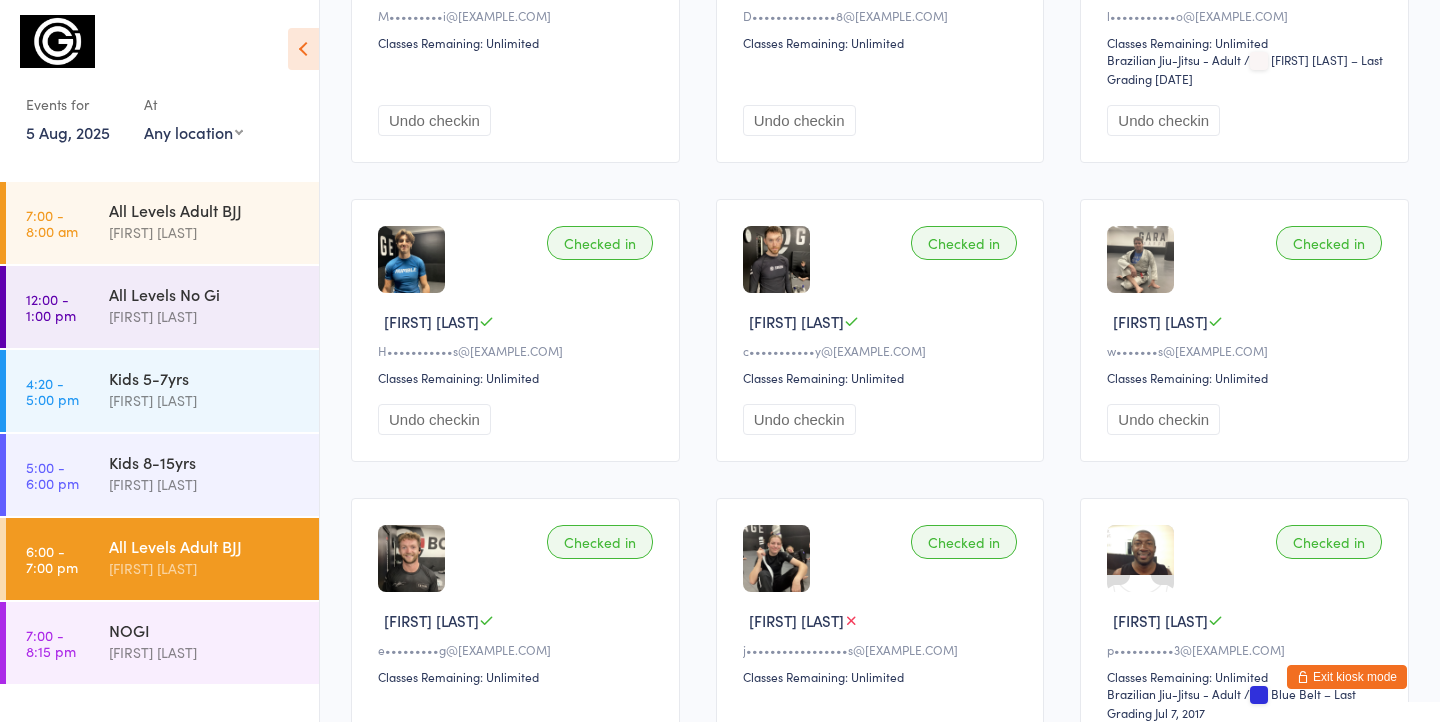scroll, scrollTop: 0, scrollLeft: 0, axis: both 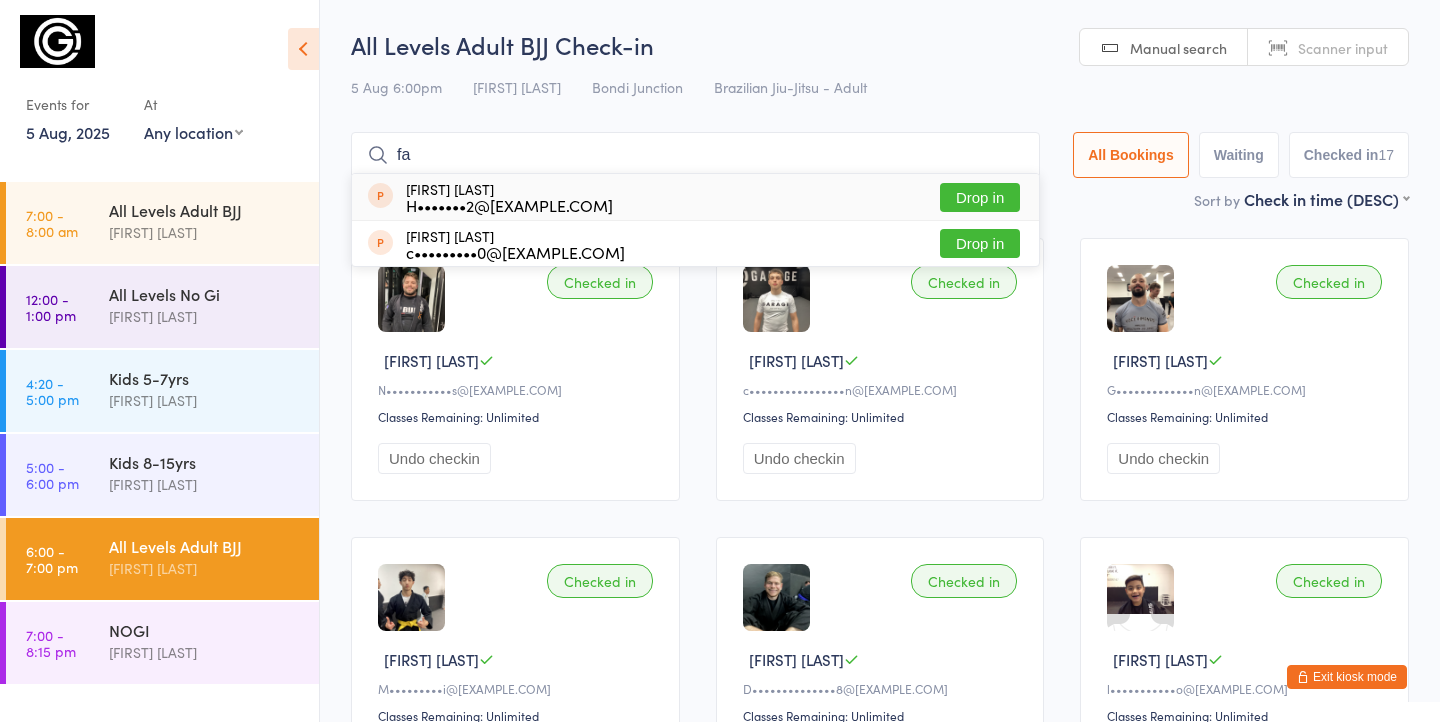 type on "f" 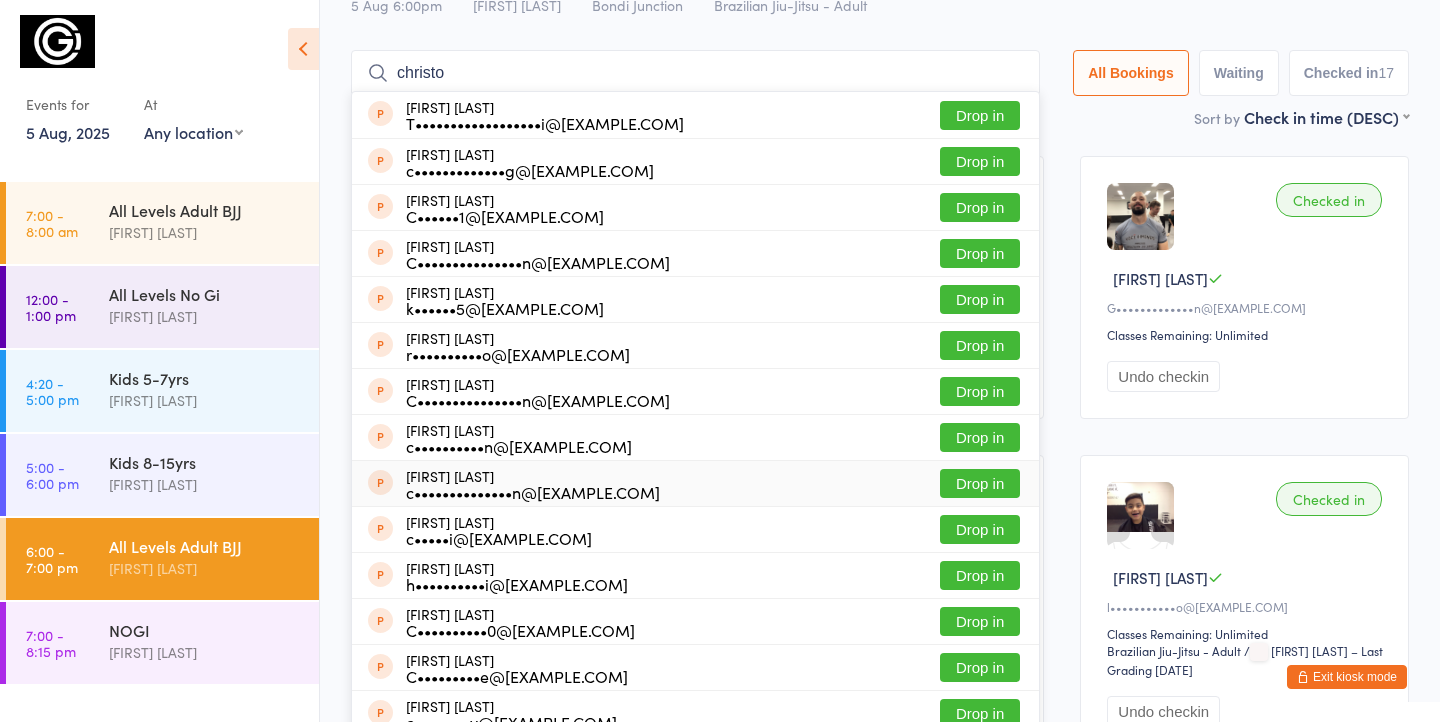 scroll, scrollTop: 36, scrollLeft: 0, axis: vertical 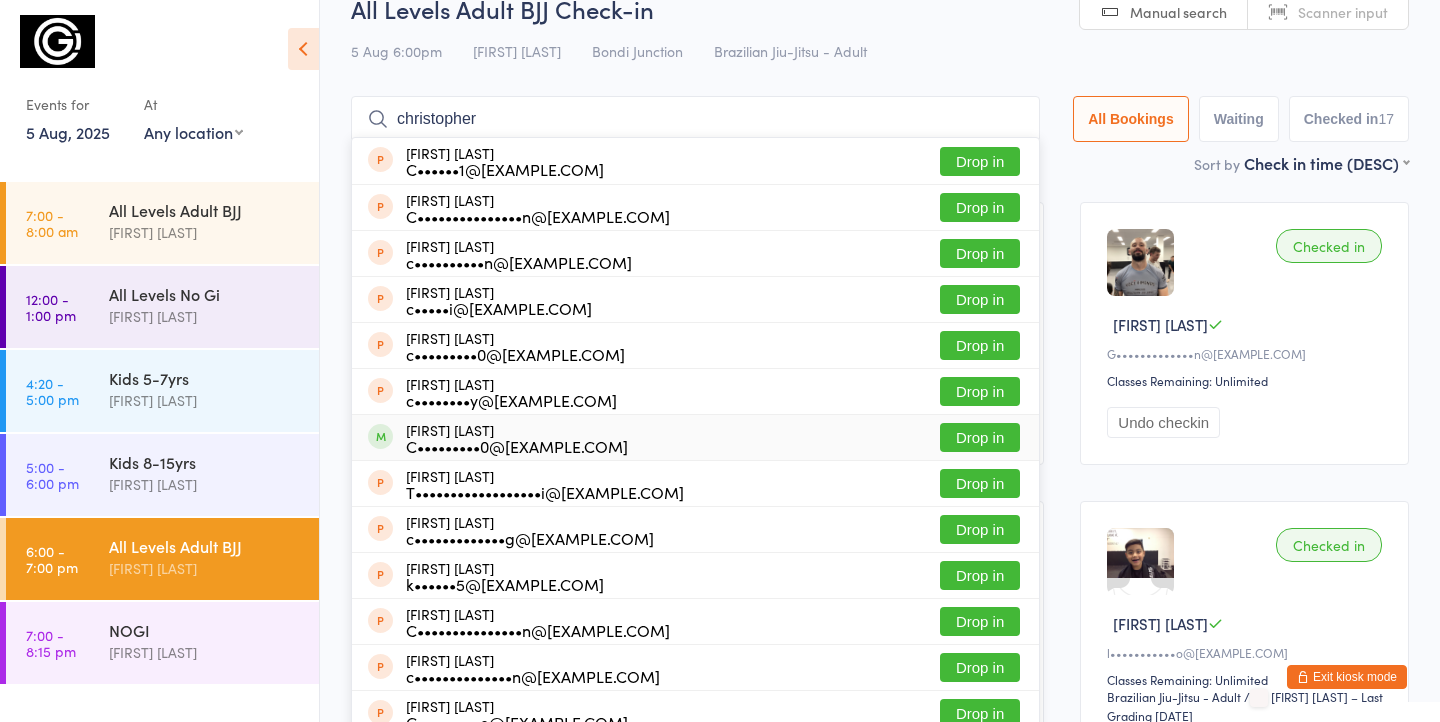 type on "christopher" 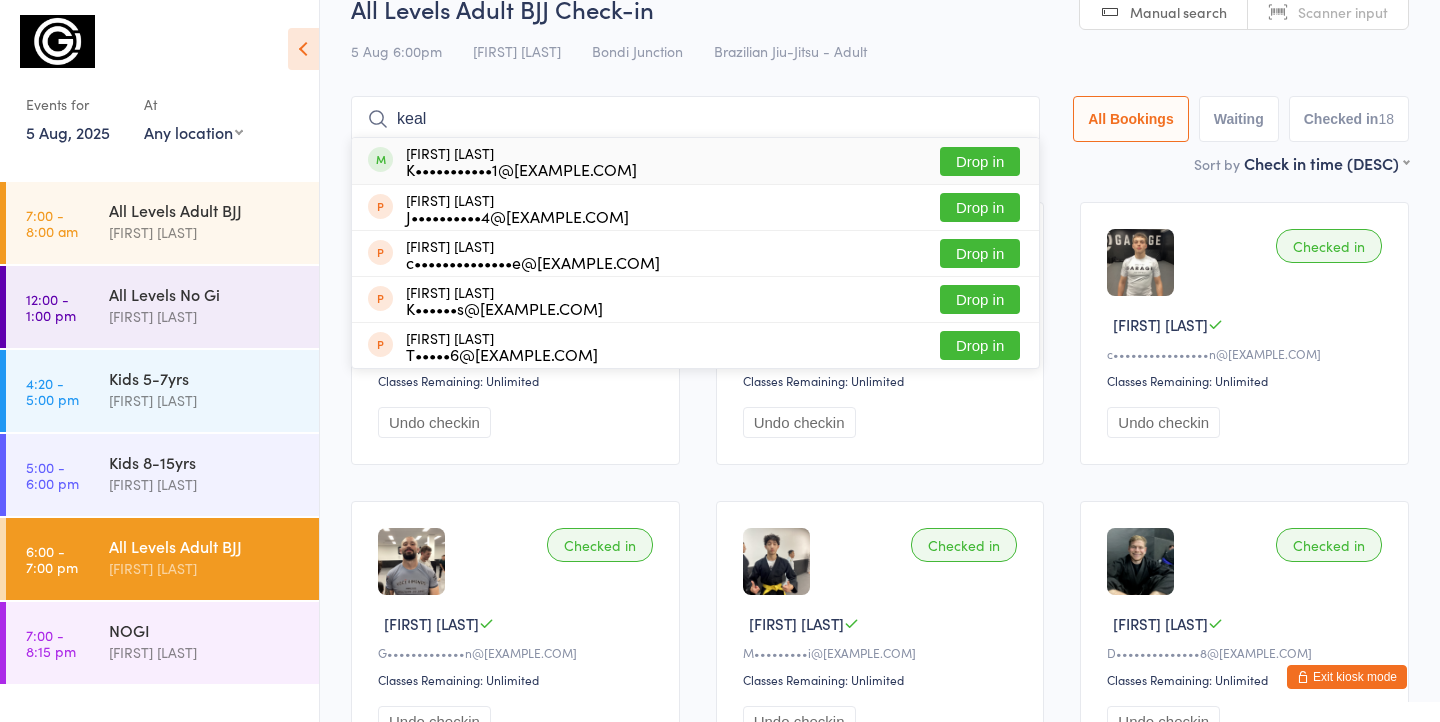 type on "keal" 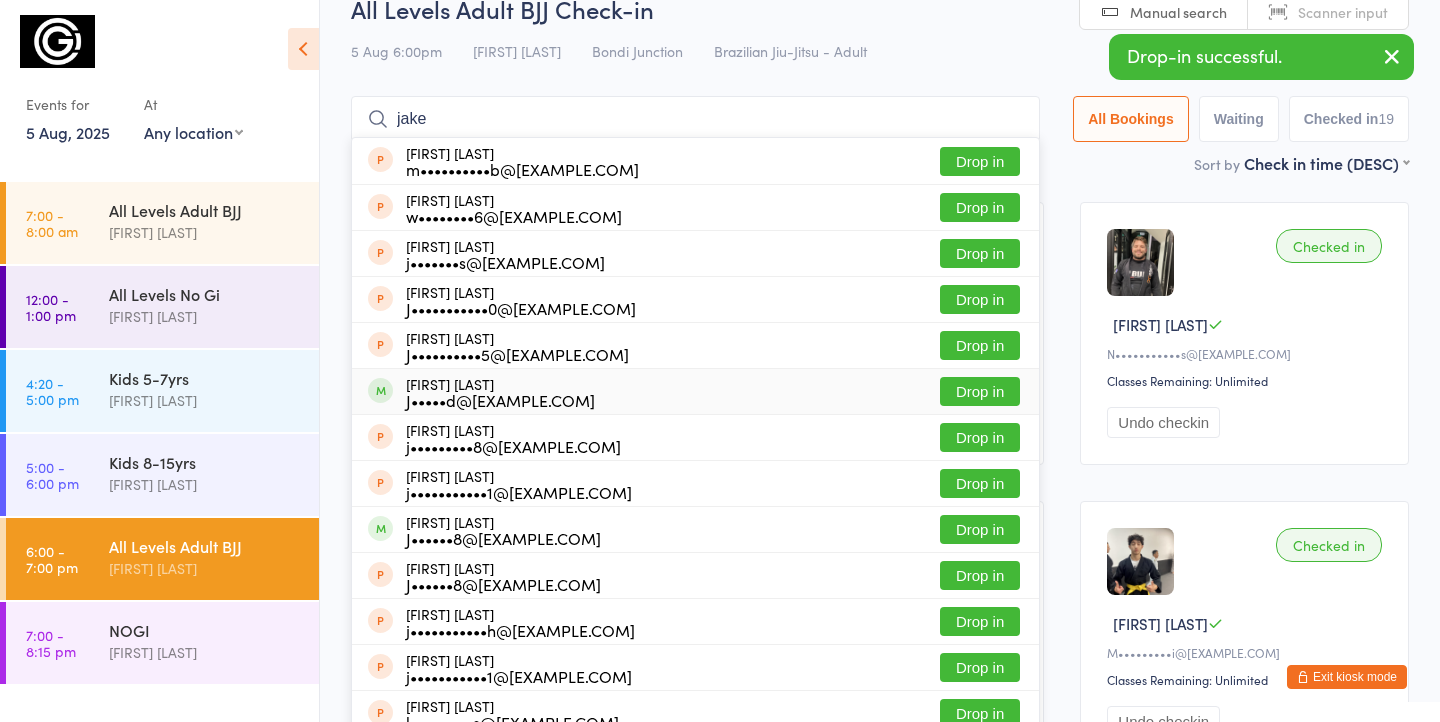type on "jake" 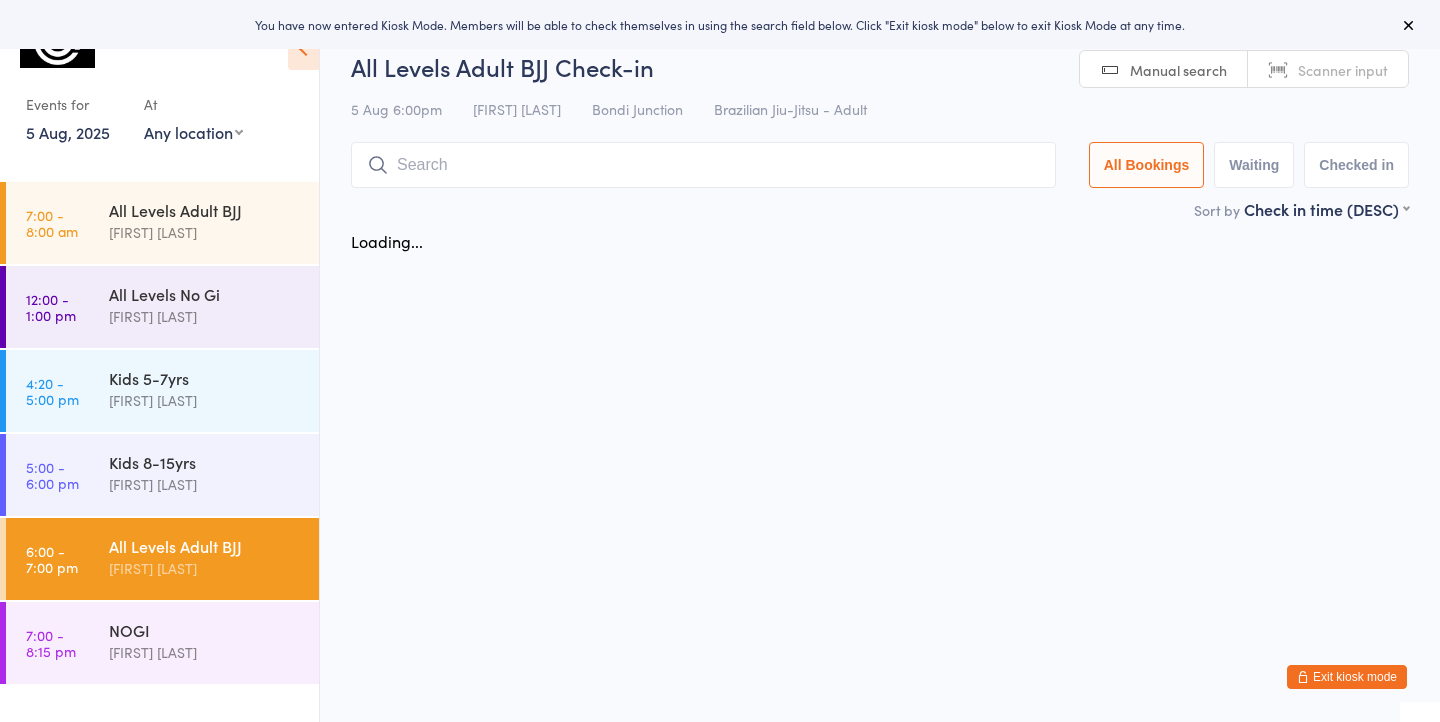 scroll, scrollTop: 0, scrollLeft: 0, axis: both 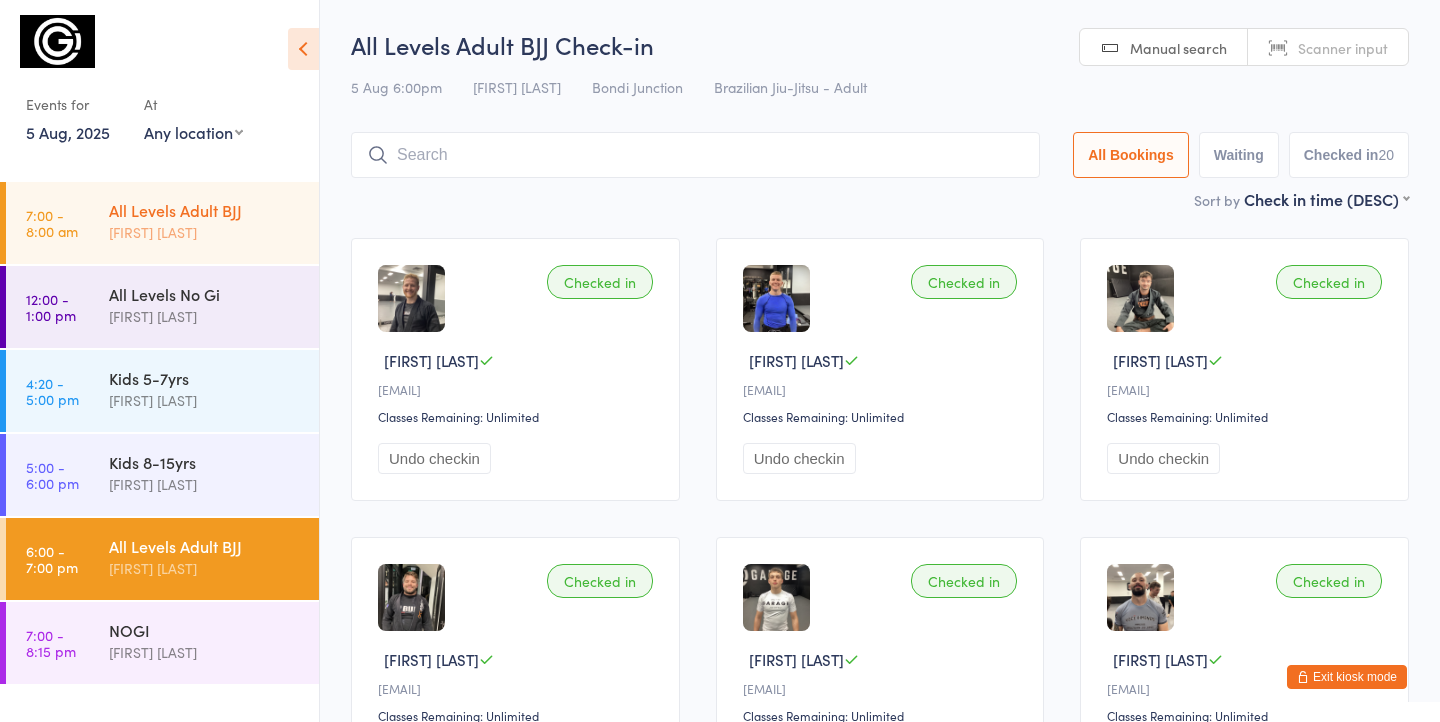 click on "All Levels Adult BJJ" at bounding box center [205, 210] 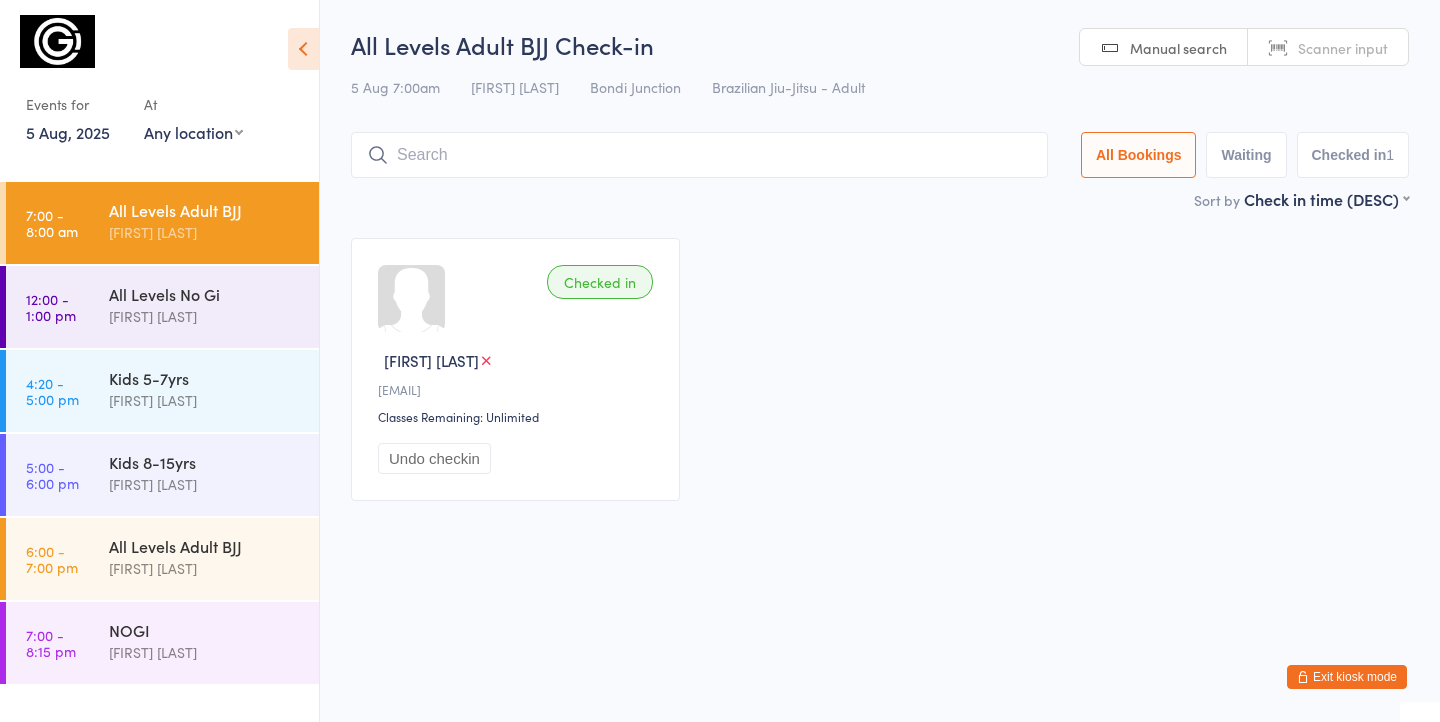 click on "Exit kiosk mode" at bounding box center [1347, 677] 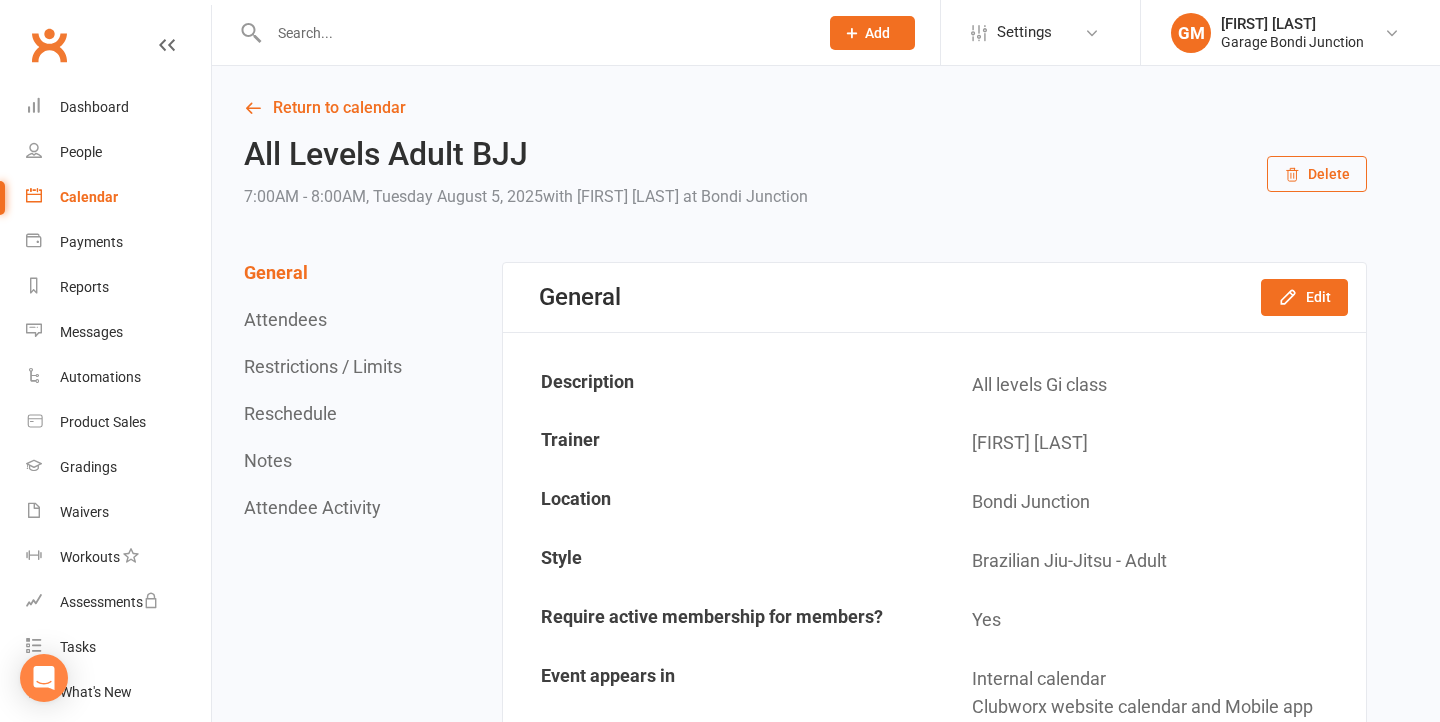 scroll, scrollTop: 0, scrollLeft: 0, axis: both 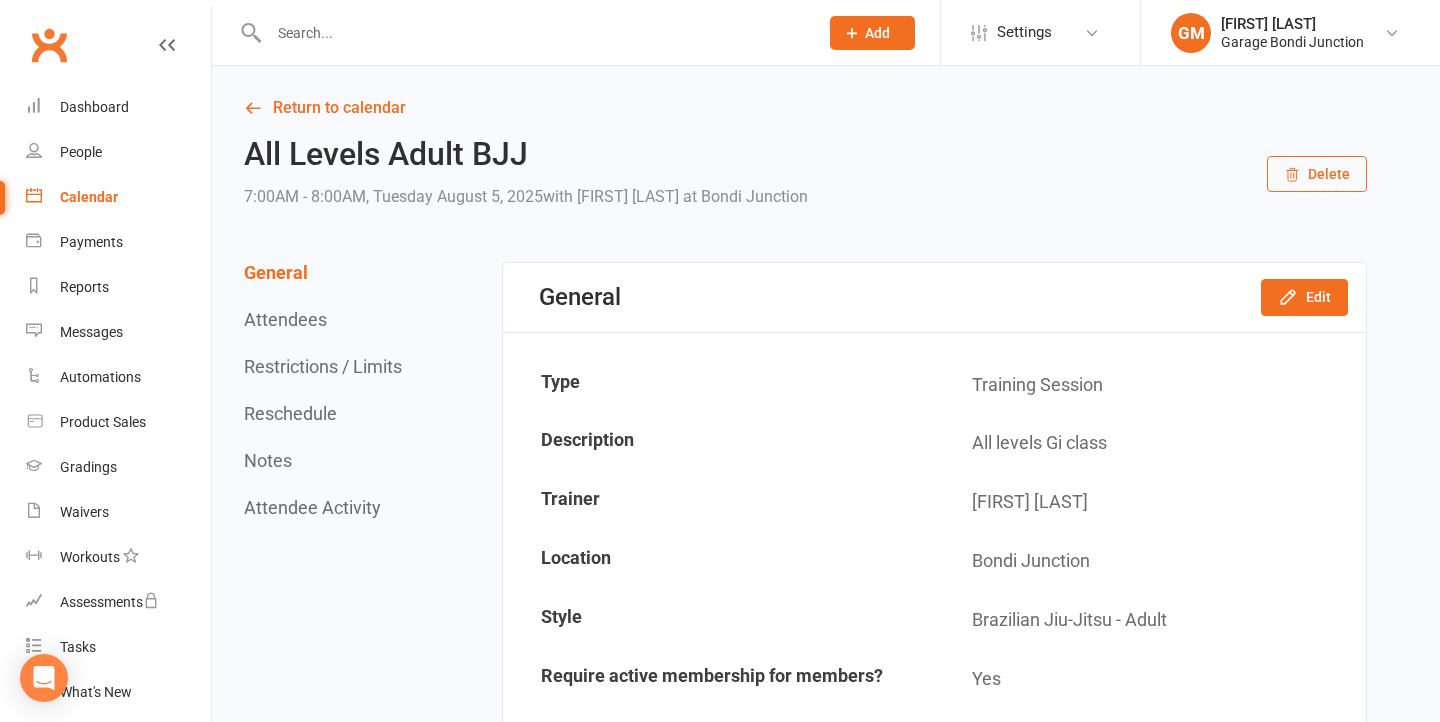 click at bounding box center (533, 33) 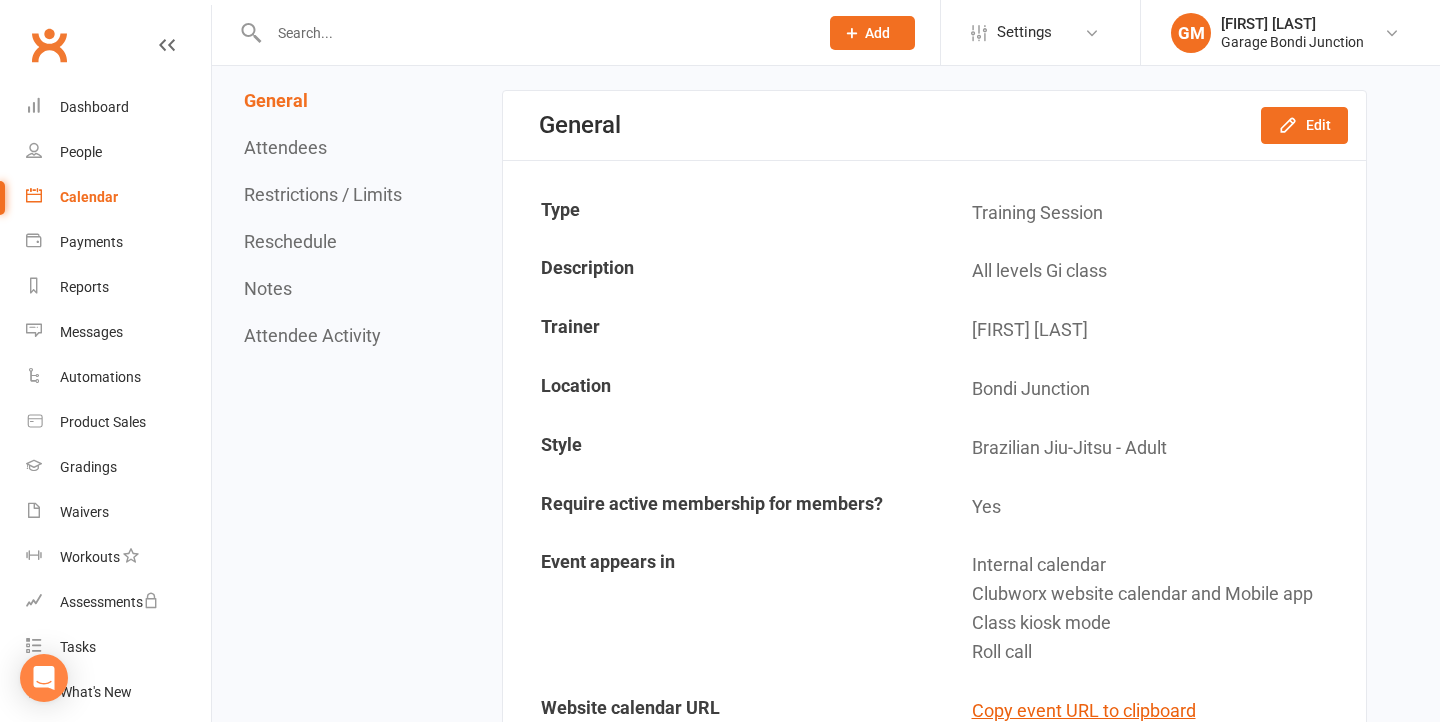 scroll, scrollTop: 0, scrollLeft: 0, axis: both 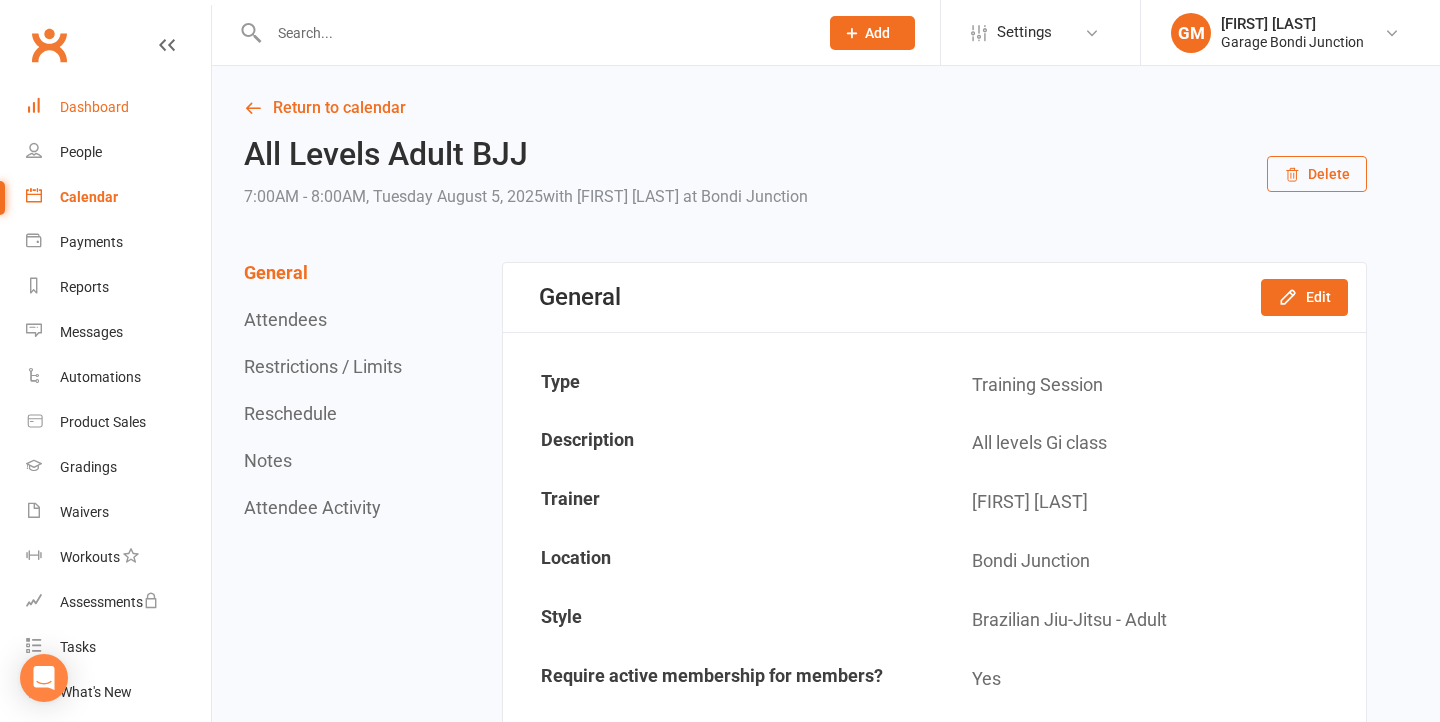 click on "Dashboard" at bounding box center (94, 107) 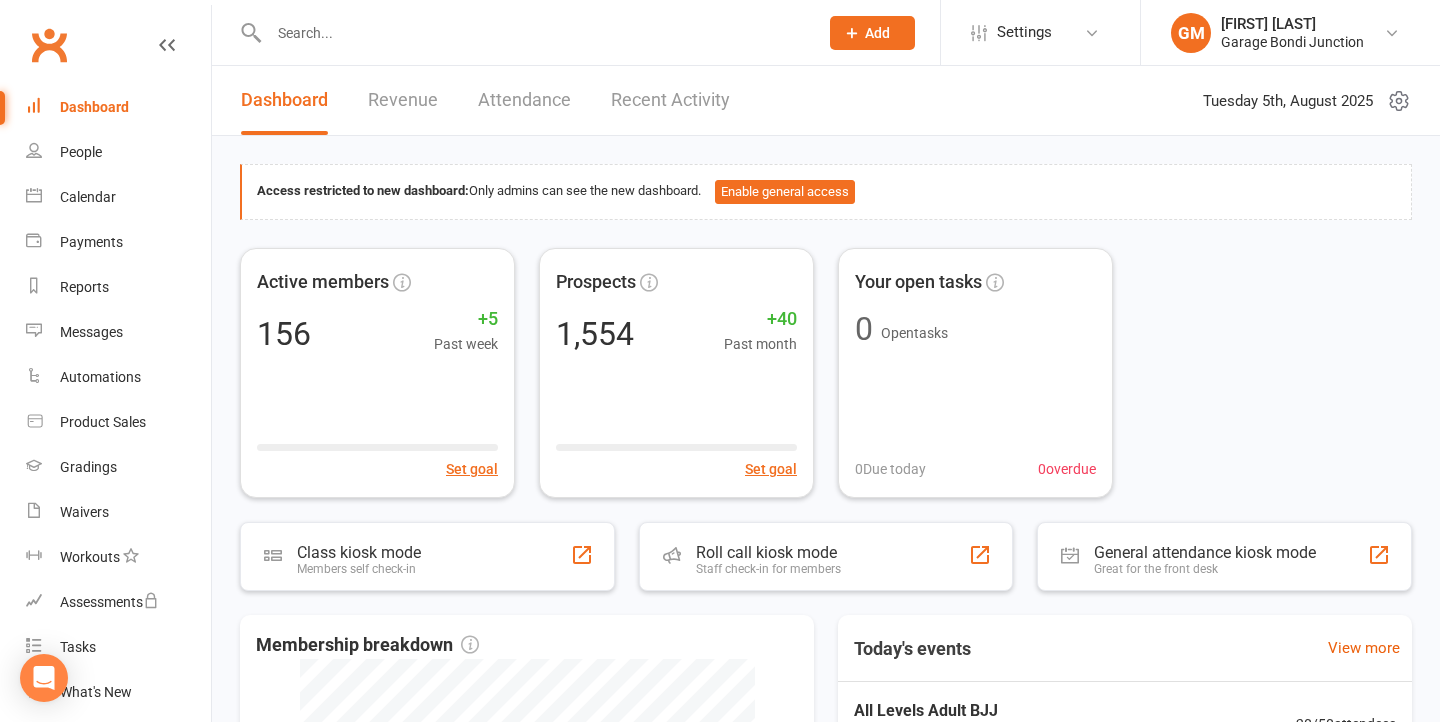 click on "Recent Activity" at bounding box center [670, 100] 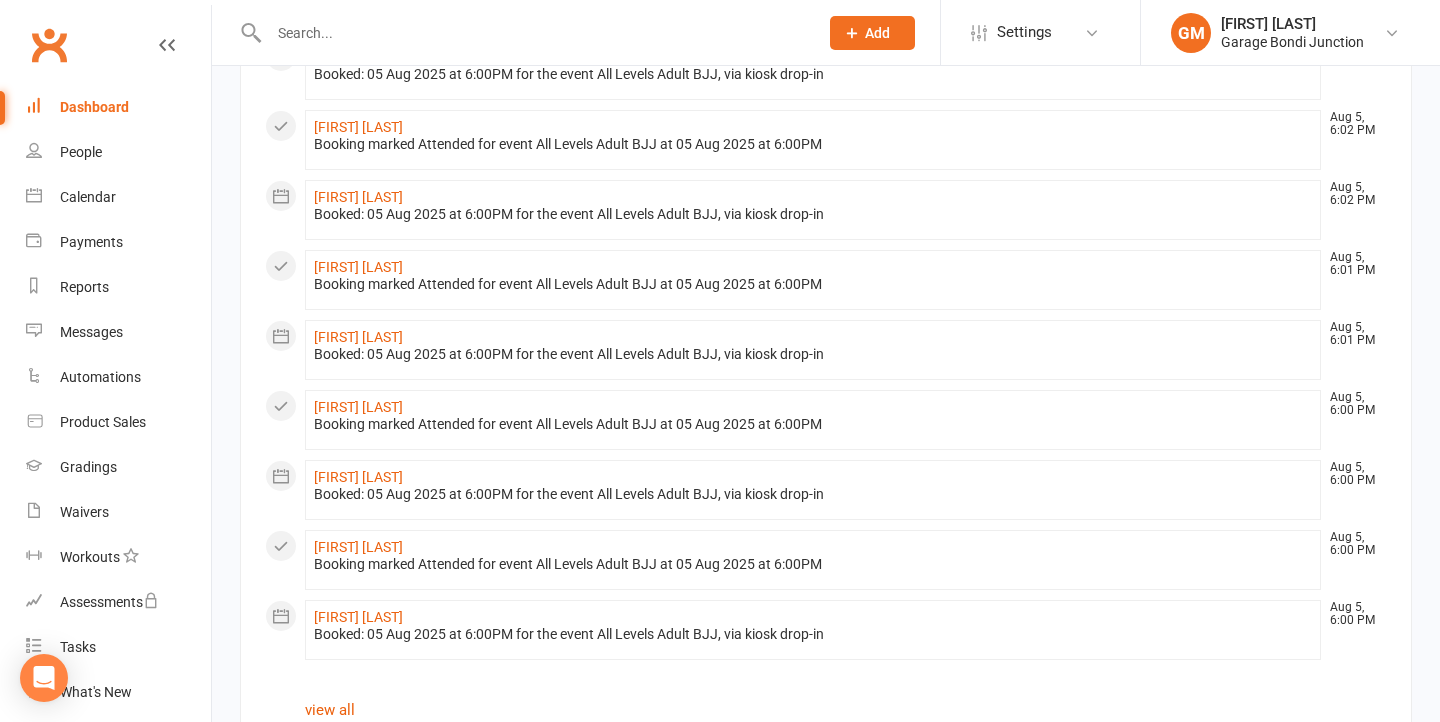 scroll, scrollTop: 1026, scrollLeft: 0, axis: vertical 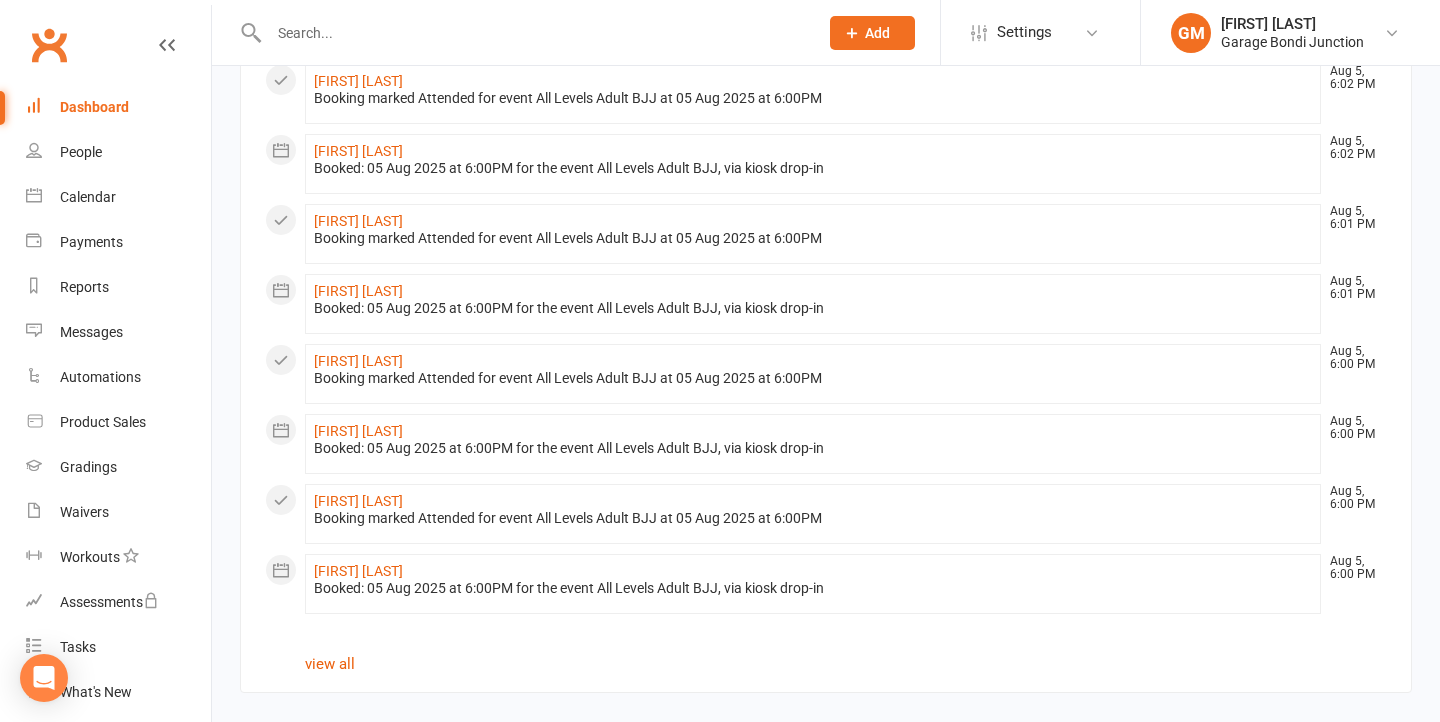 click on "All activities
Recent Activity Jake Rohald Aug 5, 6:04 PM Booking marked Attended for event All Levels Adult BJJ at 05 Aug 2025 at 6:00PM
Jake Rohald Aug 5, 6:04 PM Booked: 05 Aug 2025 at 6:00PM for the event All Levels Adult BJJ, via kiosk drop-in
Kealan Moran Aug 5, 6:04 PM Booking marked Attended for event All Levels Adult BJJ at 05 Aug 2025 at 6:00PM
Kealan Moran Aug 5, 6:04 PM Booked: 05 Aug 2025 at 6:00PM for the event All Levels Adult BJJ, via kiosk drop-in
Christopher Fraissard Aug 5, 6:03 PM Booking marked Attended for event All Levels Adult BJJ at 05 Aug 2025 at 6:00PM
Christopher Fraissard Aug 5, 6:03 PM Booked: 05 Aug 2025 at 6:00PM for the event All Levels Adult BJJ, via kiosk drop-in
Nick Saunders Aug 5, 6:02 PM Booking marked Attended for event All Levels Adult BJJ at 05 Aug 2025 at 6:00PM
Nick Saunders Aug 5, 6:02 PM Booked: 05 Aug 2025 at 6:00PM for the event All Levels Adult BJJ, via kiosk drop-in" at bounding box center [826, -85] 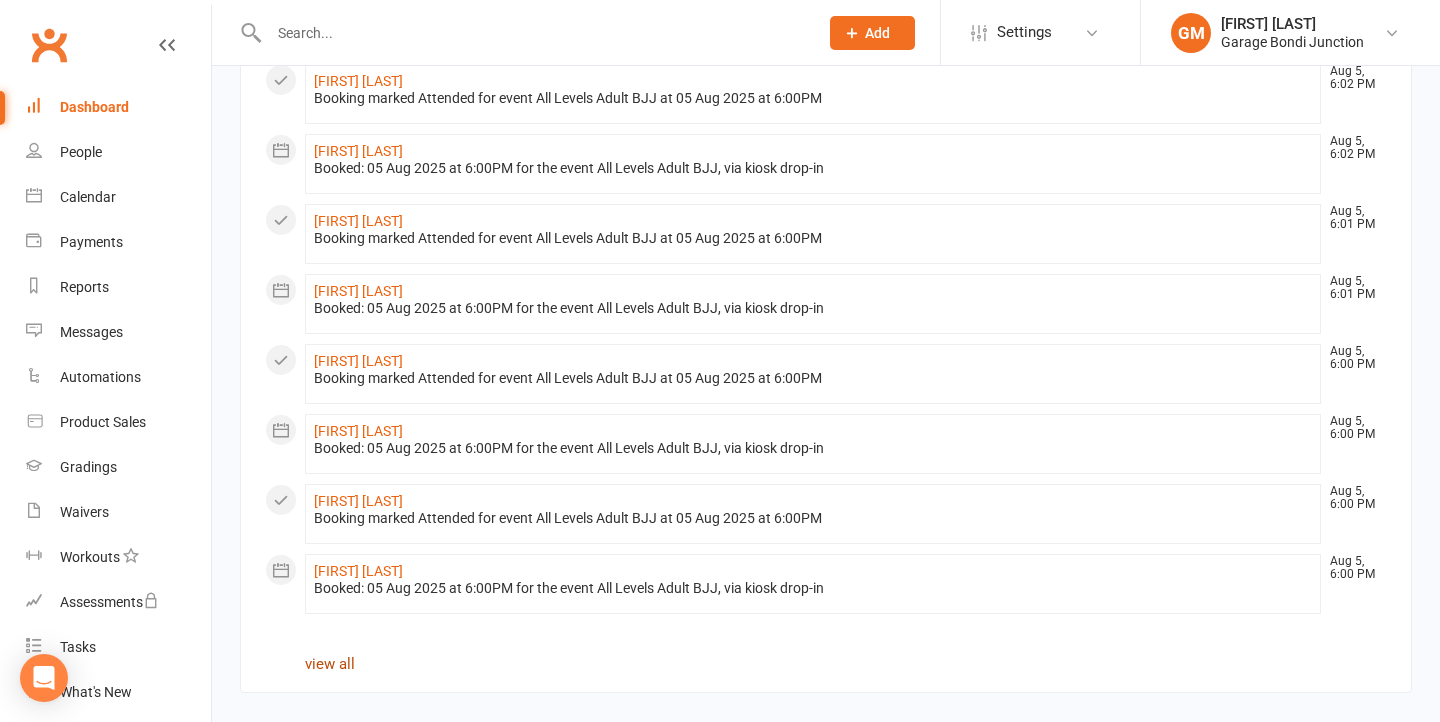 click on "view all" at bounding box center [330, 664] 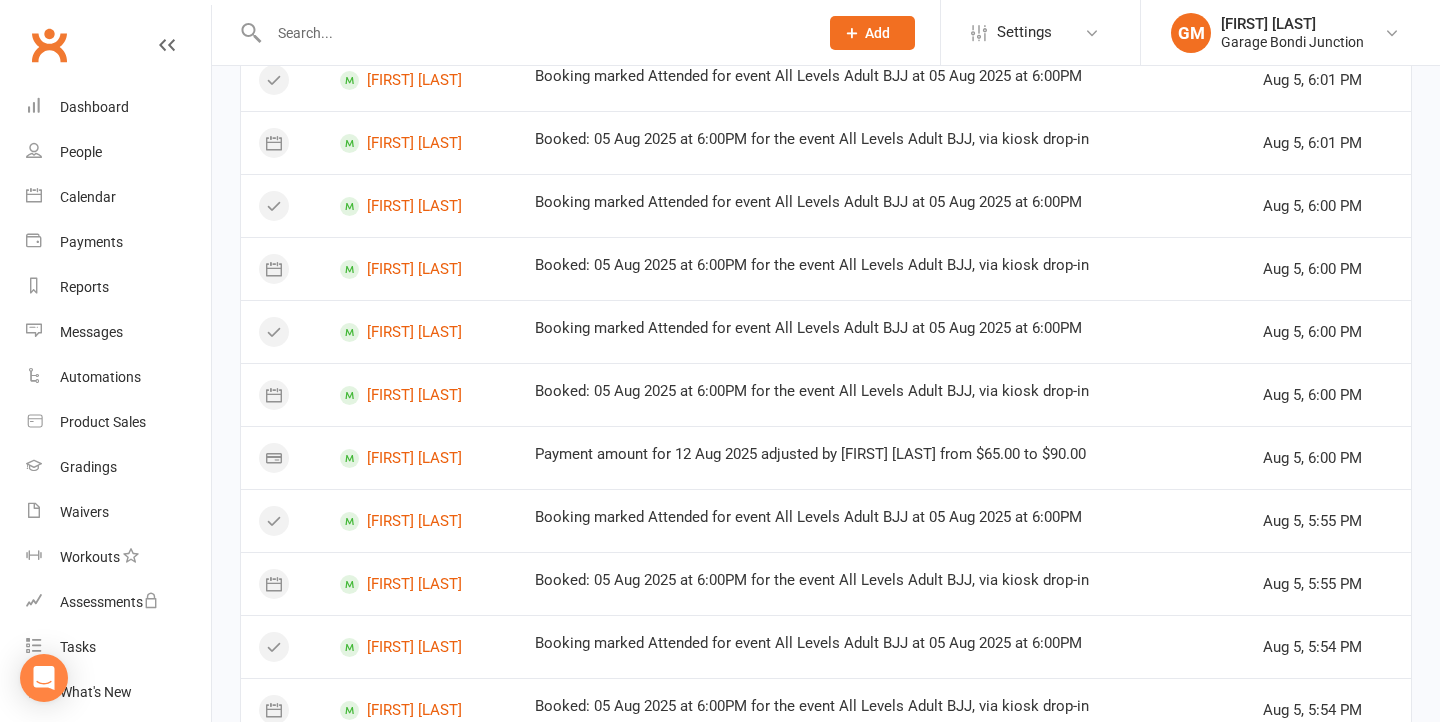 scroll, scrollTop: 1217, scrollLeft: 0, axis: vertical 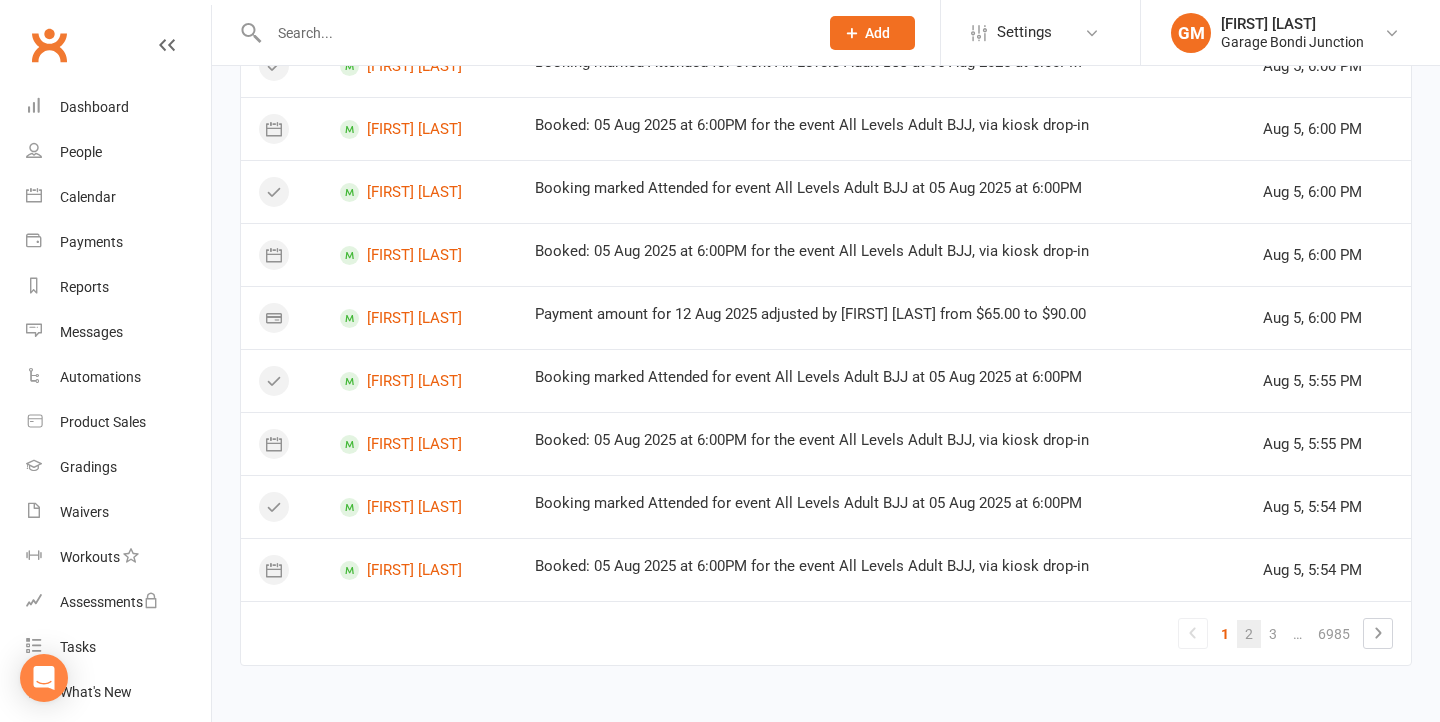 click on "2" at bounding box center (1249, 634) 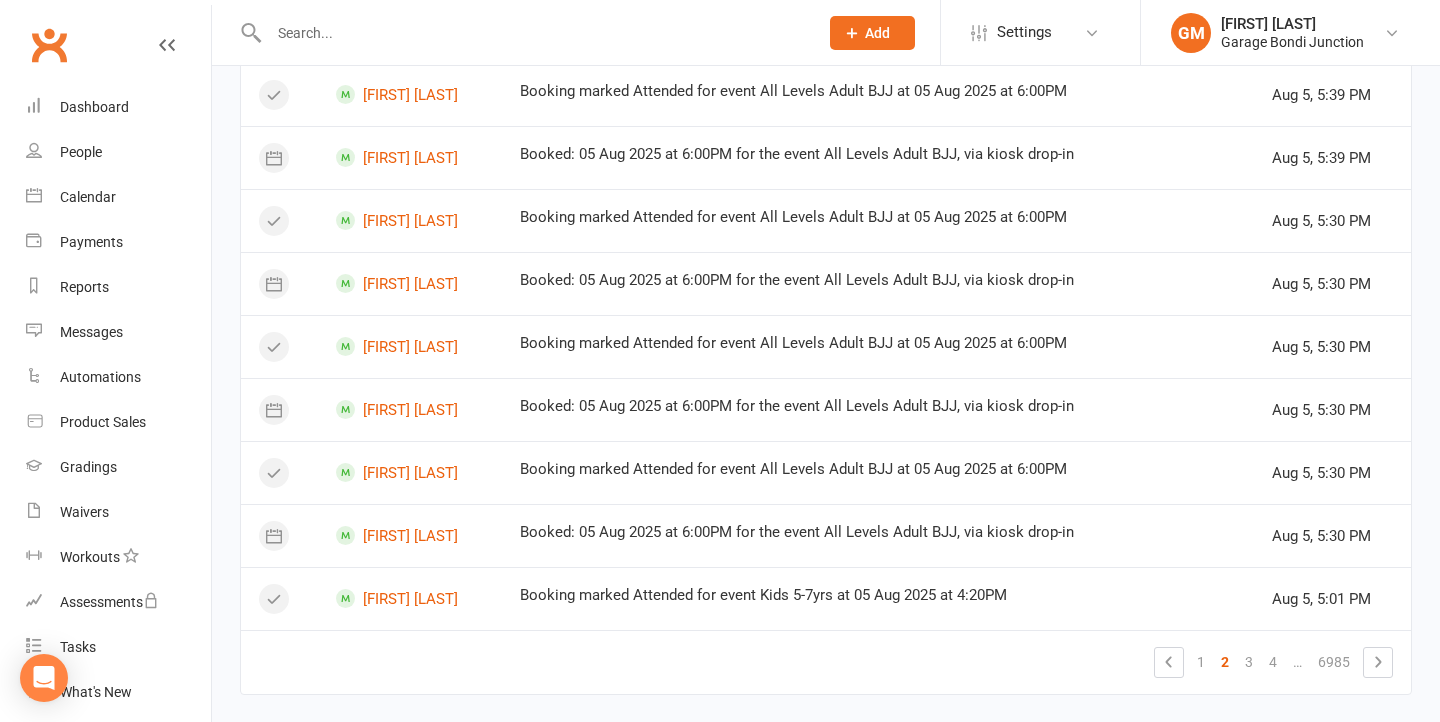 scroll, scrollTop: 1654, scrollLeft: 0, axis: vertical 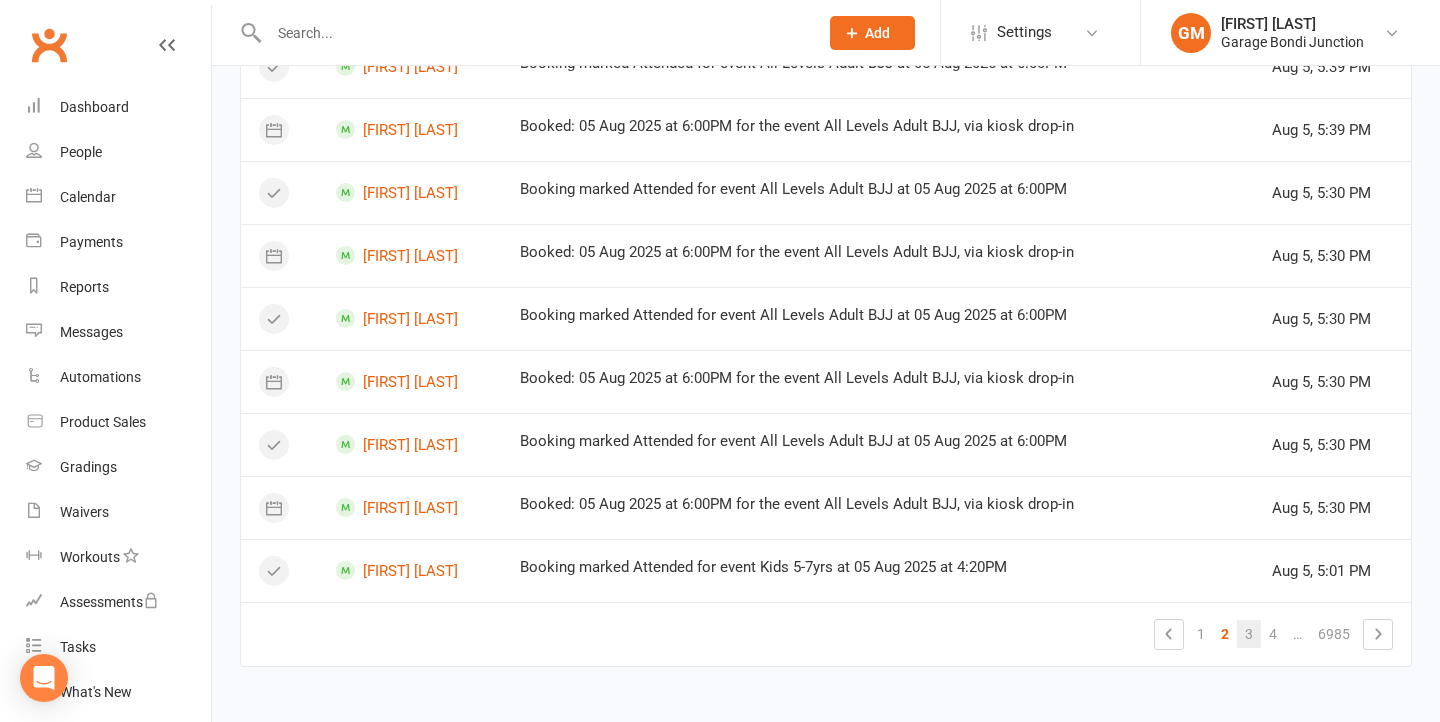 click on "3" at bounding box center [1249, 634] 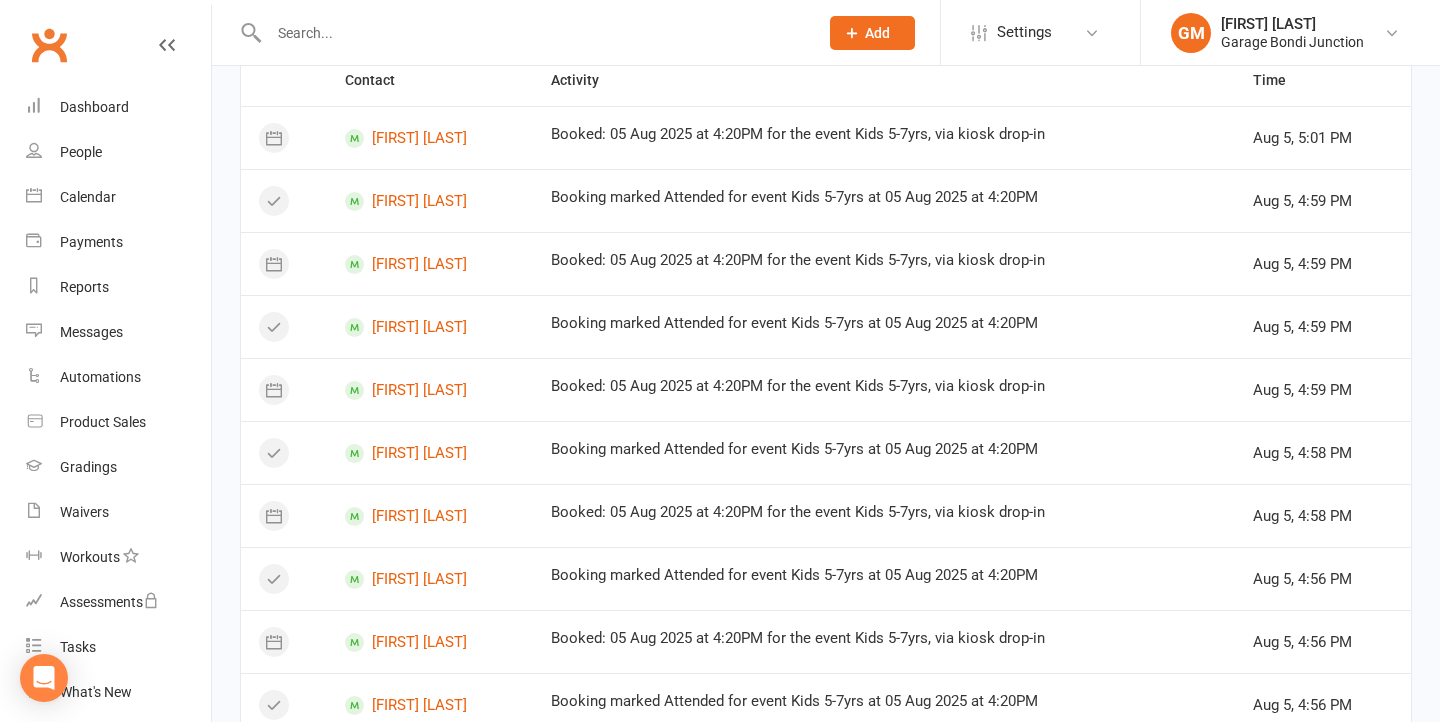 scroll, scrollTop: 0, scrollLeft: 0, axis: both 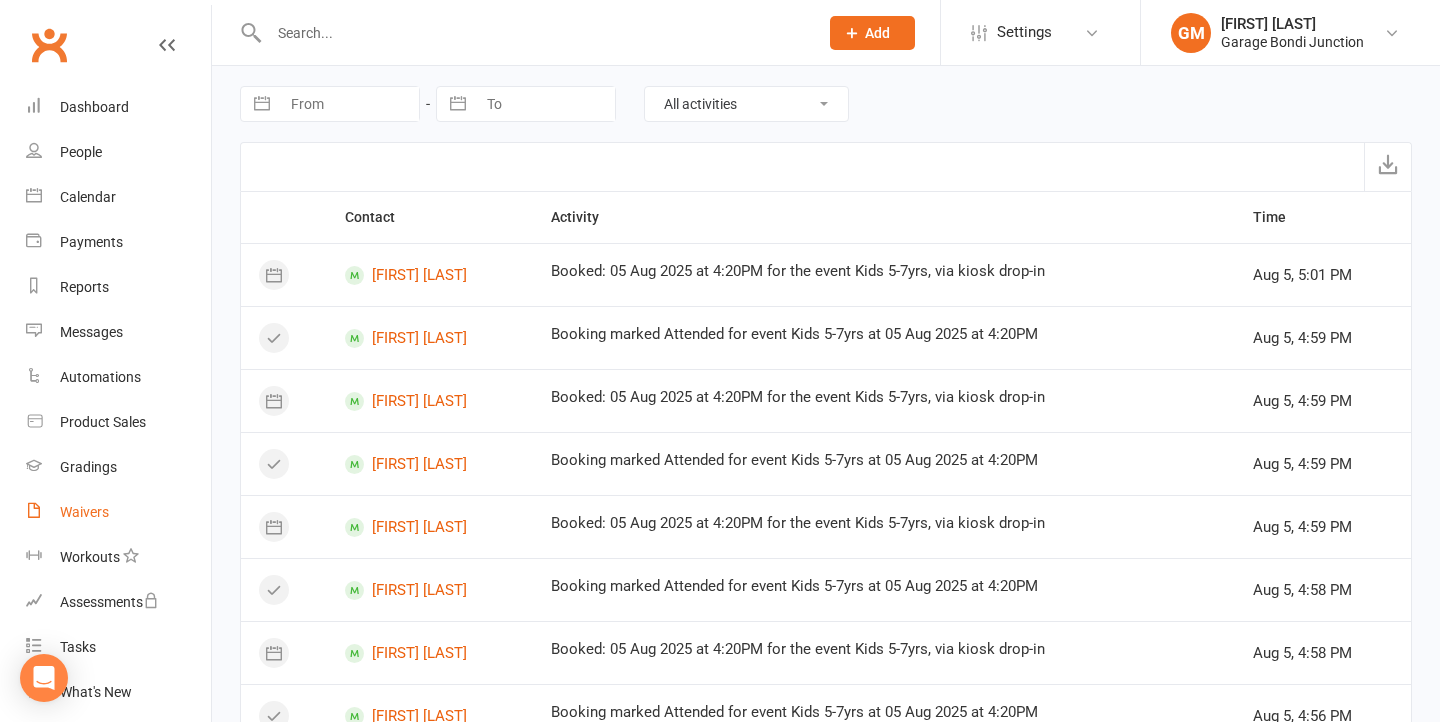 click on "Waivers" at bounding box center [84, 512] 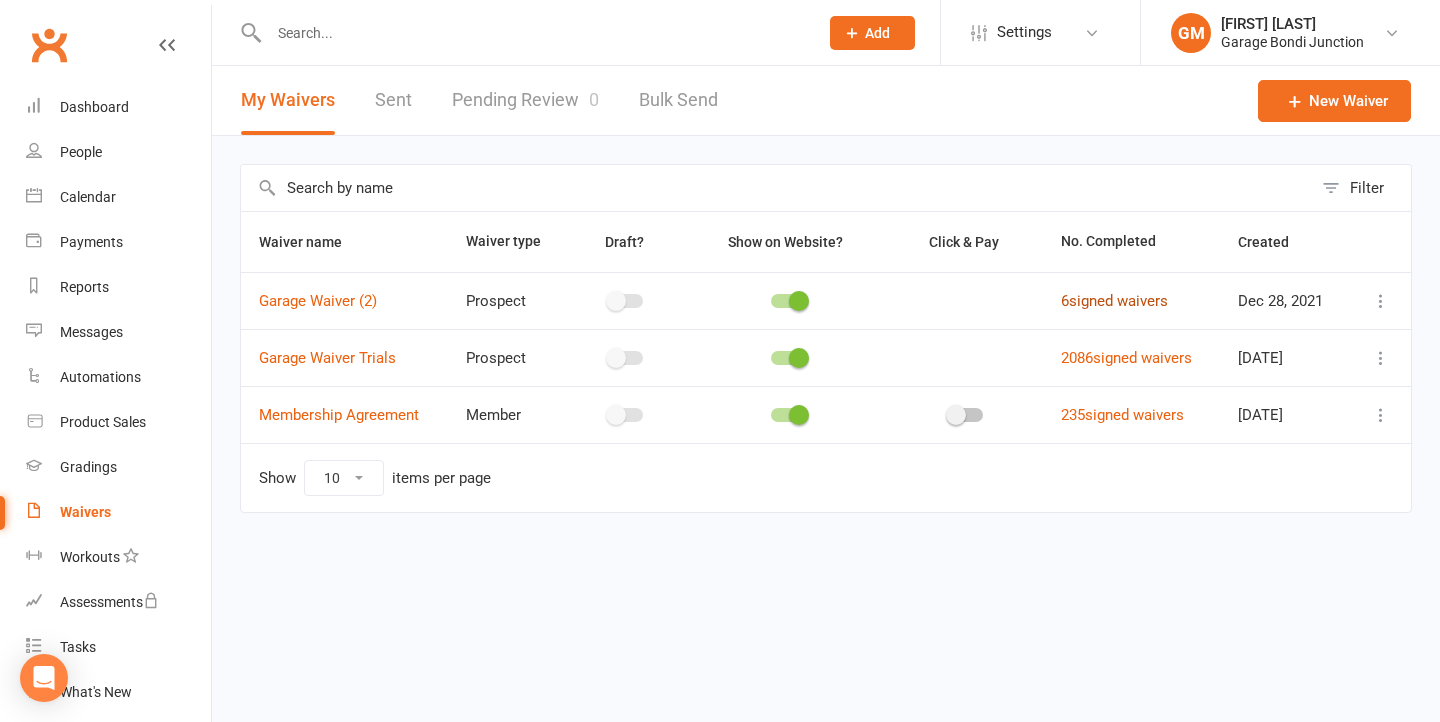 click on "6  signed   waivers" at bounding box center [1114, 301] 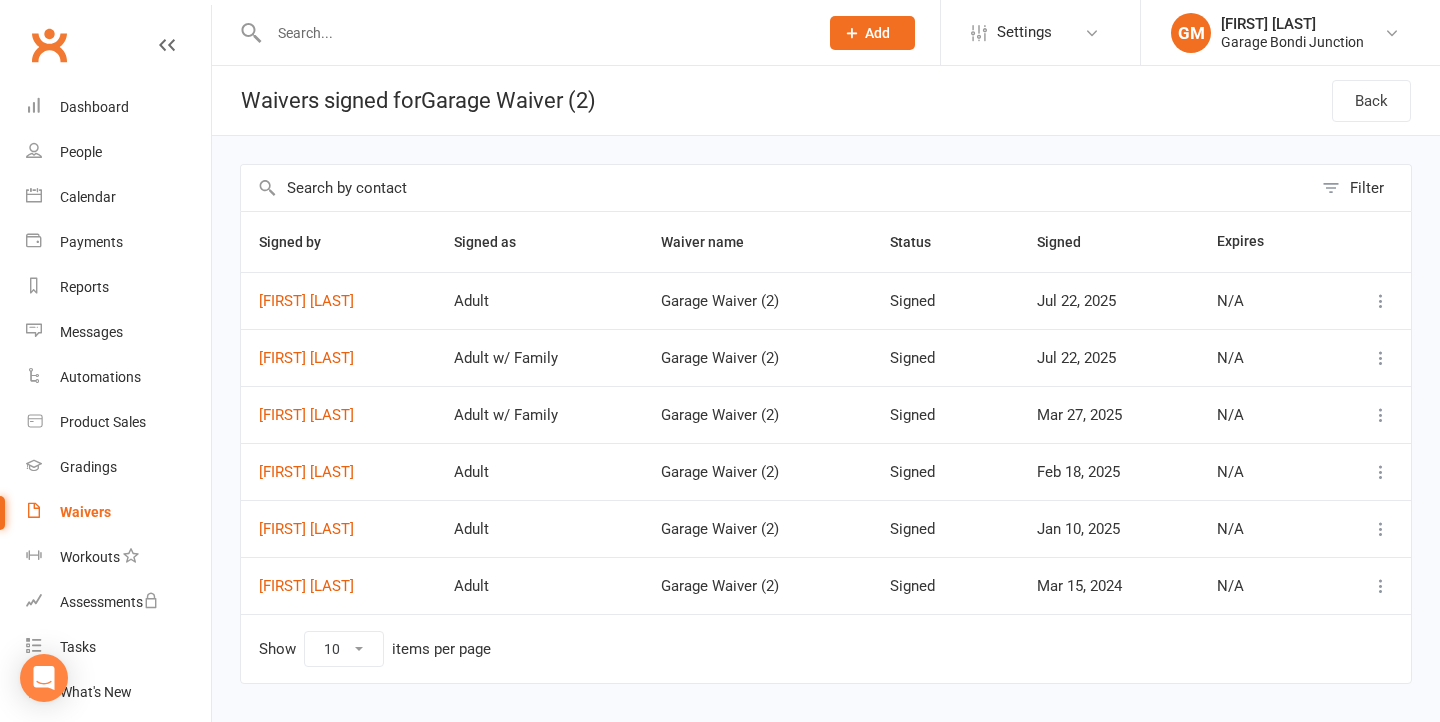 click on "Waivers" at bounding box center [85, 512] 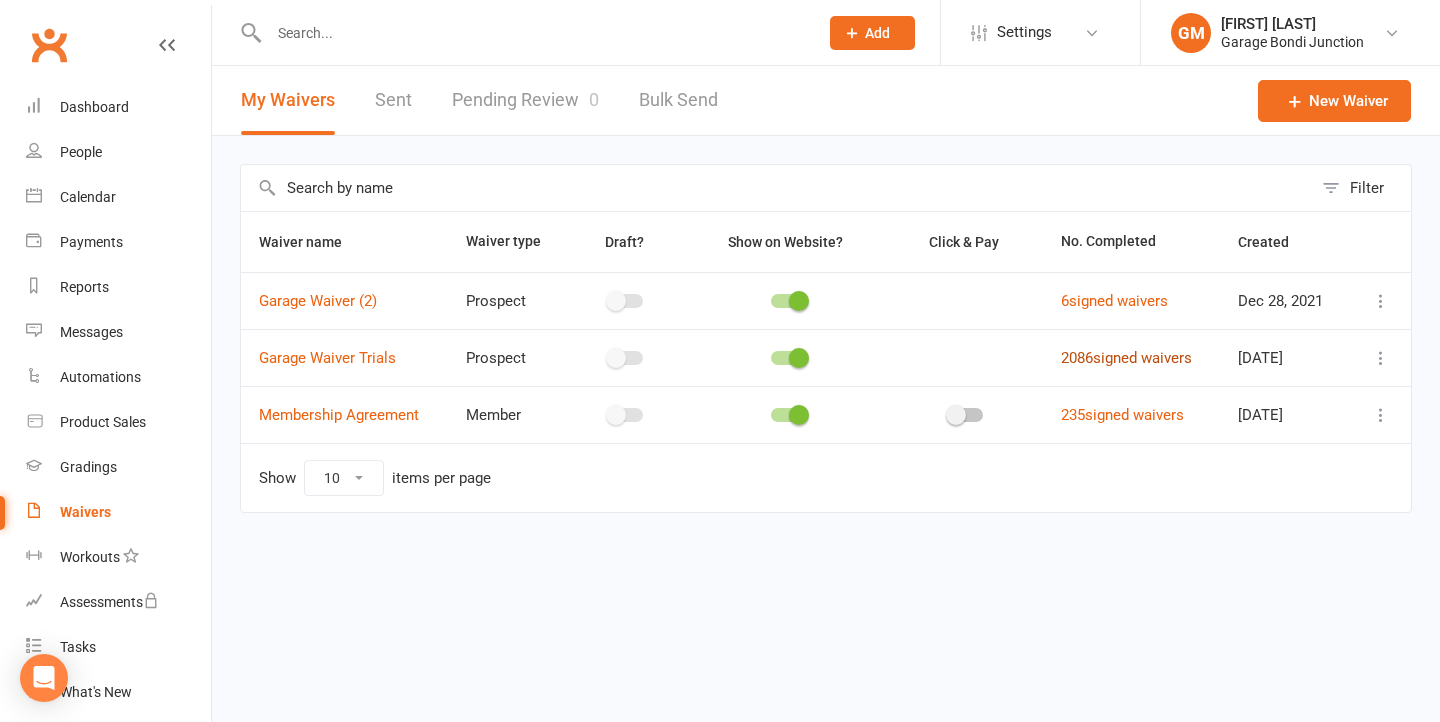 click on "2086  signed   waivers" at bounding box center [1126, 358] 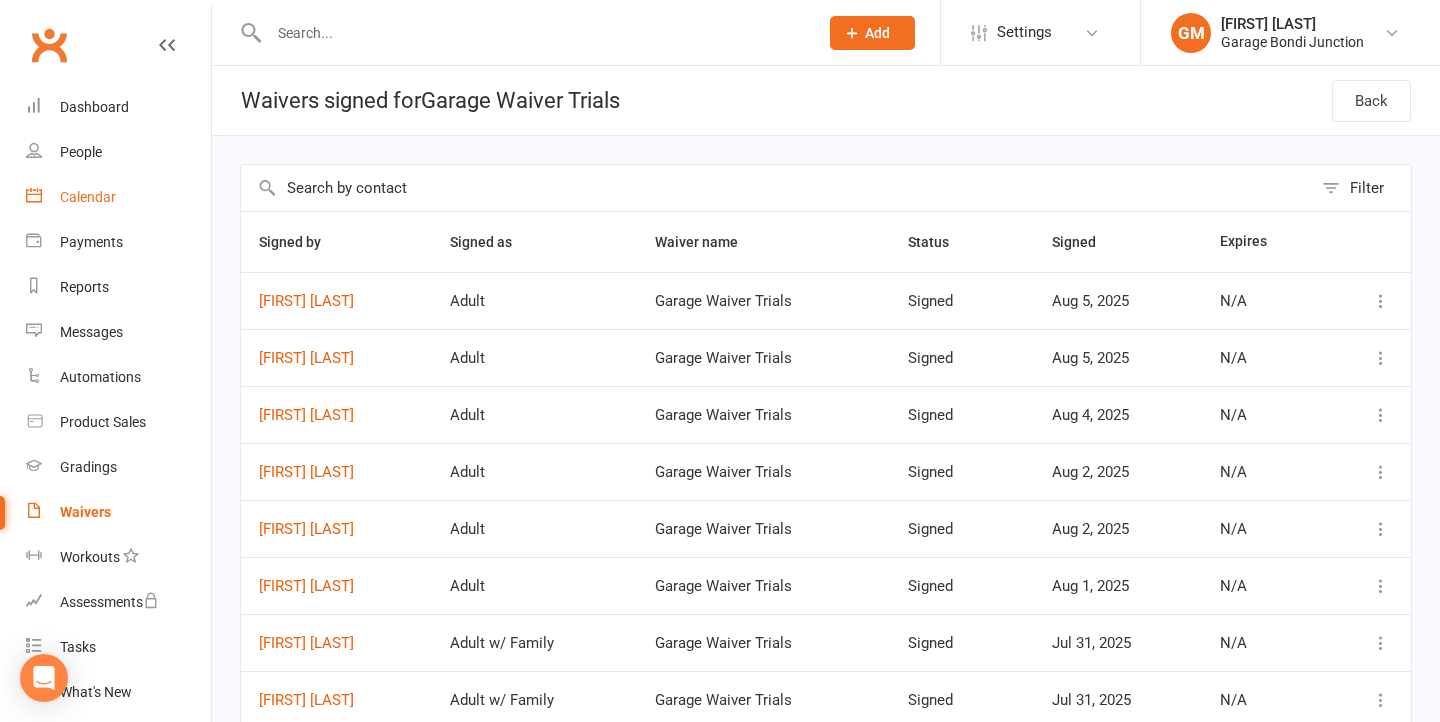 click on "Calendar" at bounding box center (88, 197) 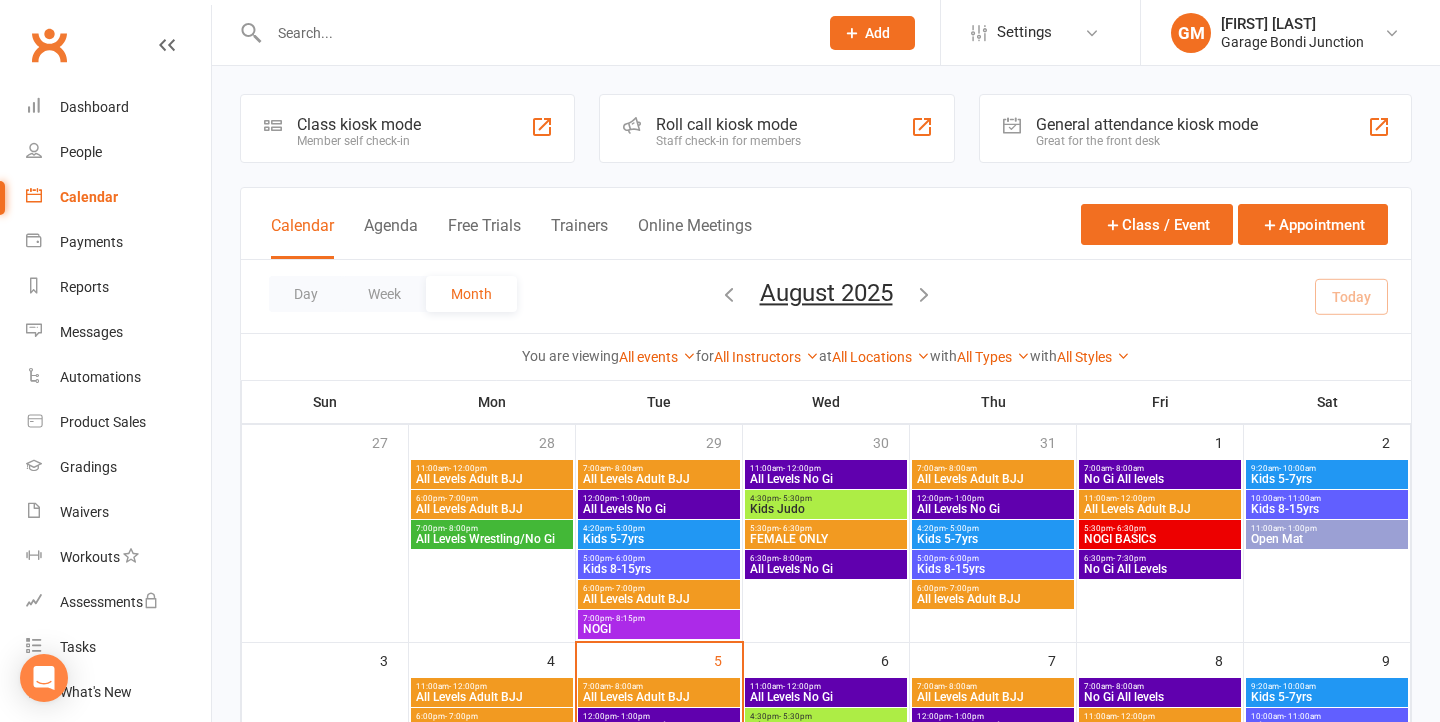 click on "Class kiosk mode Member self check-in" at bounding box center [407, 128] 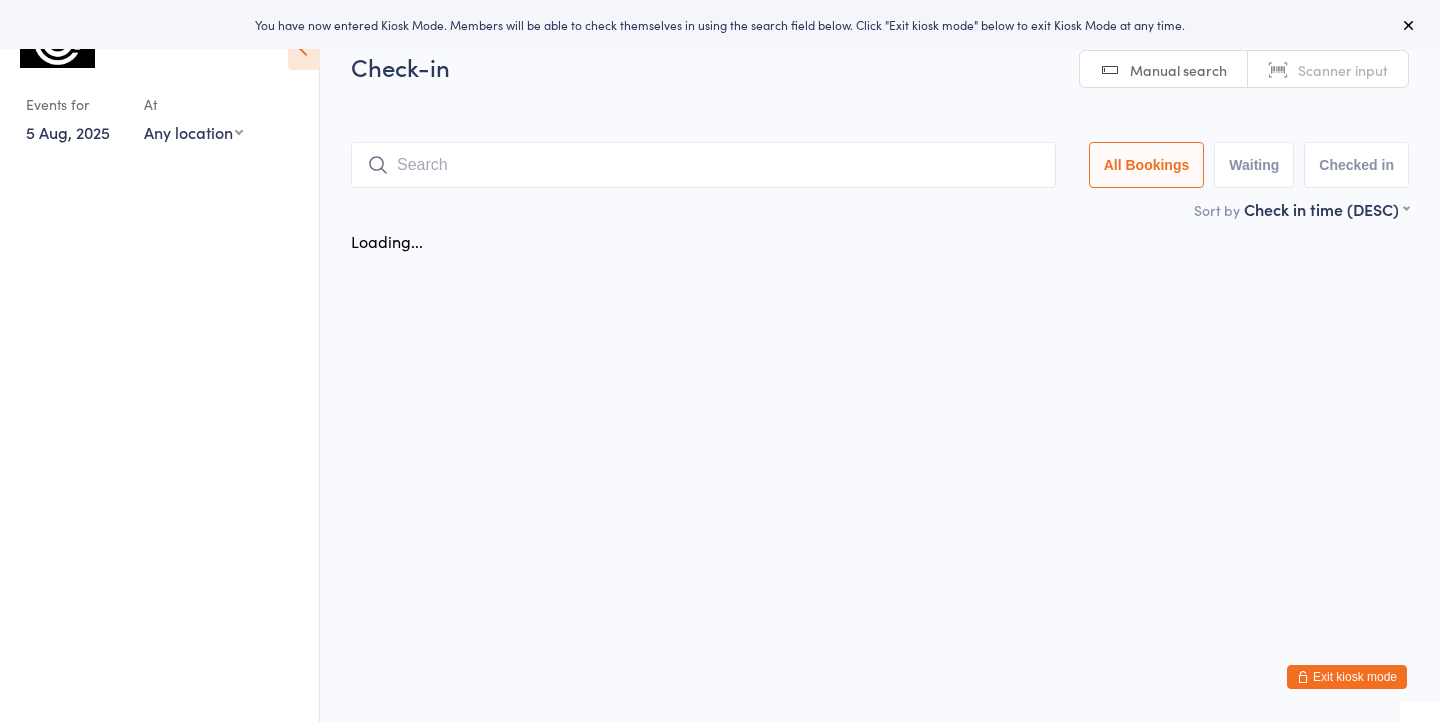 scroll, scrollTop: 0, scrollLeft: 0, axis: both 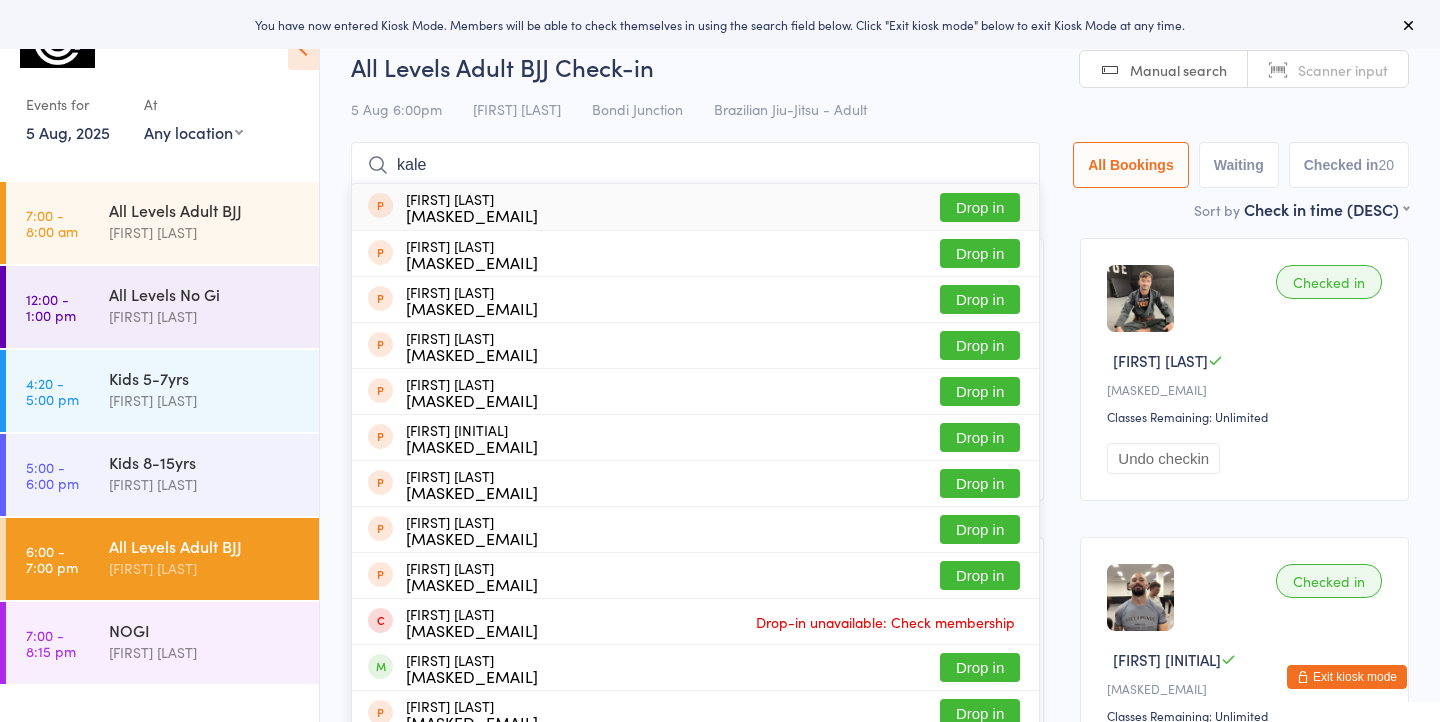 type on "kale" 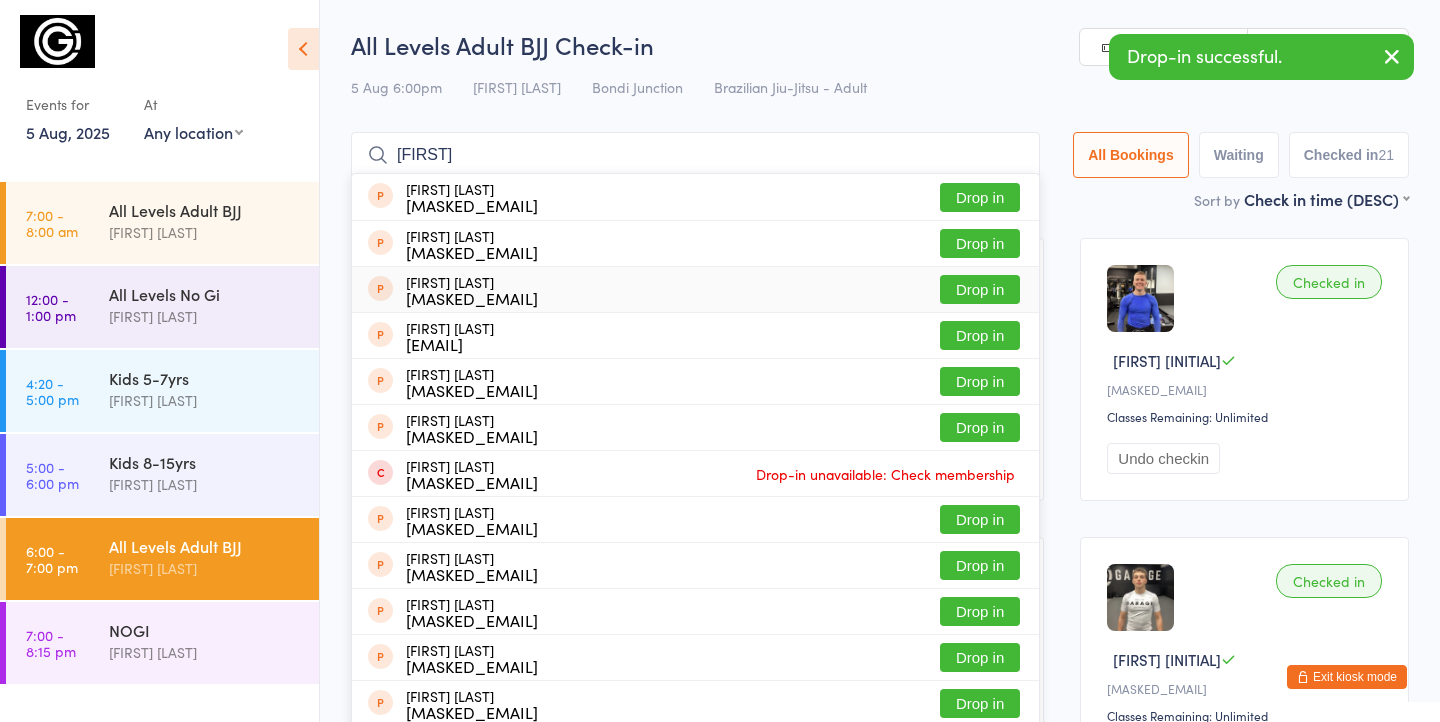 type on "[FIRST]" 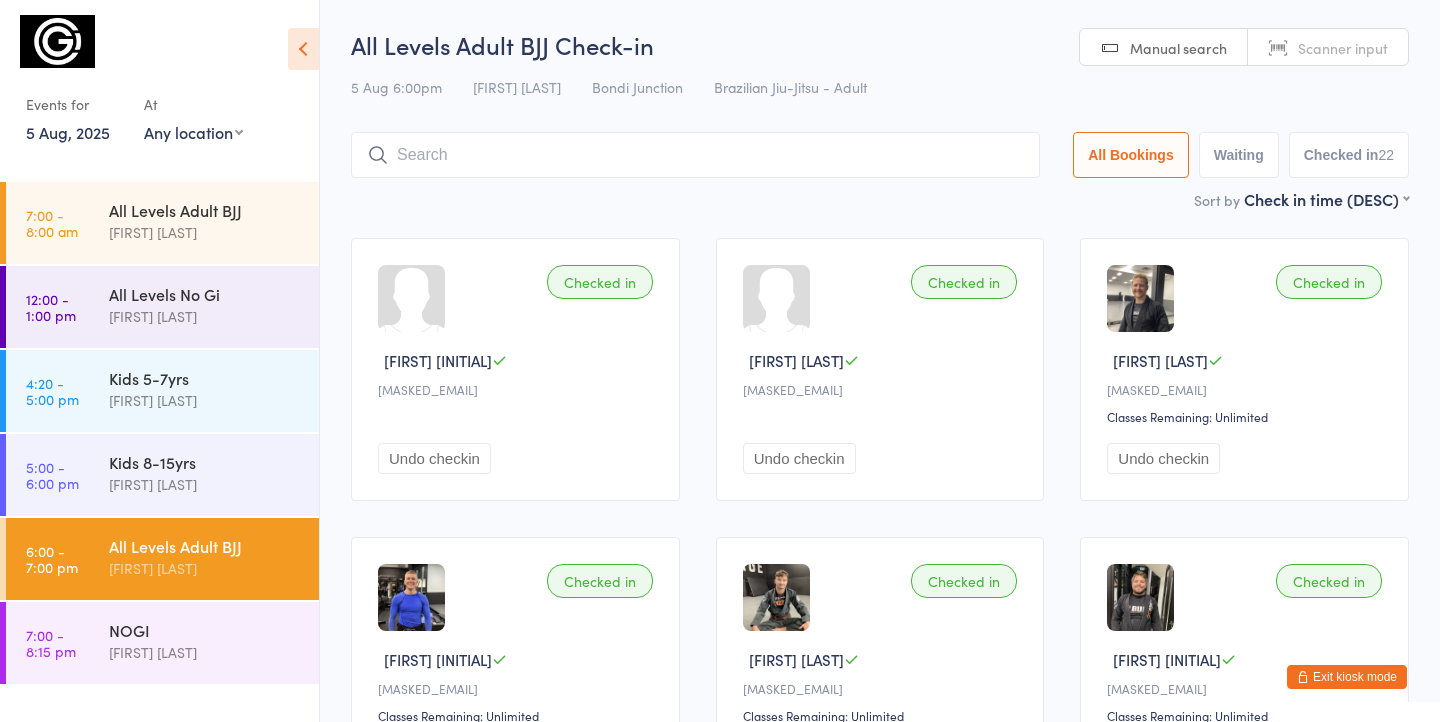 click on "All Levels Adult BJJ Check-in 5 Aug 6:00pm  [FIRST] [LAST]  [CITY]  Brazilian Jiu-Jitsu - Adult  Manual search Scanner input All Bookings Waiting  Checked in  22 Sort by   Check in time (DESC) First name (ASC) First name (DESC) Last name (ASC) Last name (DESC) Check in time (ASC) Check in time (DESC) Rank (ASC) Rank (DESC) Checked in [FIRST] [INITIAL]  [MASKED_EMAIL]   Undo checkin Checked in [FIRST] [INITIAL]  [MASKED_EMAIL]   Undo checkin Checked in [FIRST] [INITIAL]  [MASKED_EMAIL] Classes Remaining: Unlimited   Undo checkin Checked in [FIRST] [INITIAL]  [MASKED_EMAIL] Classes Remaining: Unlimited   Undo checkin Checked in [FIRST] [INITIAL]  [MASKED_EMAIL] Classes Remaining: Unlimited   Undo checkin Checked in [FIRST] [INITIAL]  [MASKED_EMAIL] Classes Remaining: Unlimited   Undo checkin Checked in [FIRST] [INITIAL]  [MASKED_EMAIL]   Undo checkin [FIRST] [INITIAL]" at bounding box center [880, 1356] 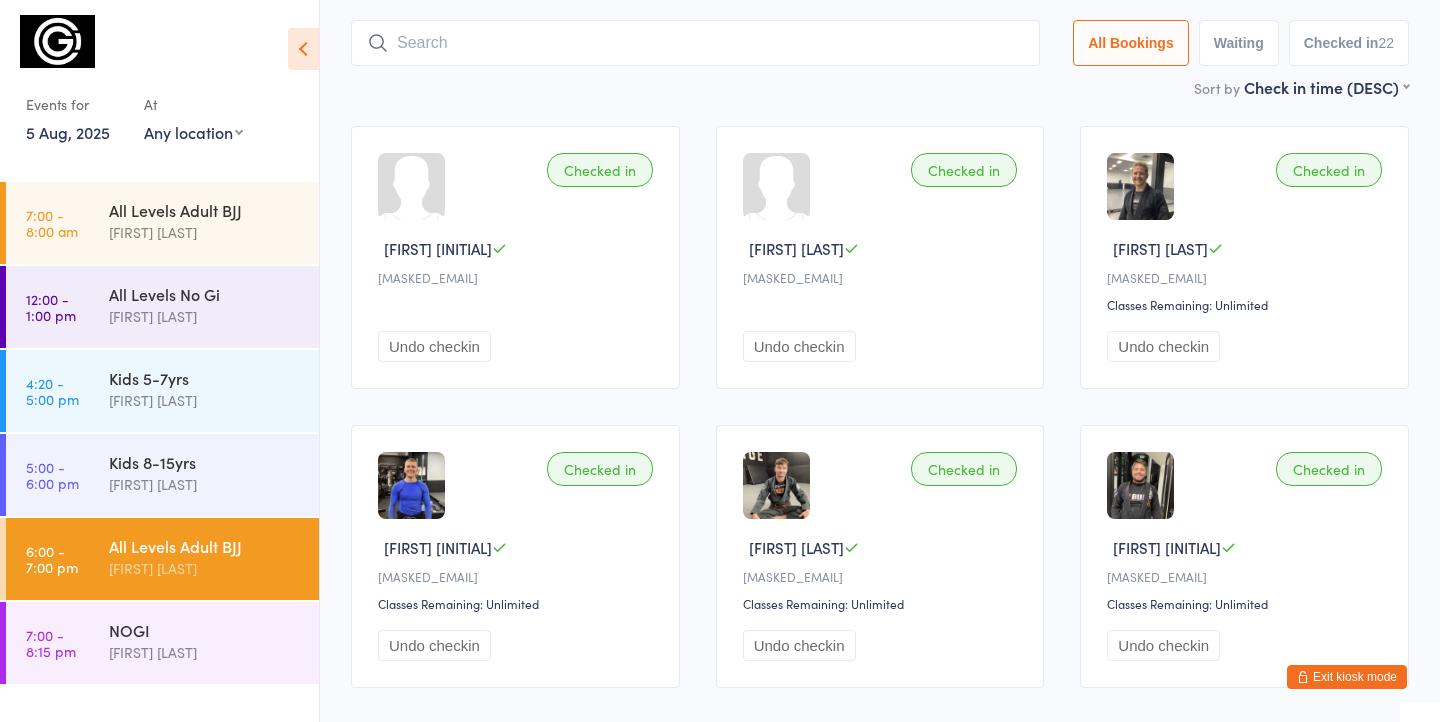 scroll, scrollTop: 133, scrollLeft: 0, axis: vertical 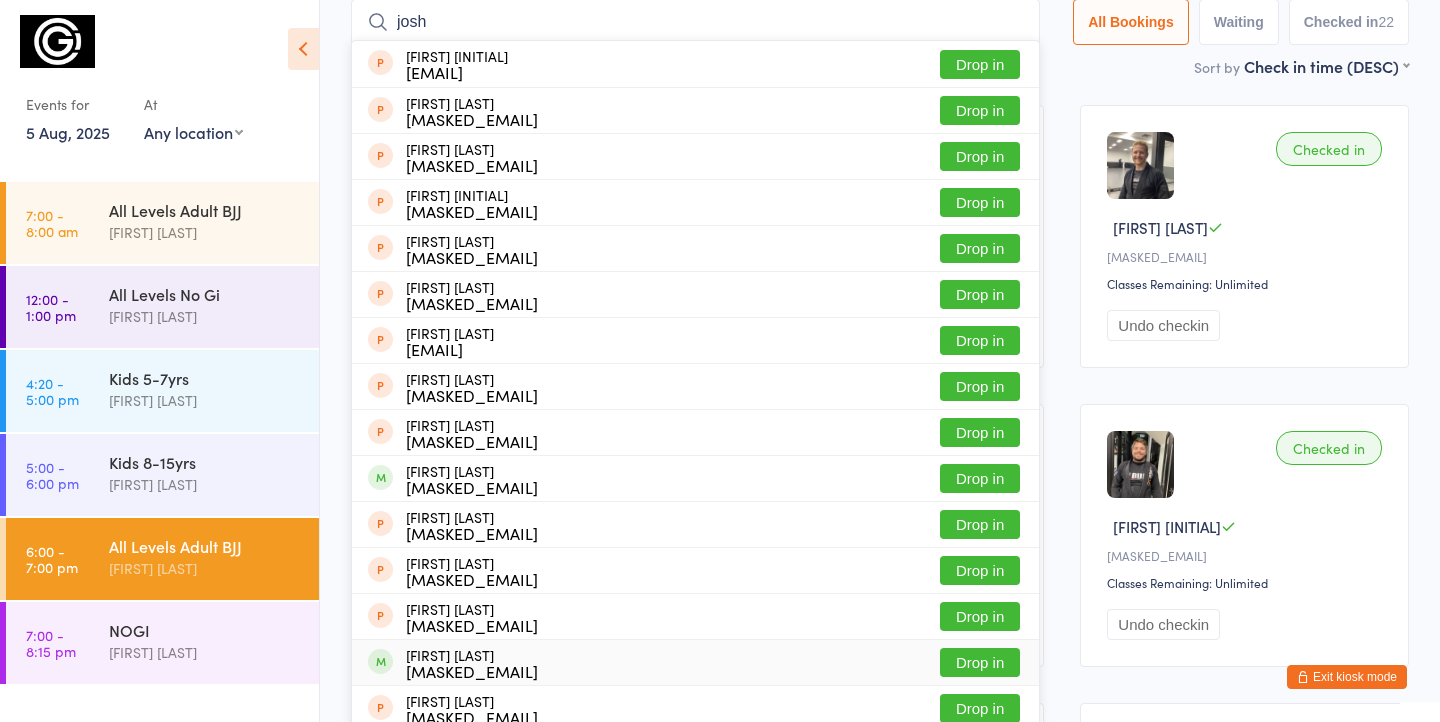 type on "josh" 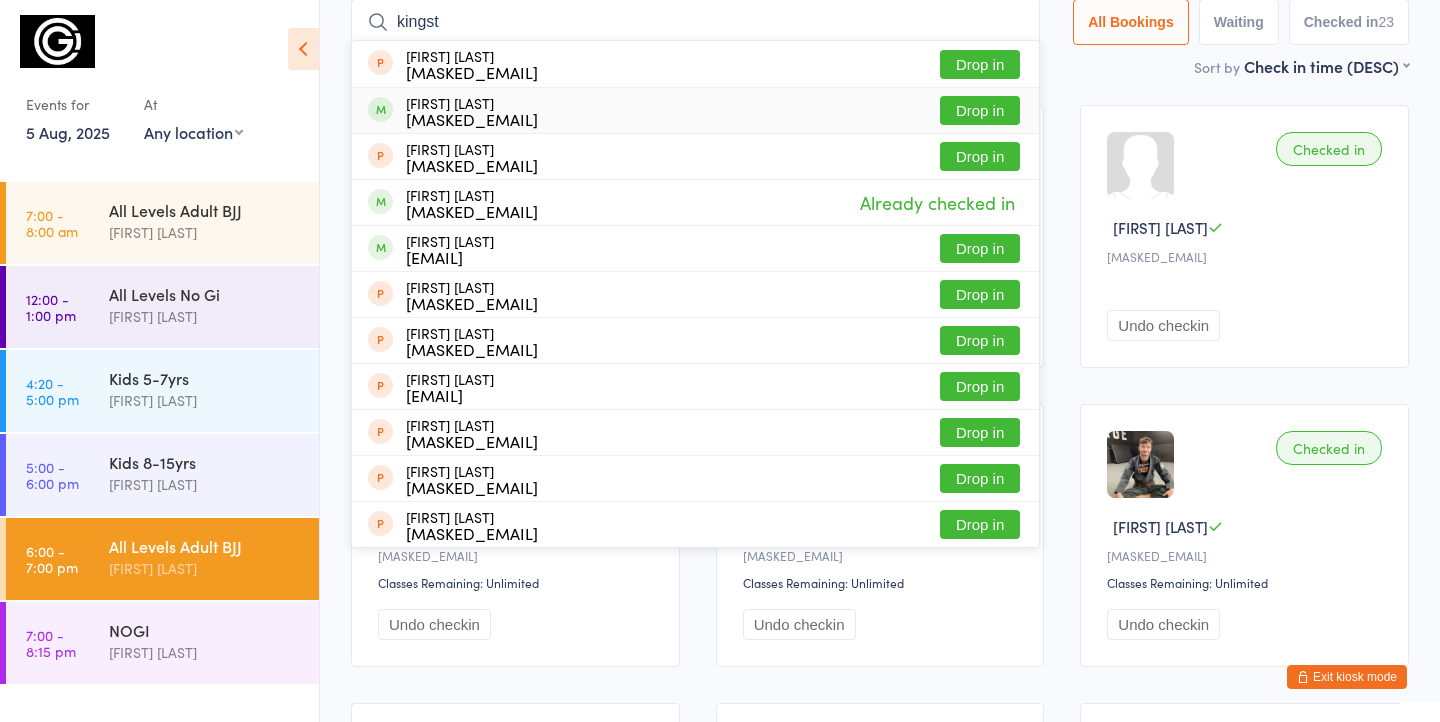 type on "kingst" 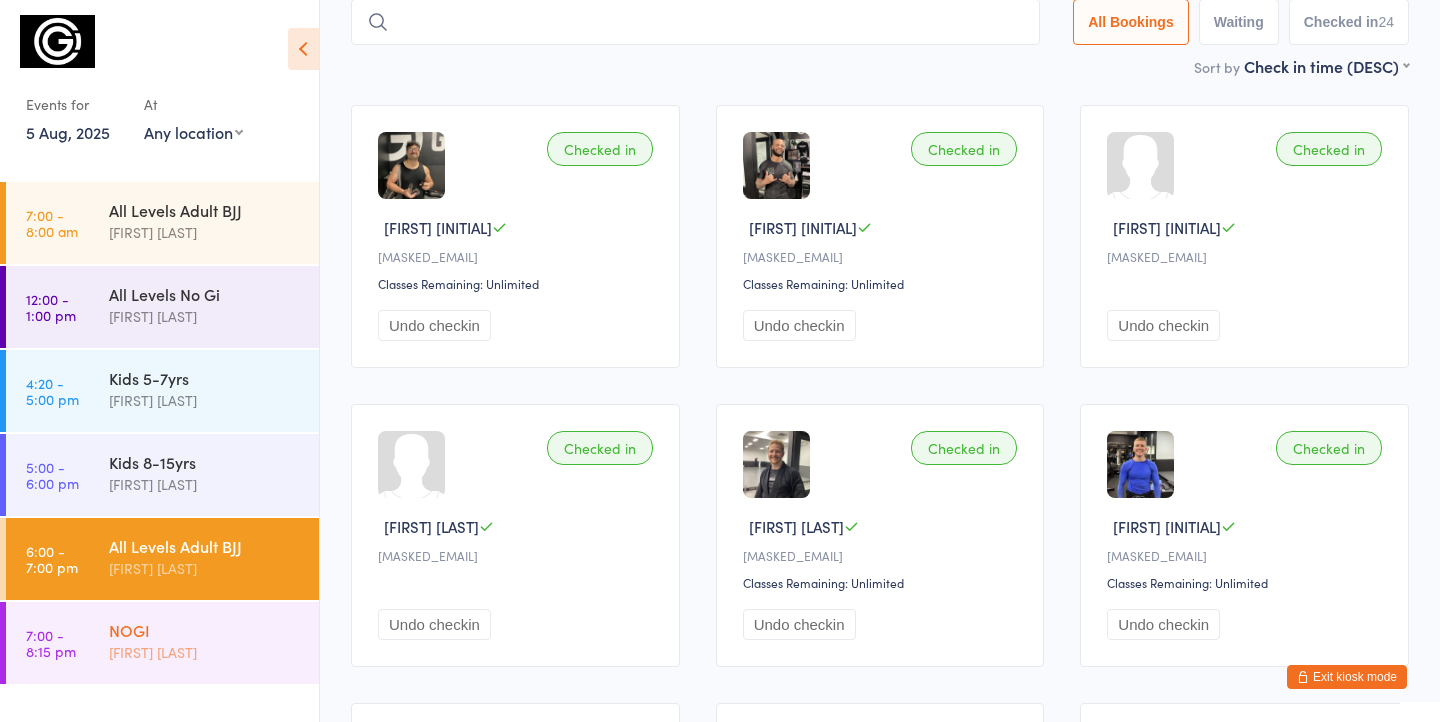 type 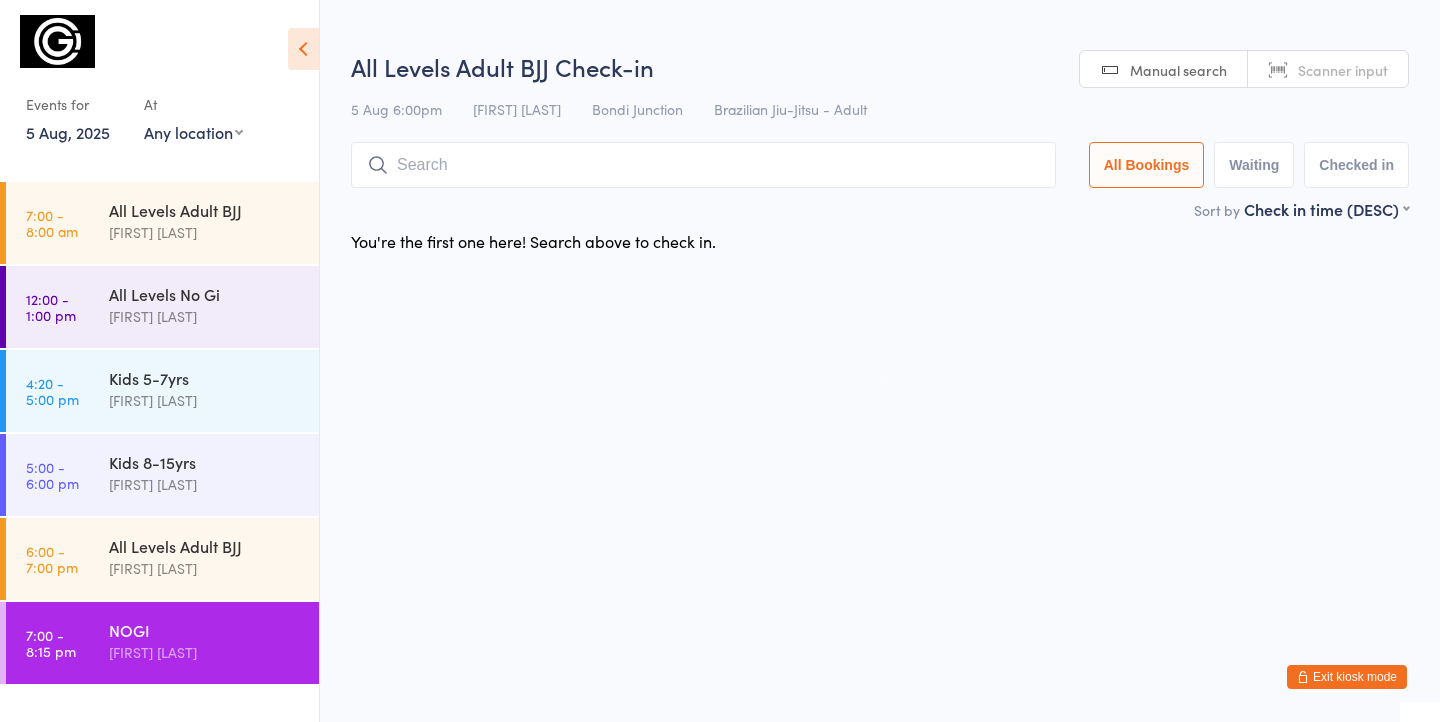 scroll, scrollTop: 0, scrollLeft: 0, axis: both 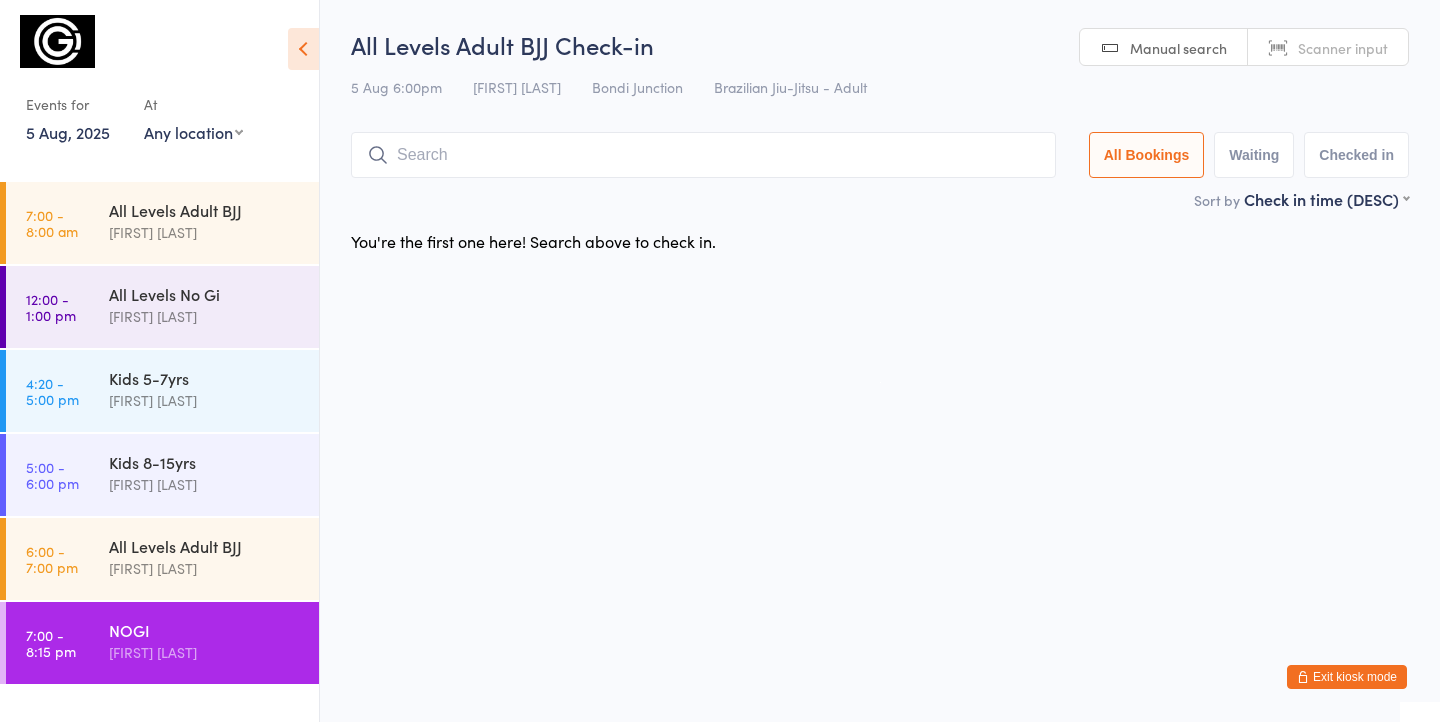 click on "You have now entered Kiosk Mode. Members will be able to check themselves in using the search field below. Click "Exit kiosk mode" below to exit Kiosk Mode at any time. Drop-in successful. Events for 5 Aug, 2025 5 Aug, 2025
August 2025
Sun Mon Tue Wed Thu Fri Sat
31
27
28
29
30
31
01
02
32
03
04
05
06
07
08
09
33
10
11
12
13
14
15
16
34
17
18
19
20
21
22" at bounding box center (720, 361) 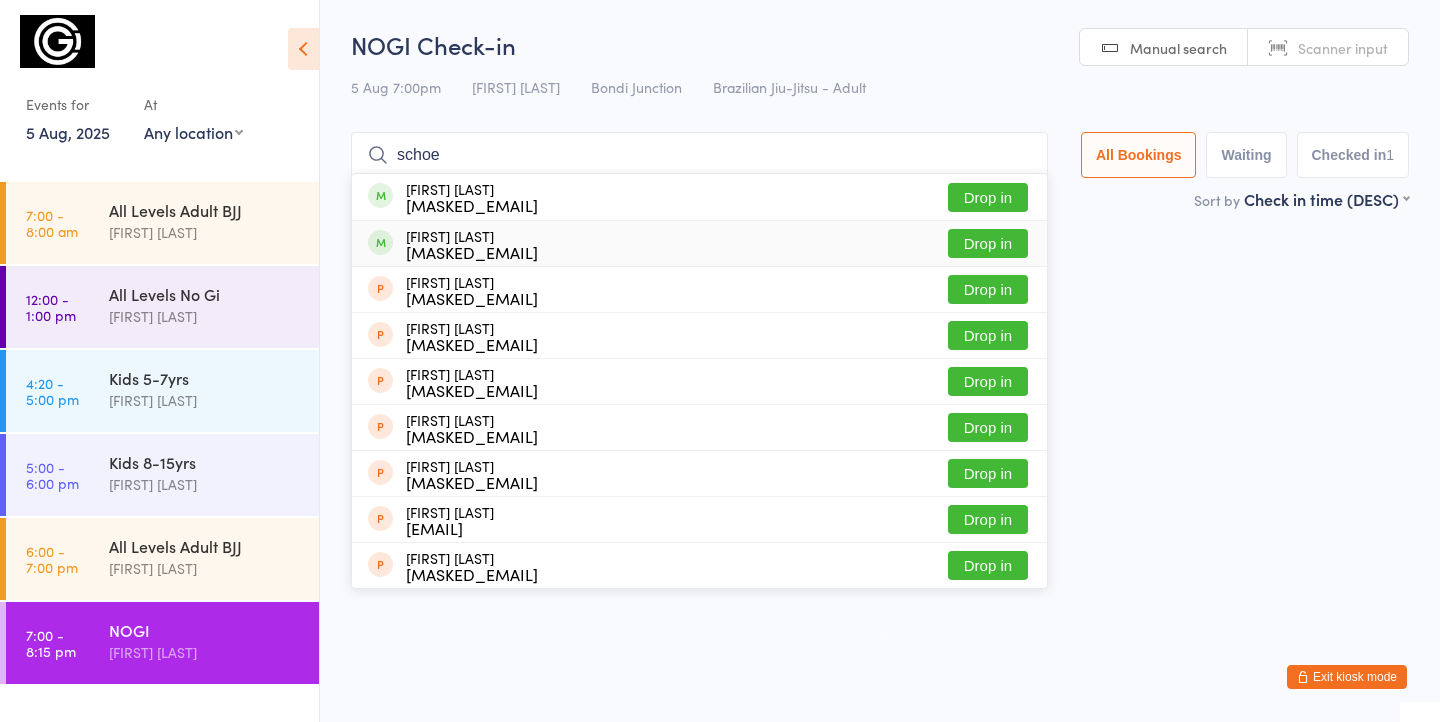 type on "schoe" 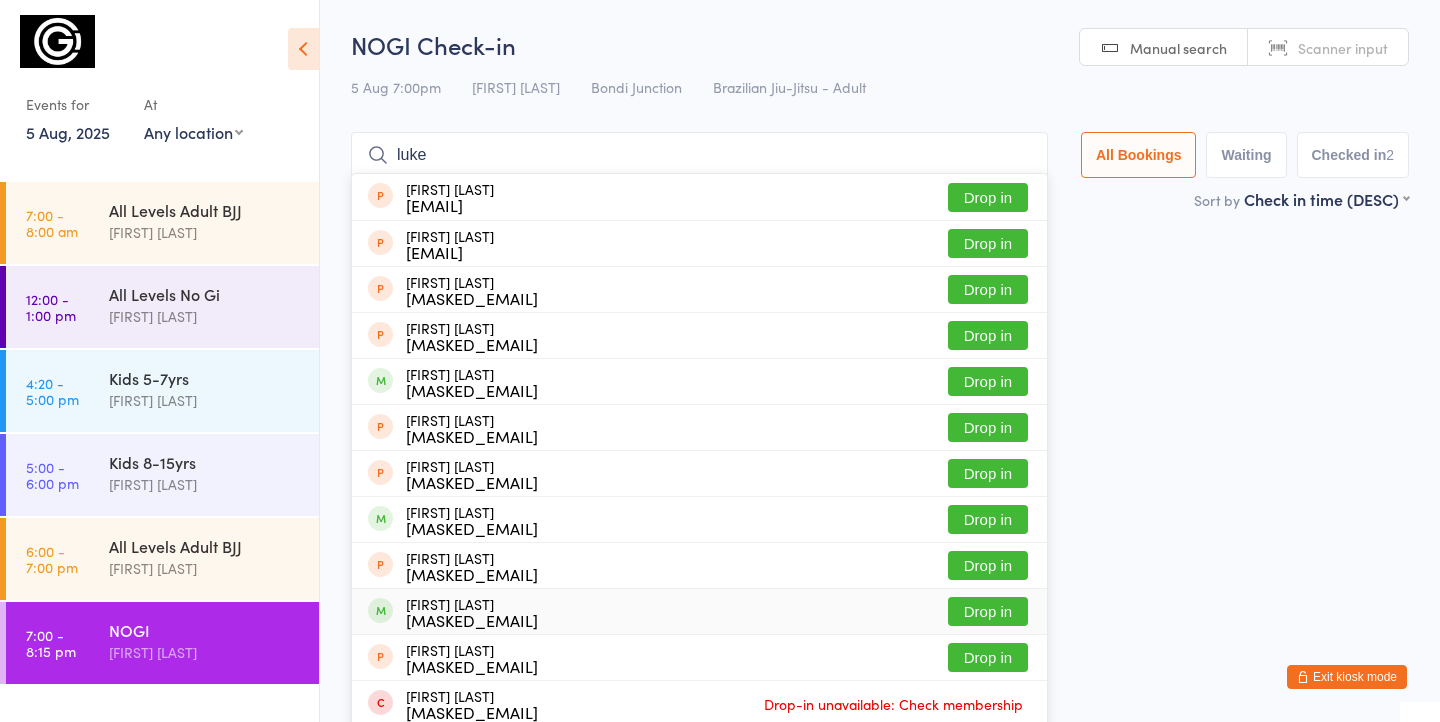type on "luke" 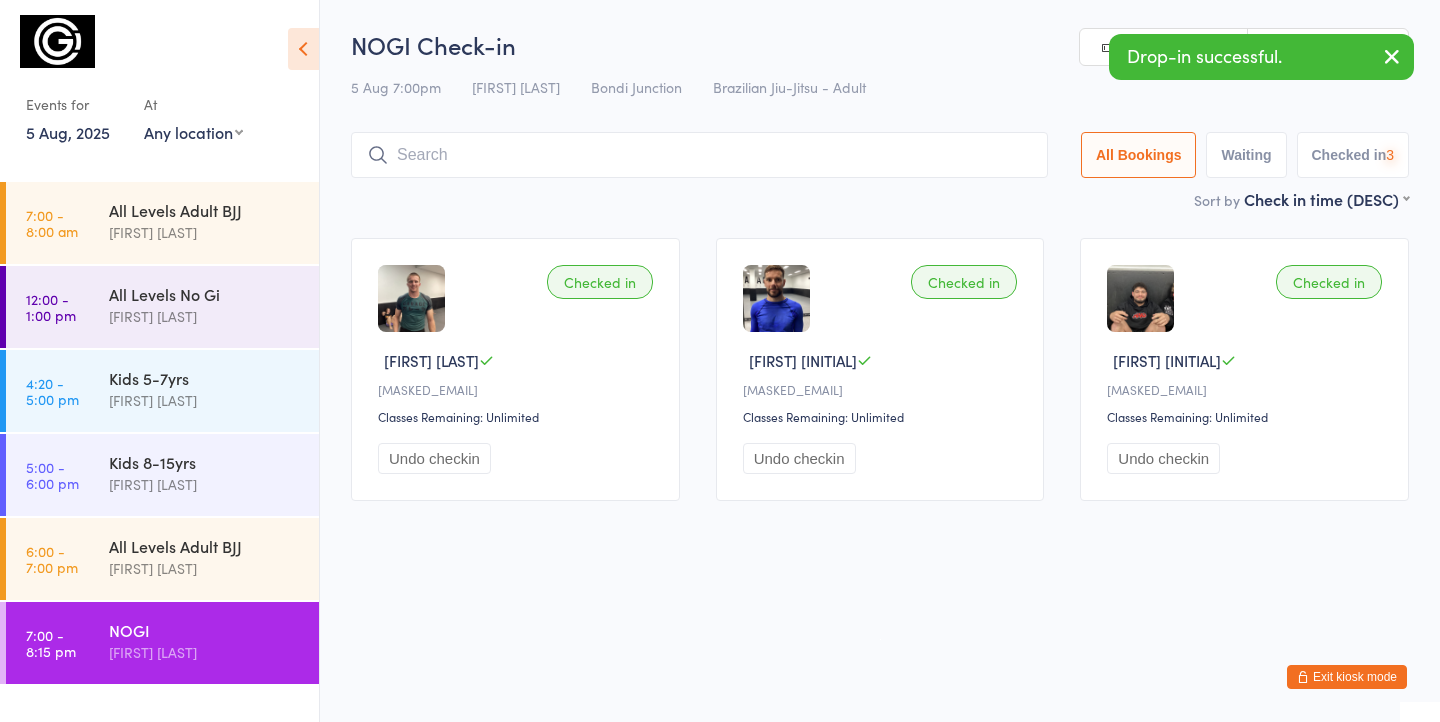 click on "You have now entered Kiosk Mode. Members will be able to check themselves in using the search field below. Click "Exit kiosk mode" below to exit Kiosk Mode at any time. Drop-in successful. Events for 5 Aug, 2025 5 Aug, 2025
August 2025
Sun Mon Tue Wed Thu Fri Sat
31
27
28
29
30
31
01
02
32
03
04
05
06
07
08
09
33
10
11
12
13
14
15
16
34
17
18
19
20
21
22" at bounding box center [720, 361] 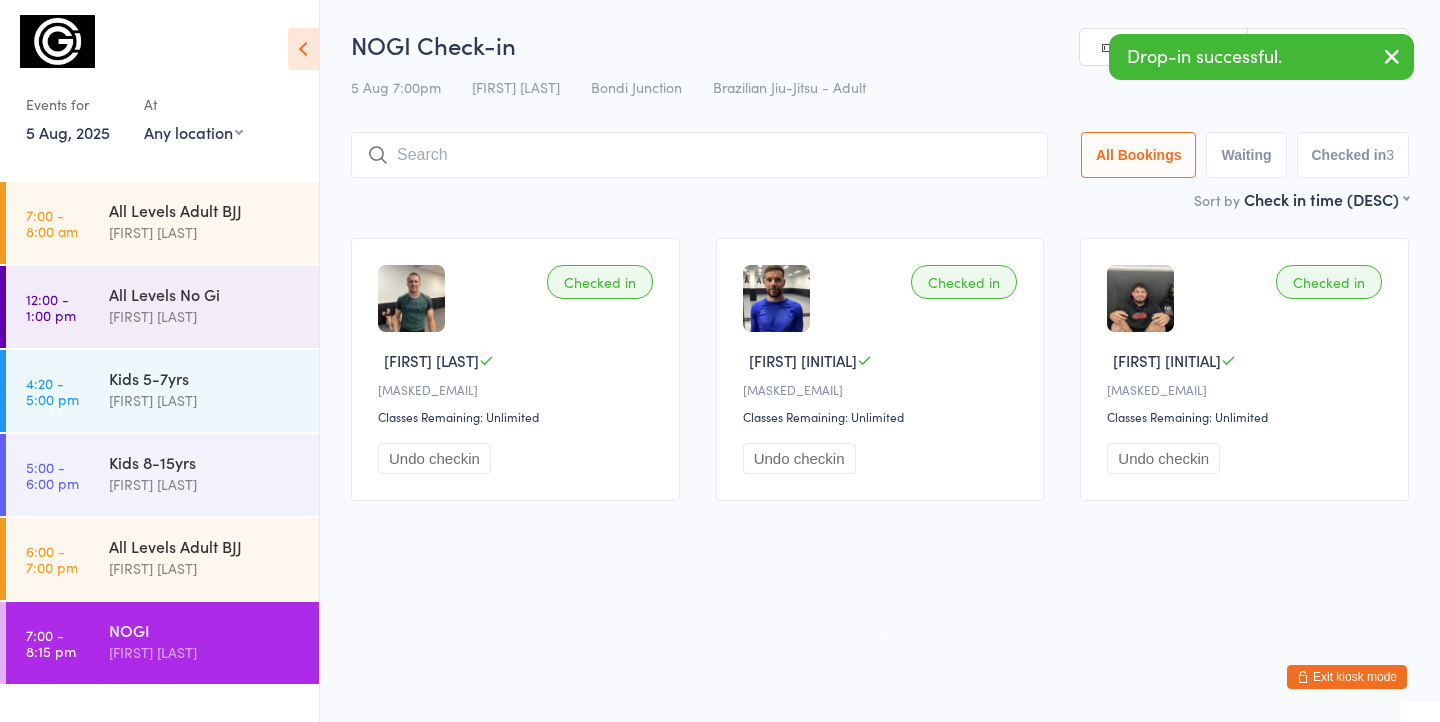click at bounding box center (699, 155) 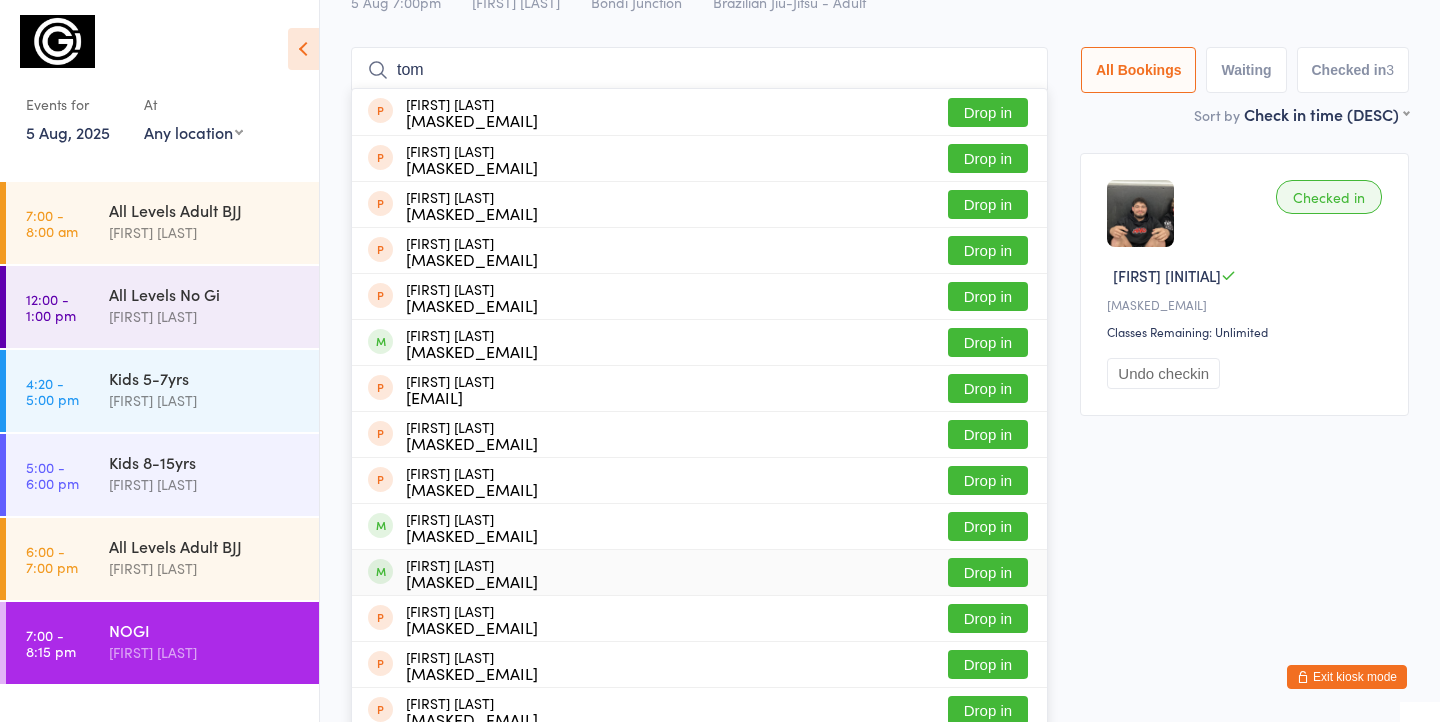 scroll, scrollTop: 94, scrollLeft: 0, axis: vertical 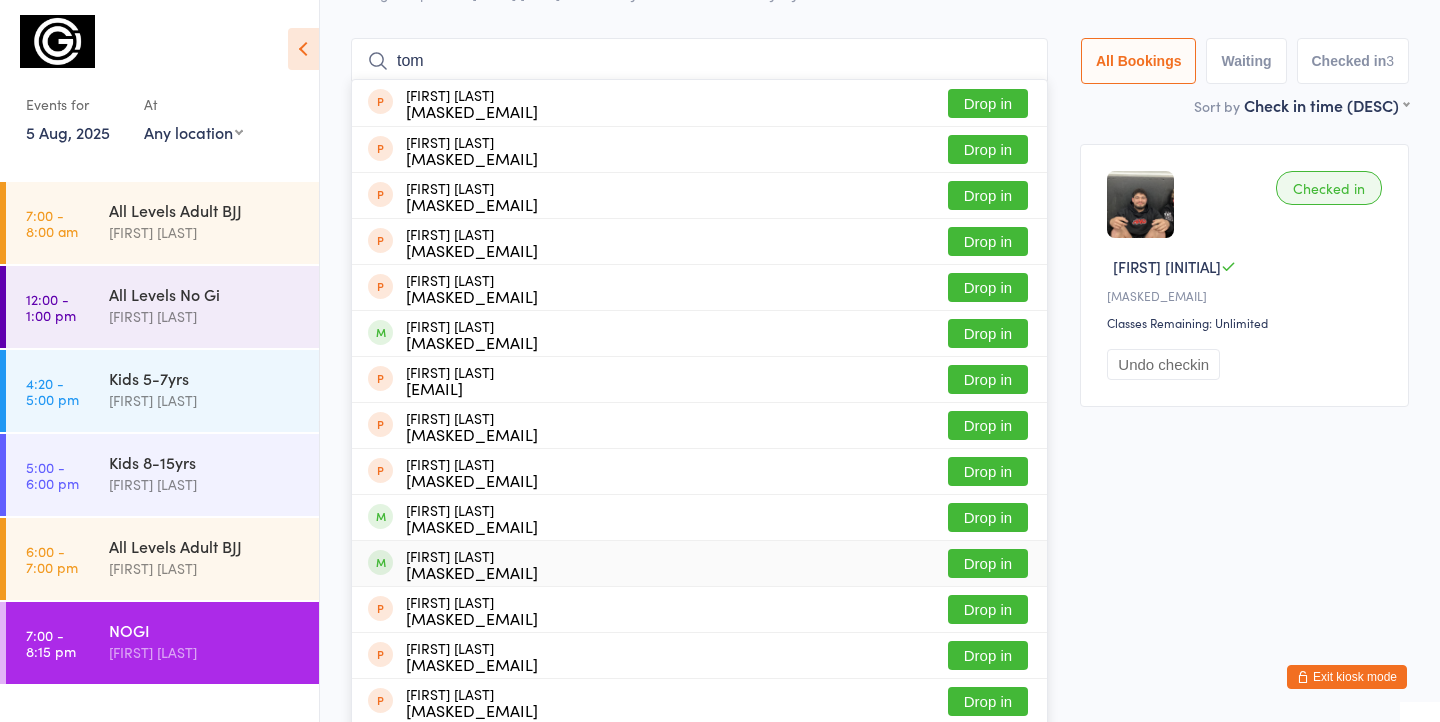 type on "tom" 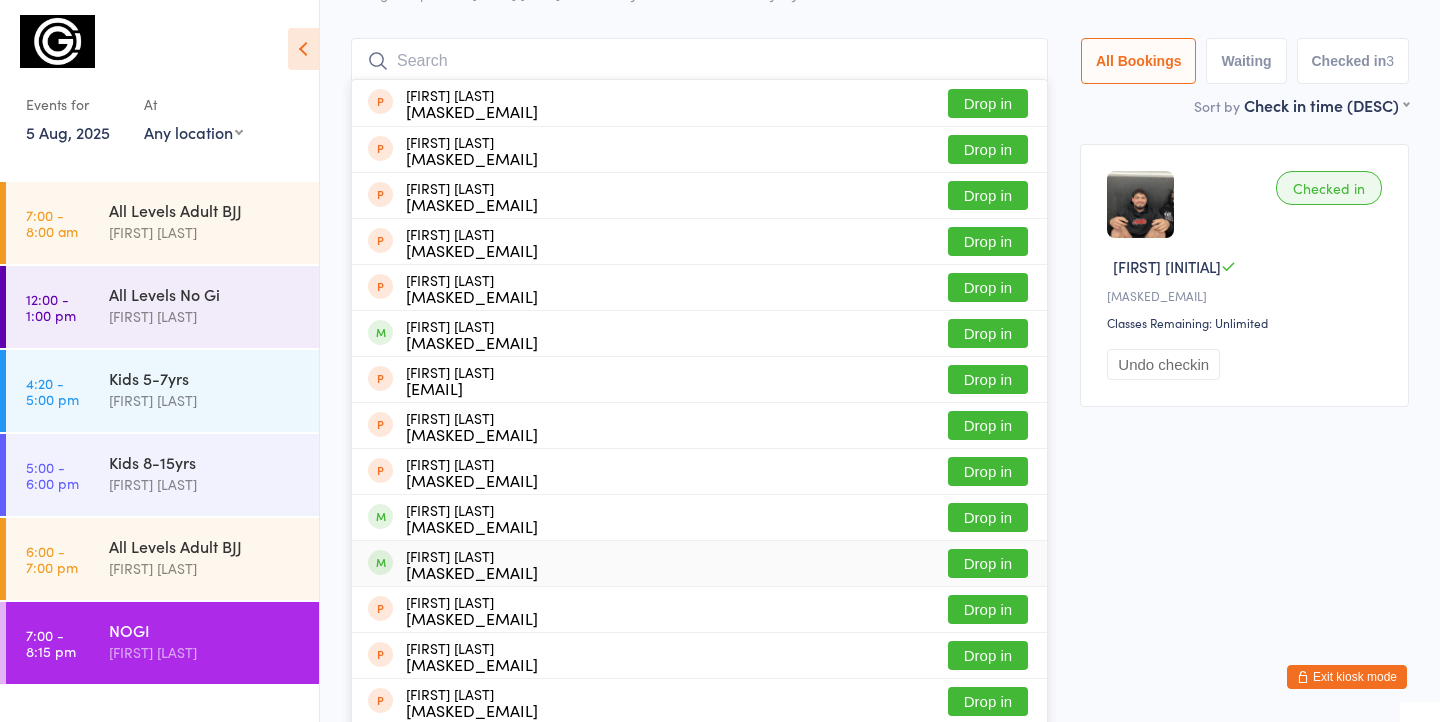 scroll, scrollTop: 0, scrollLeft: 0, axis: both 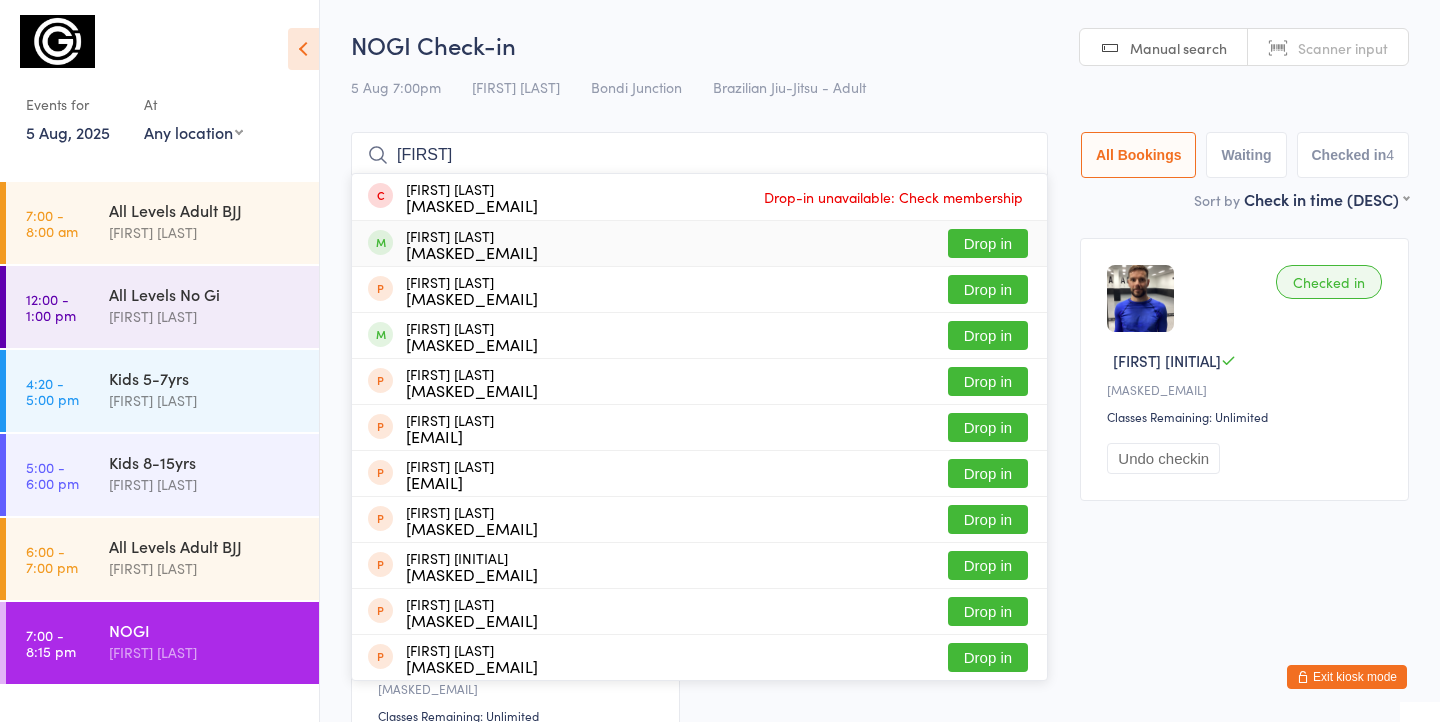 type on "[FIRST]" 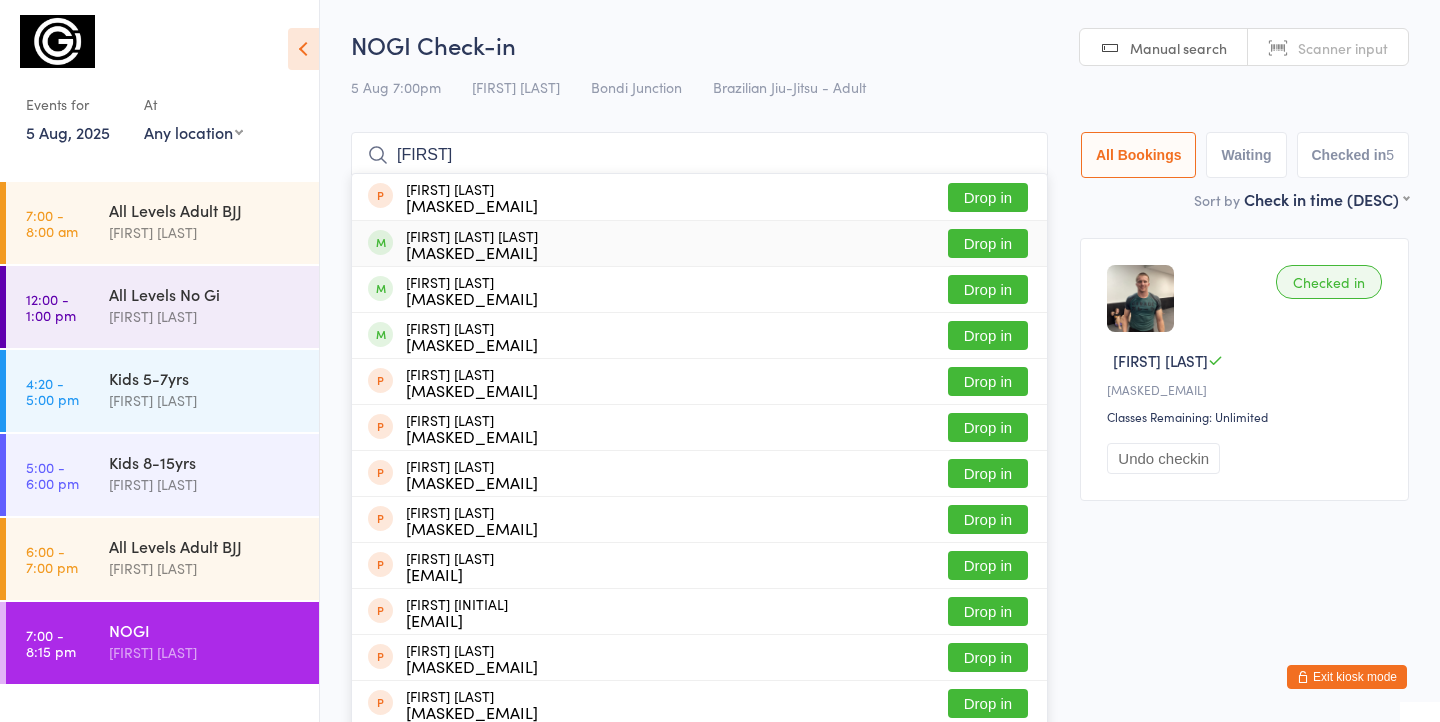 type on "[FIRST]" 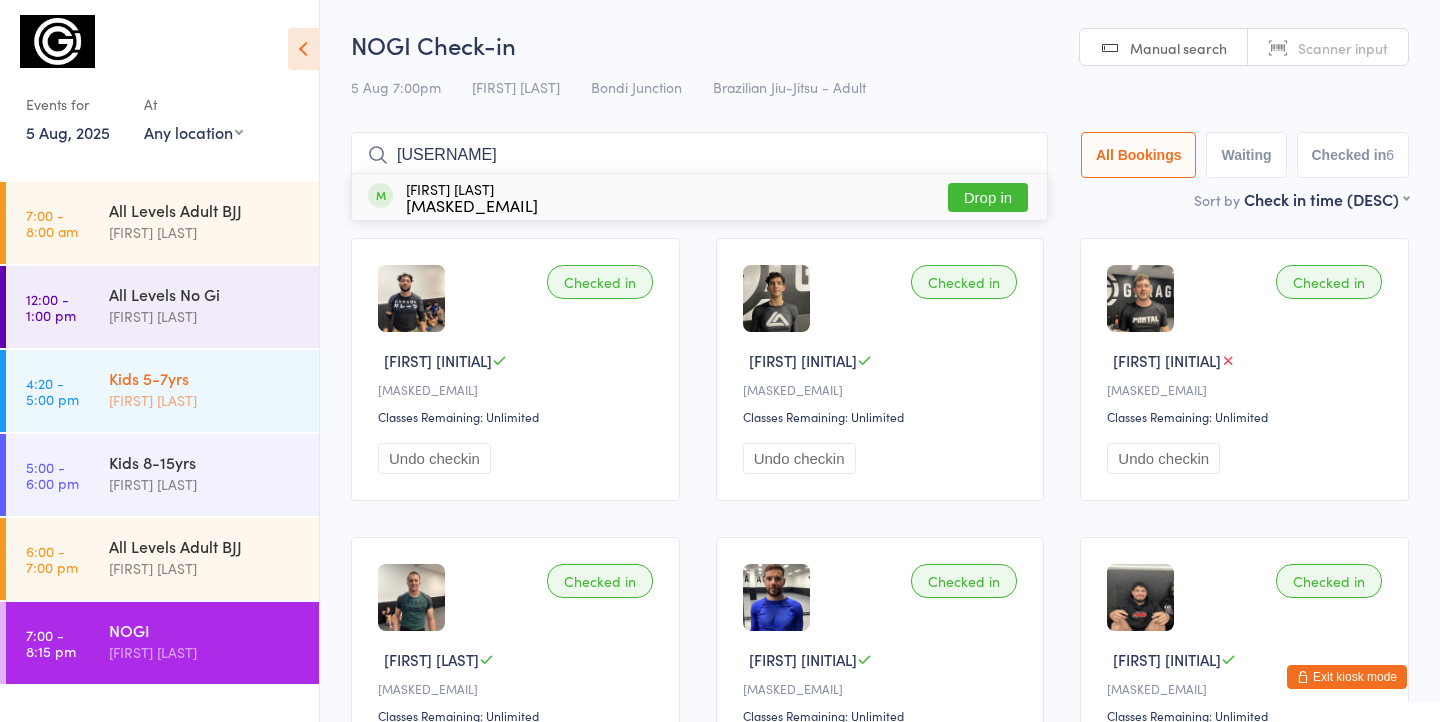 type on "[USERNAME]" 